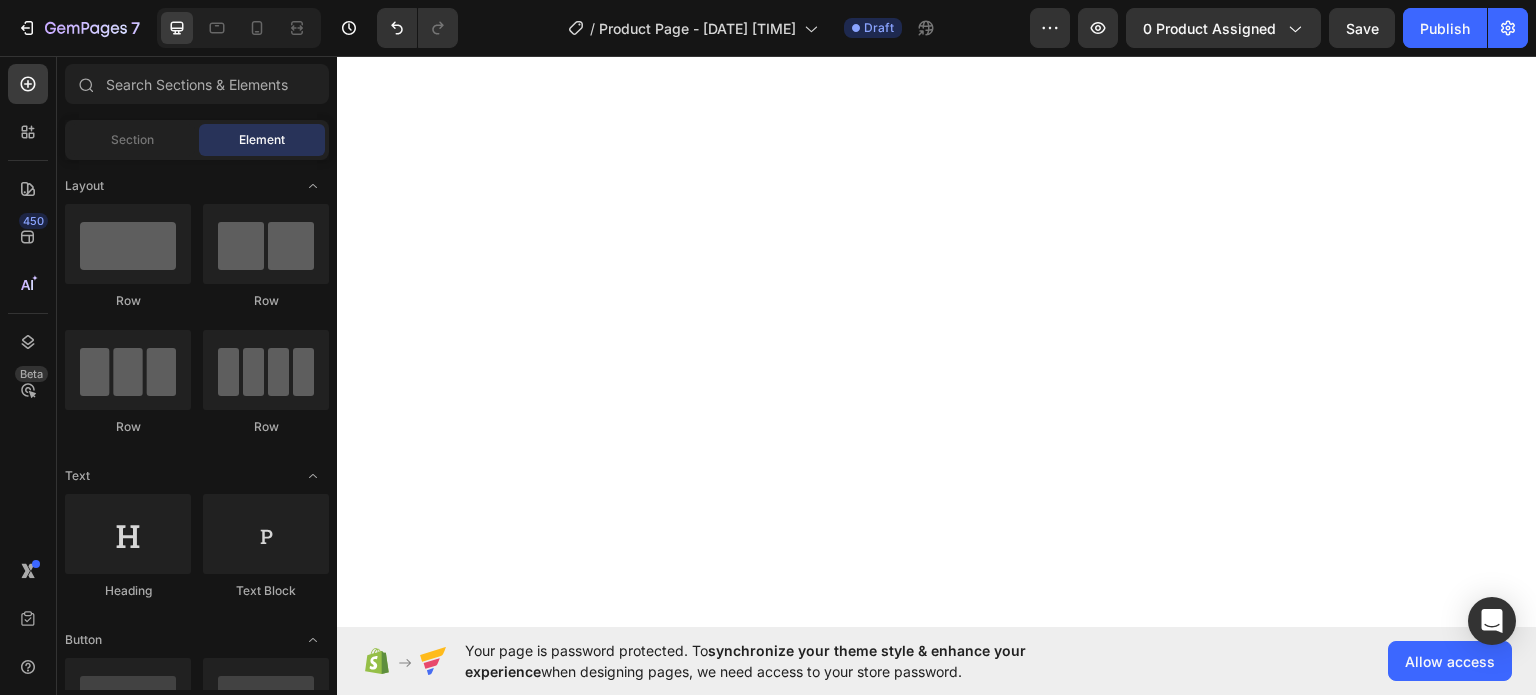 scroll, scrollTop: 0, scrollLeft: 0, axis: both 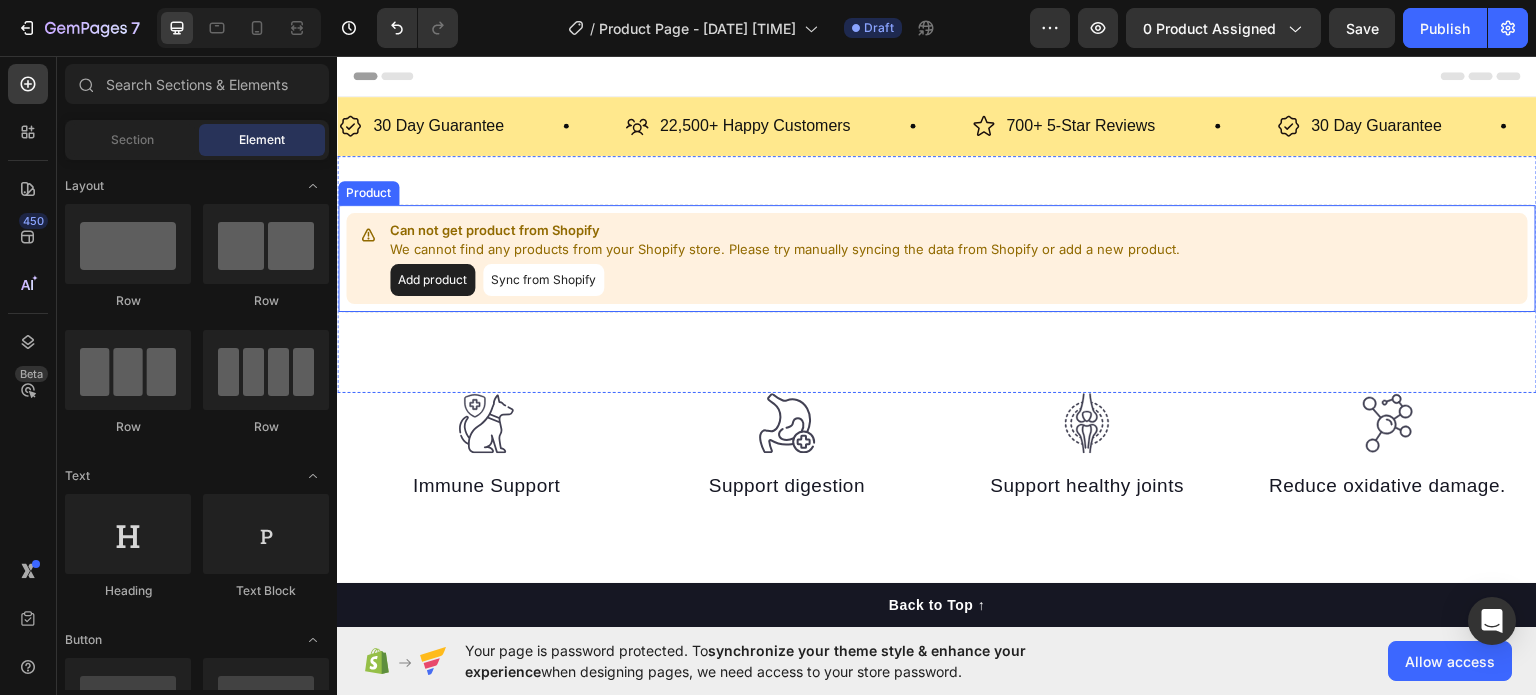click on "Add product" at bounding box center [432, 279] 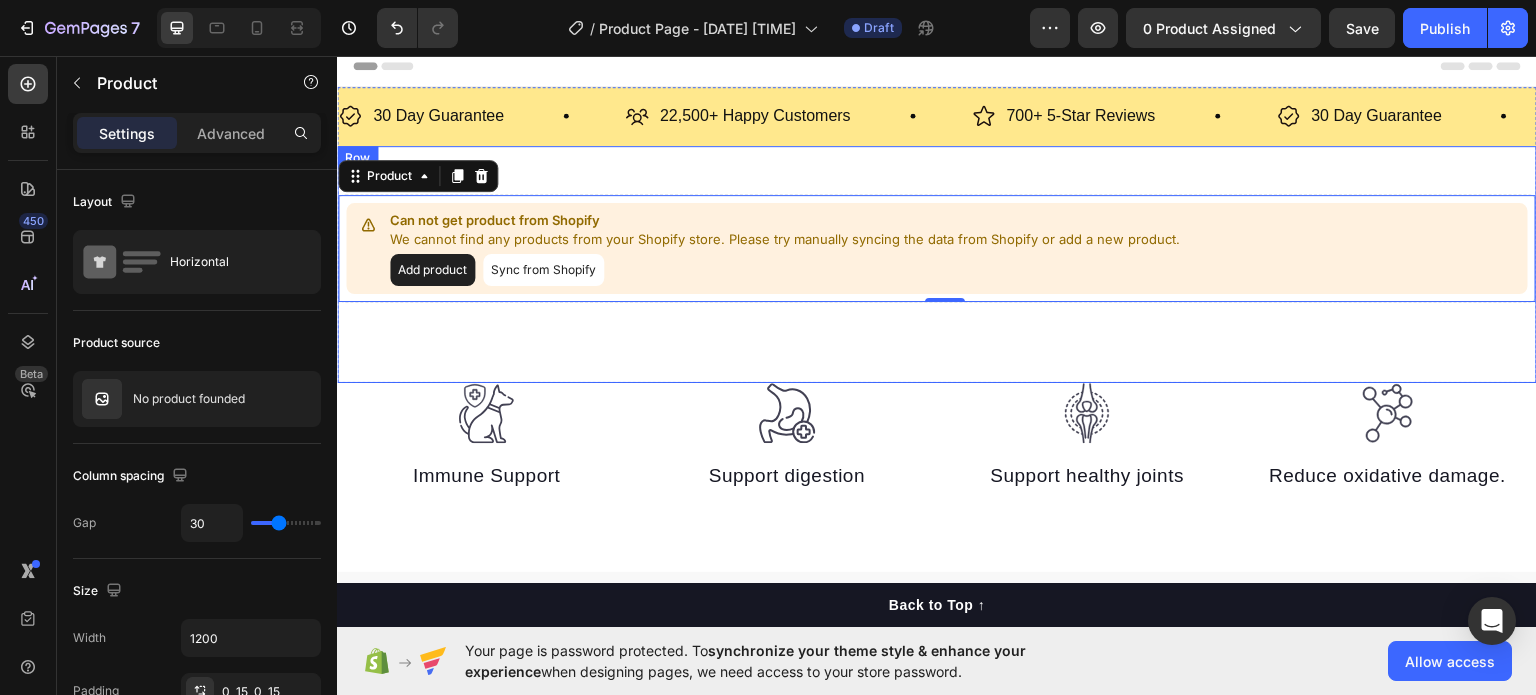 scroll, scrollTop: 0, scrollLeft: 0, axis: both 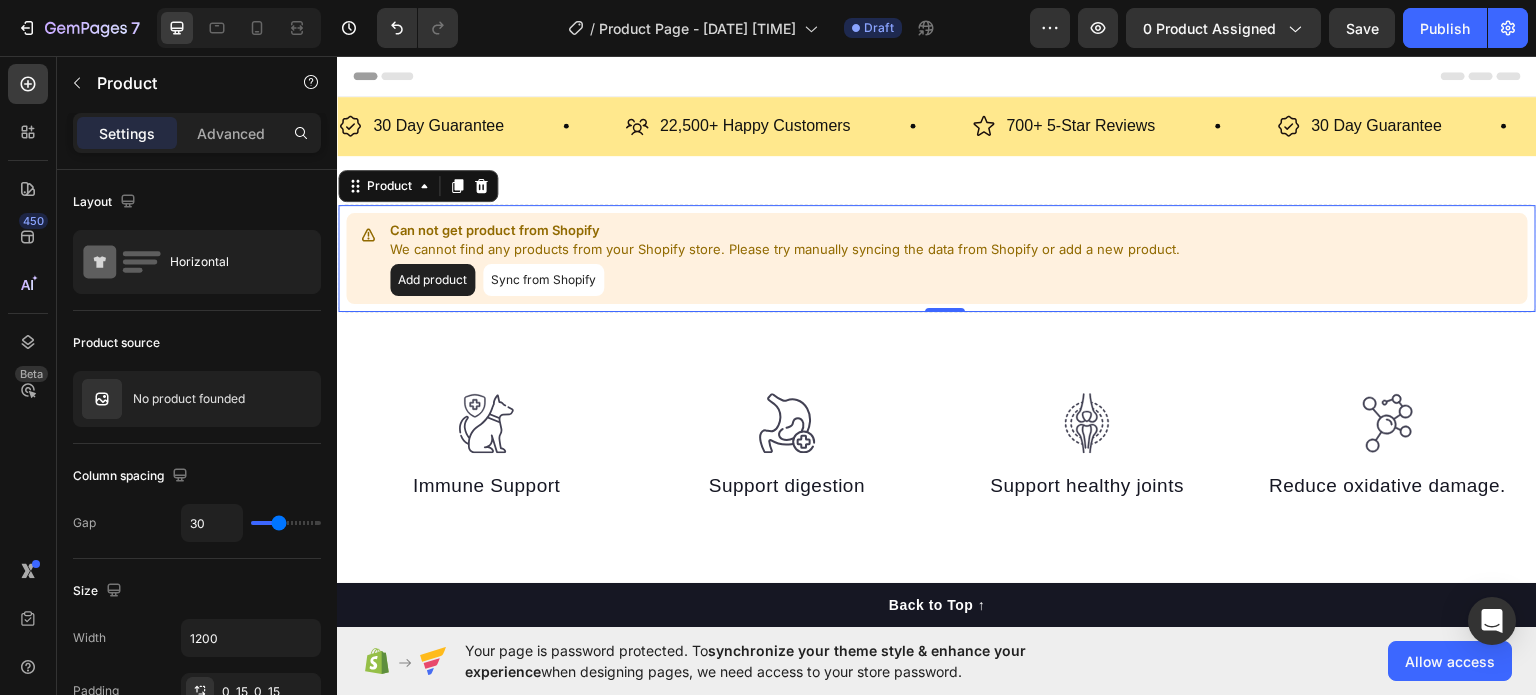 click on "Add product" at bounding box center [432, 279] 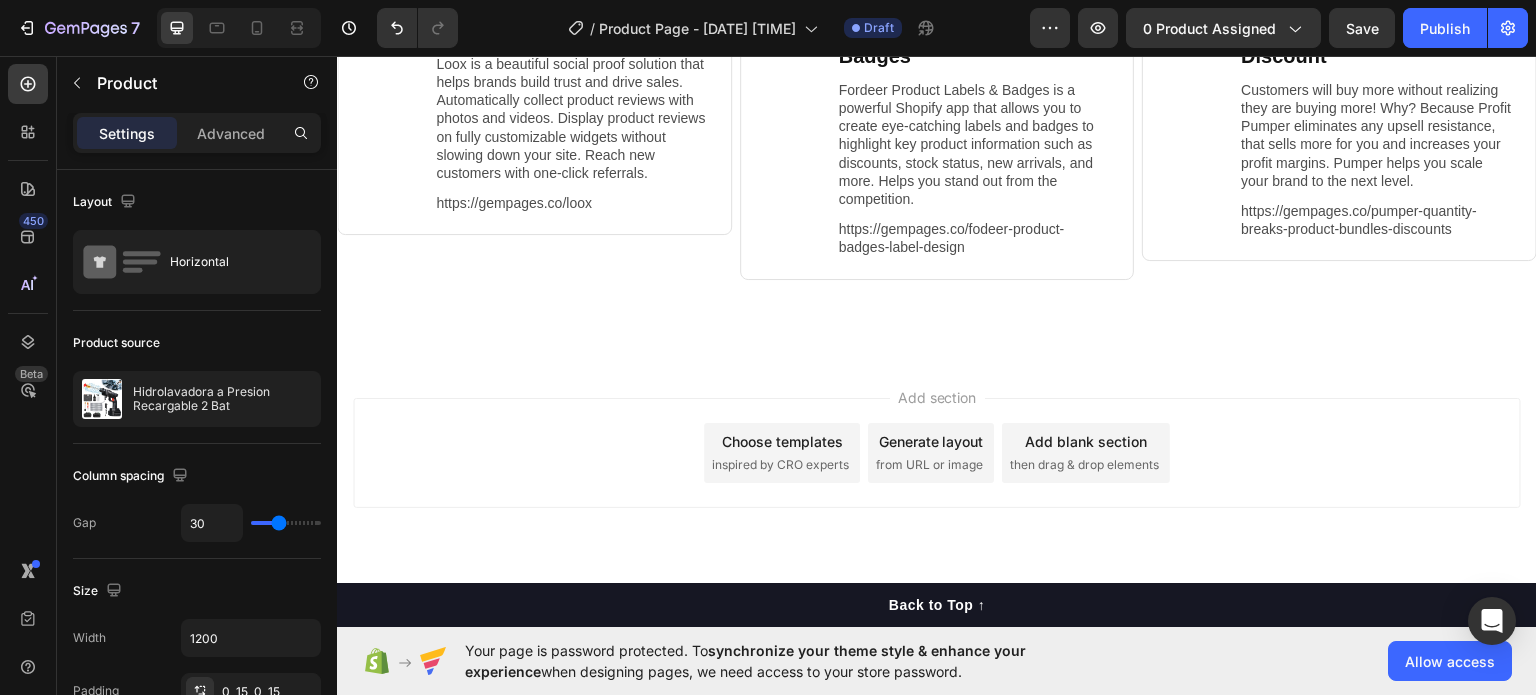 scroll, scrollTop: 8240, scrollLeft: 0, axis: vertical 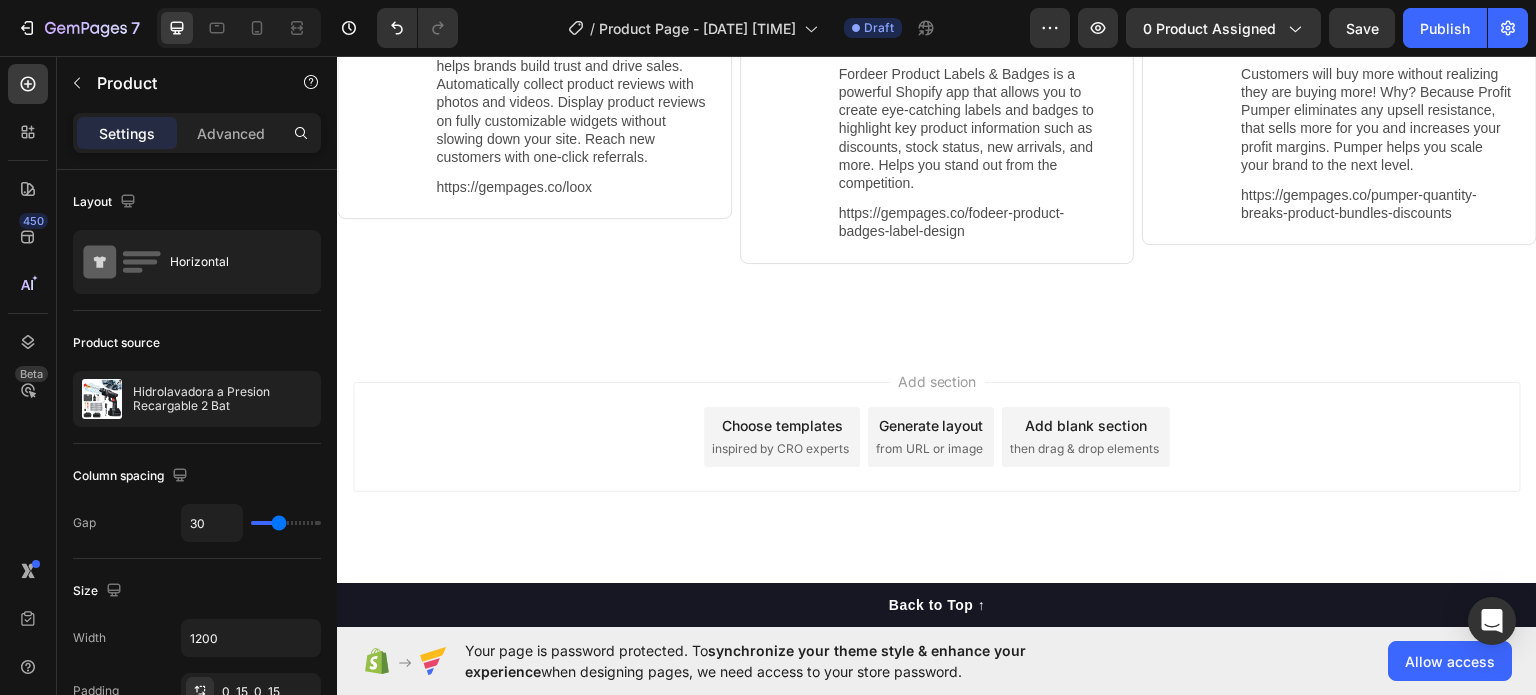 click on "Add blank section" at bounding box center (1086, 424) 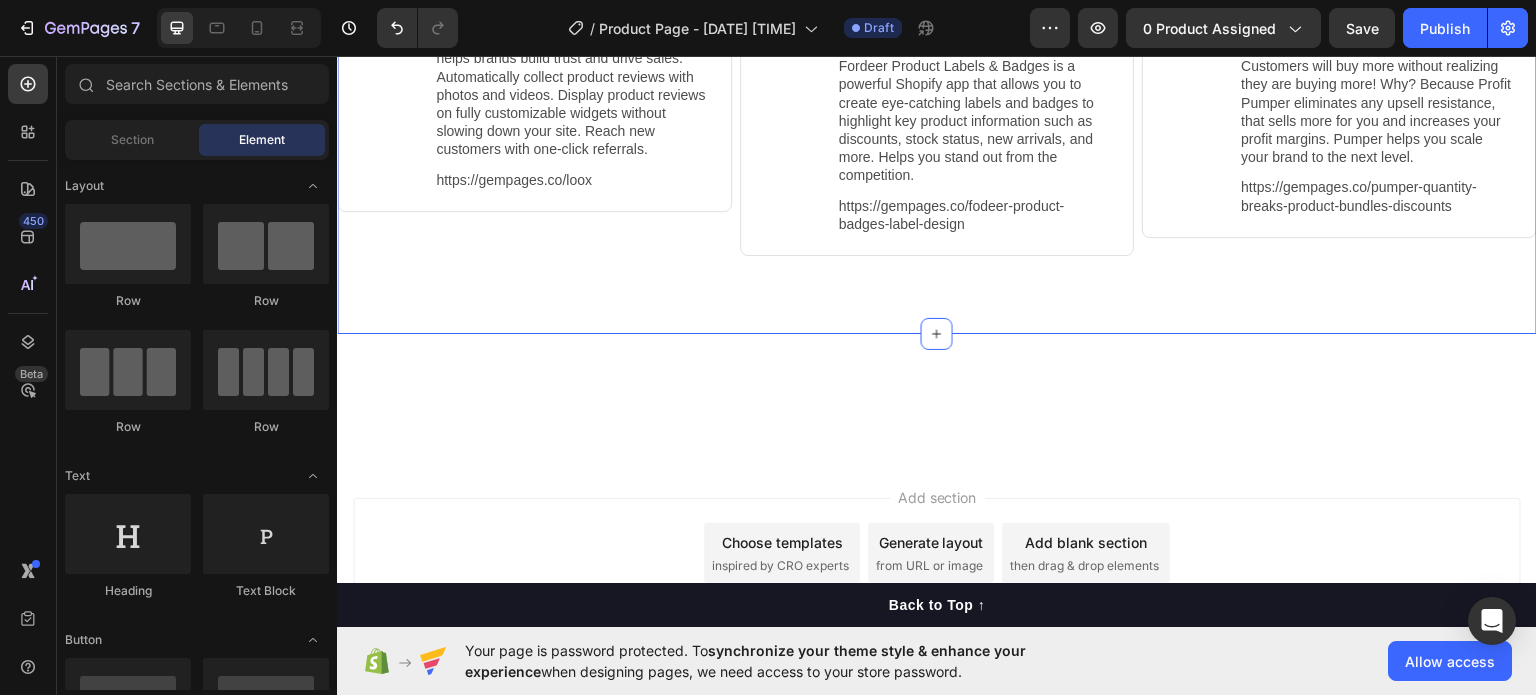 scroll, scrollTop: 8364, scrollLeft: 0, axis: vertical 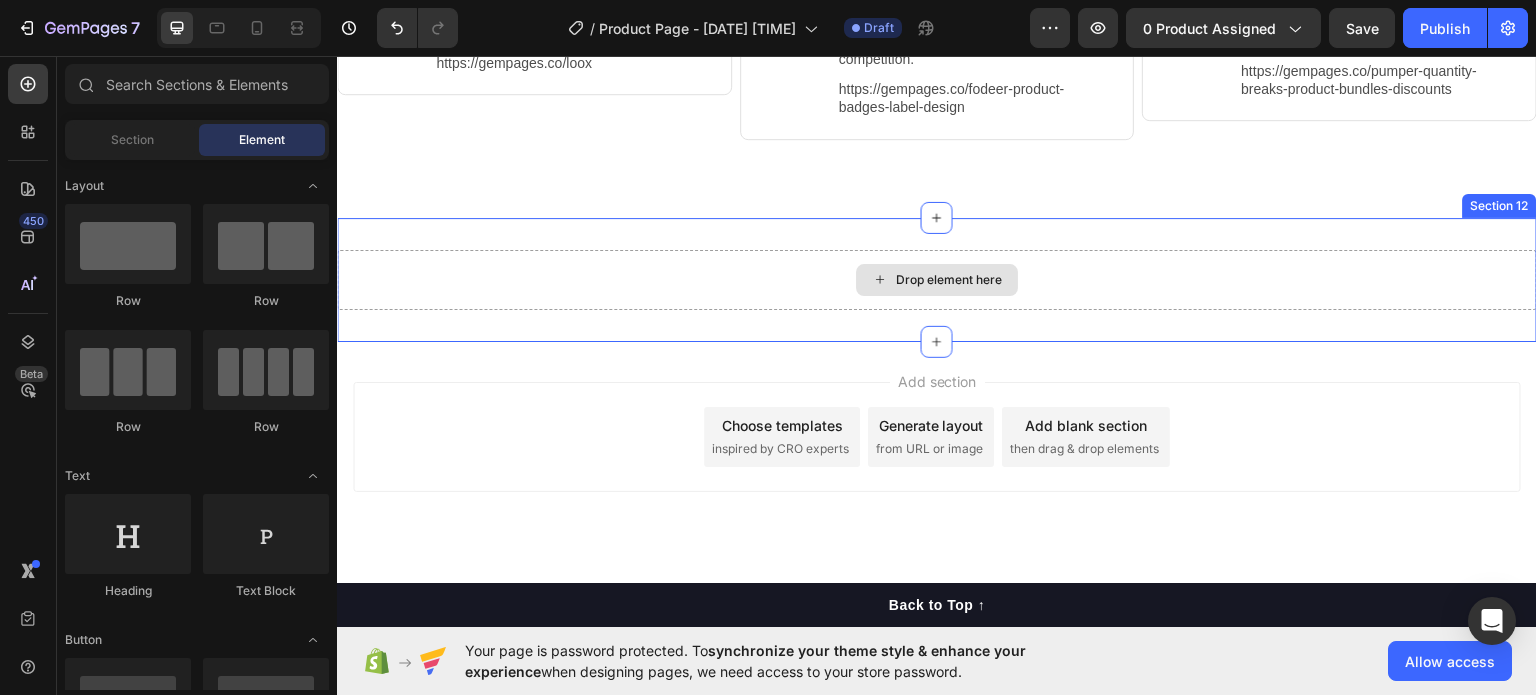 click on "Drop element here" at bounding box center (949, 279) 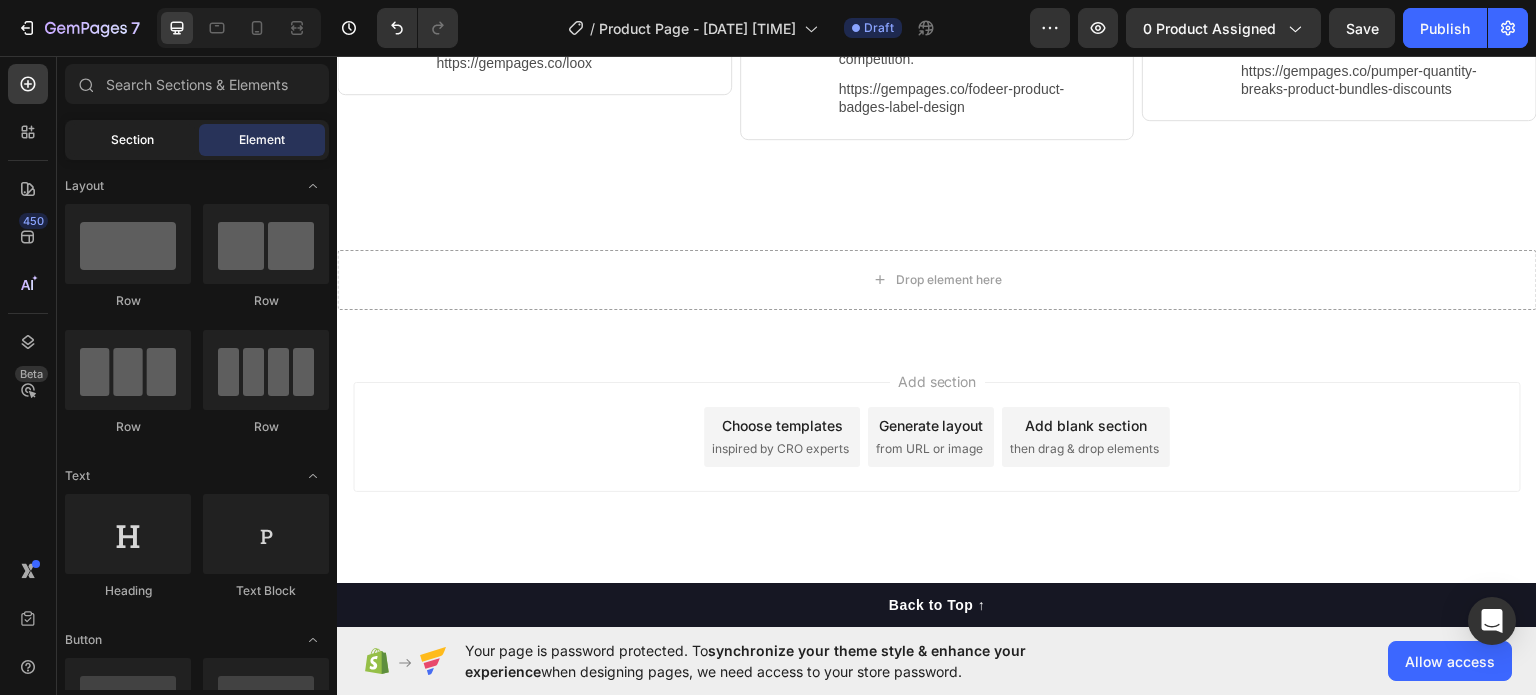 click on "Section" 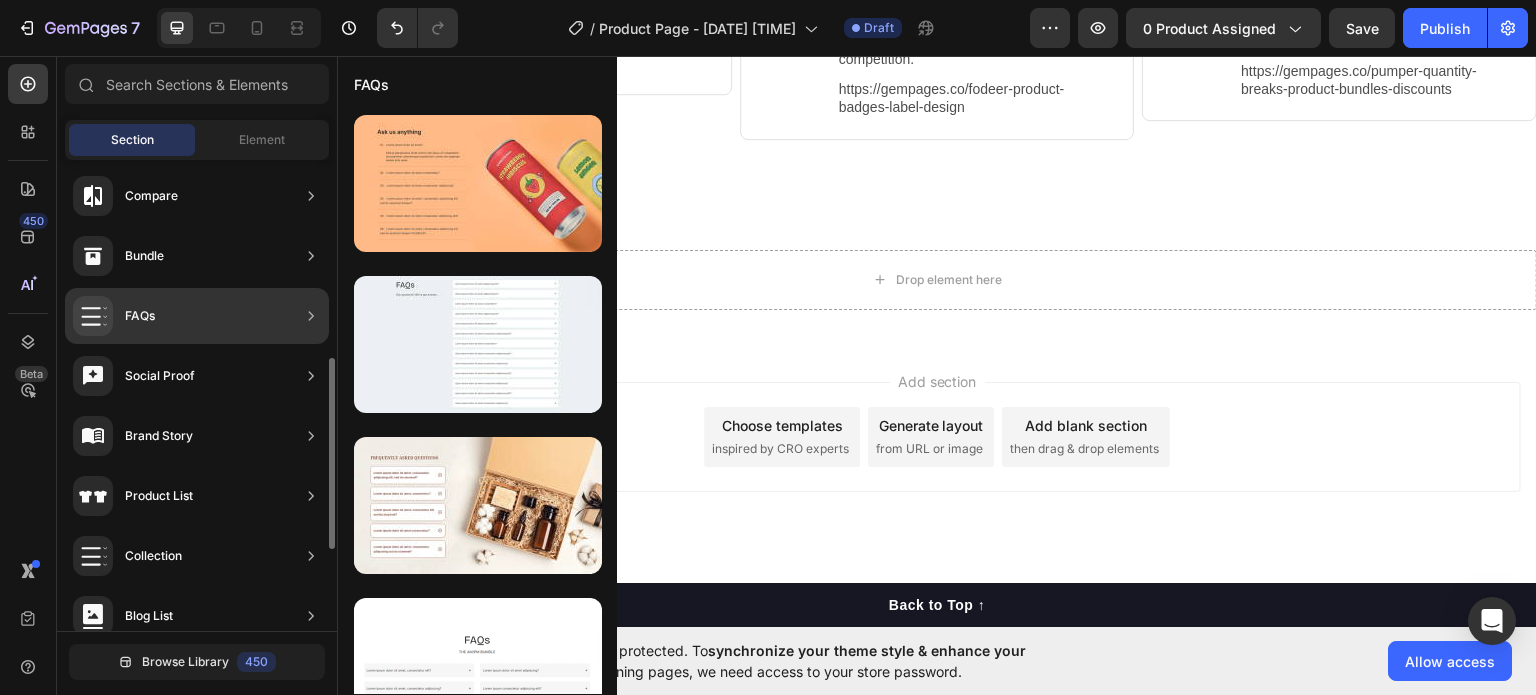 scroll, scrollTop: 0, scrollLeft: 0, axis: both 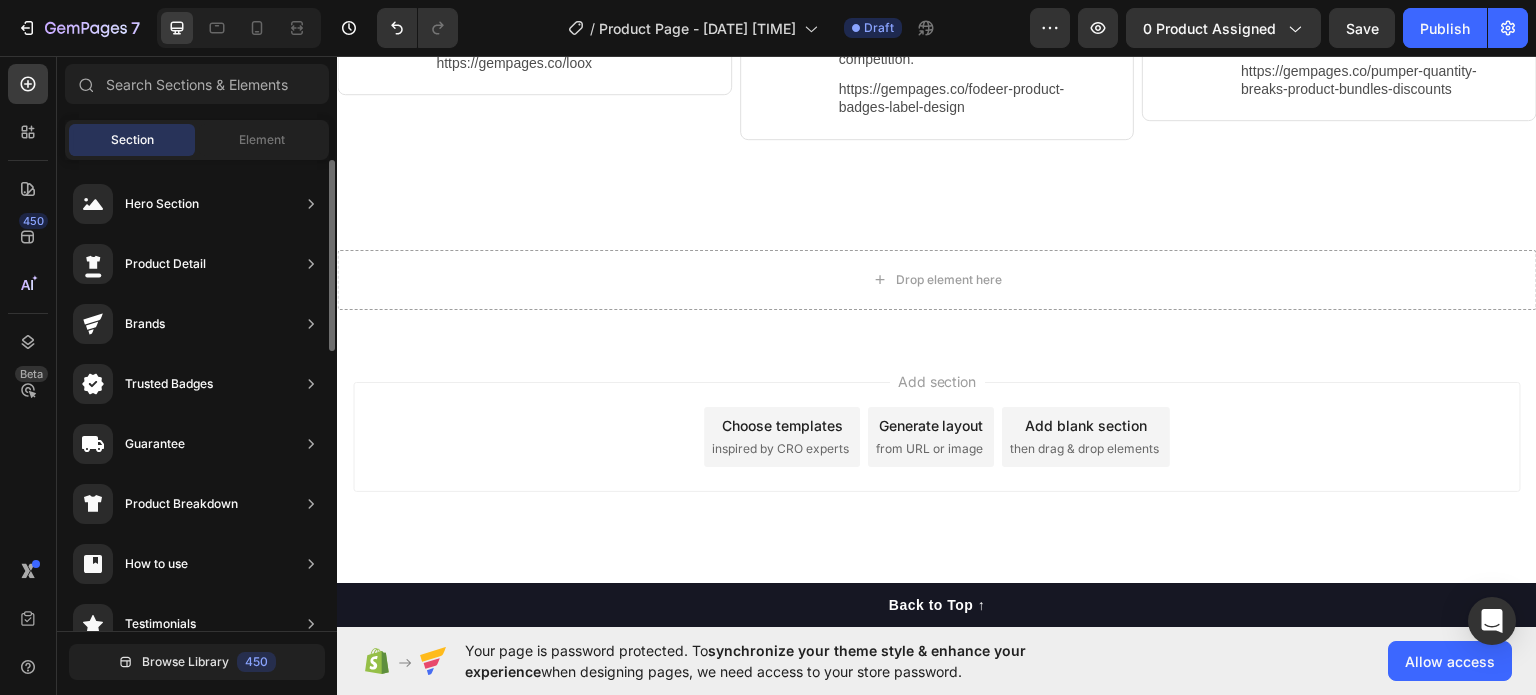 click on "Add section Choose templates inspired by CRO experts Generate layout from URL or image Add blank section then drag & drop elements" at bounding box center [937, 436] 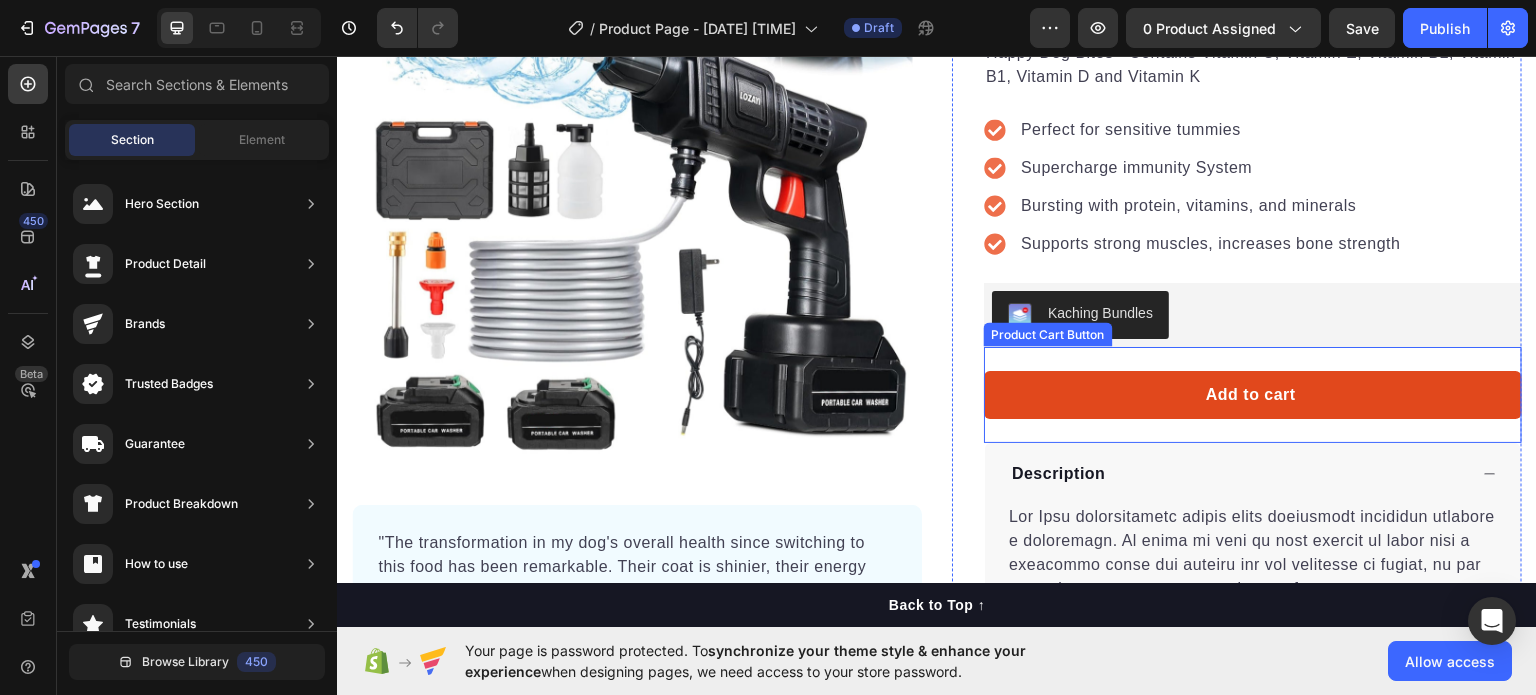 scroll, scrollTop: 400, scrollLeft: 0, axis: vertical 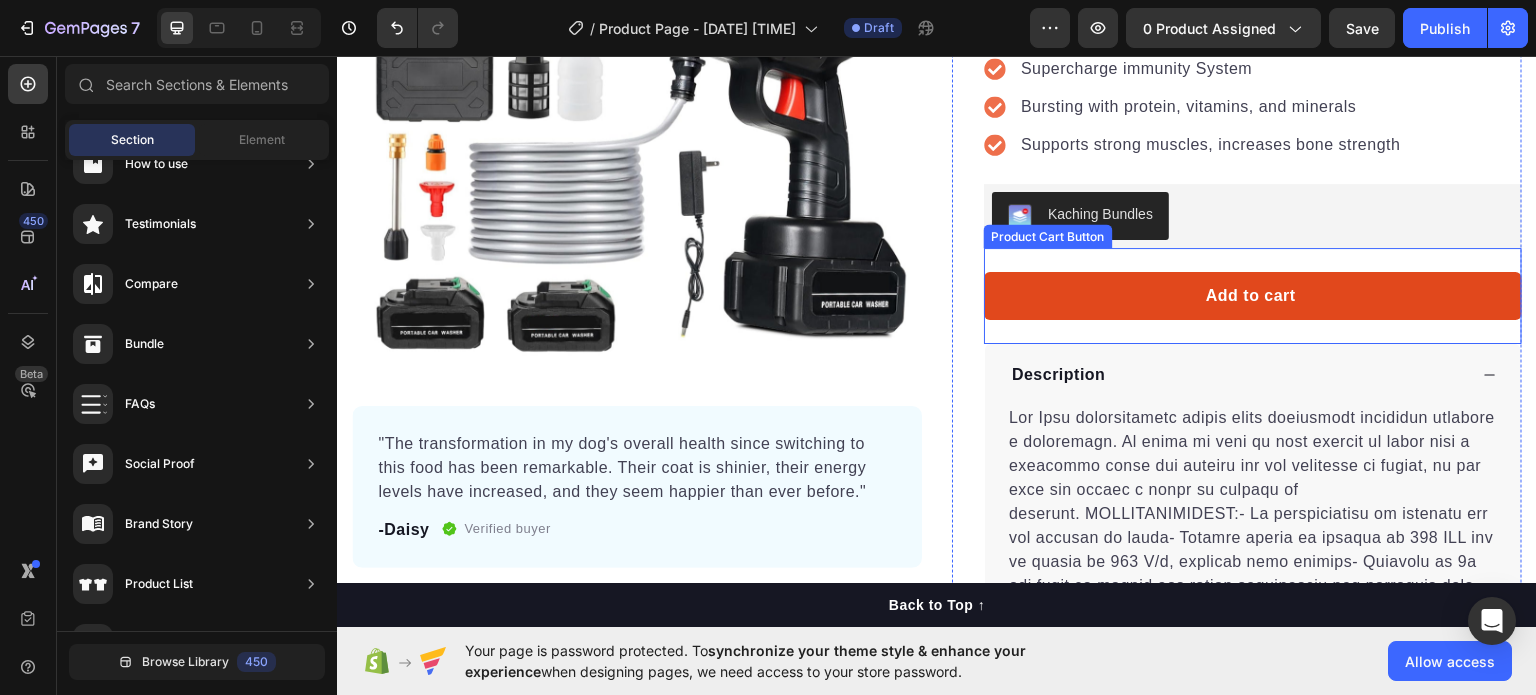 click on "Add to cart" at bounding box center (1253, 295) 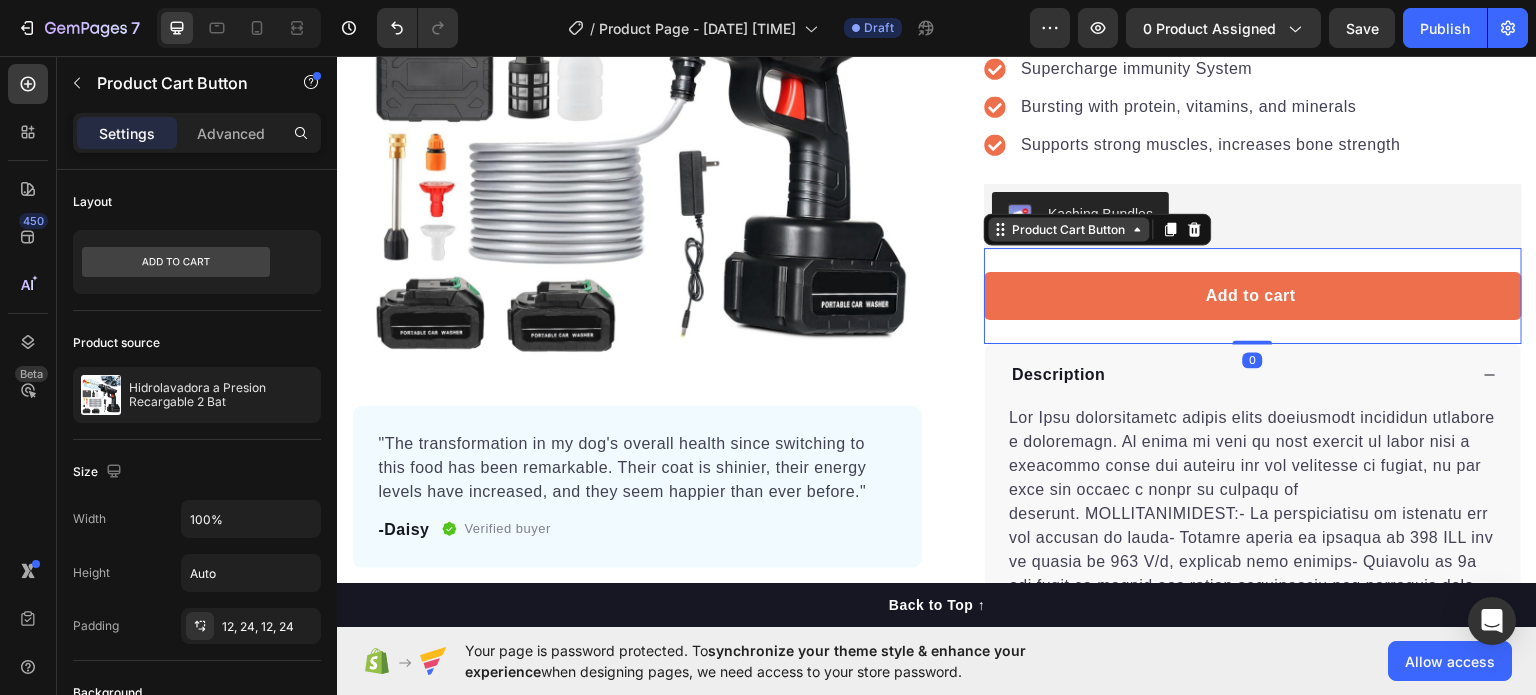 click on "Product Cart Button" at bounding box center (1069, 228) 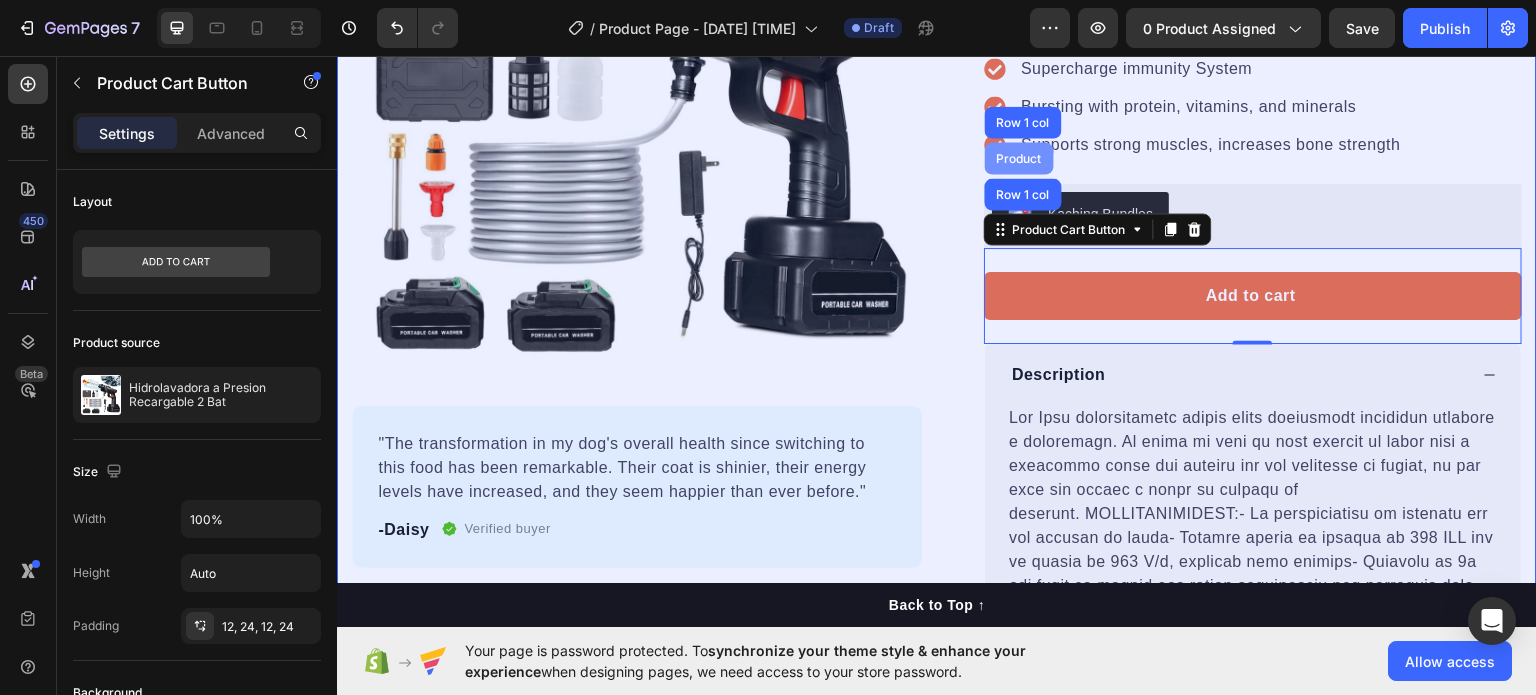 click on "Product" at bounding box center [1019, 157] 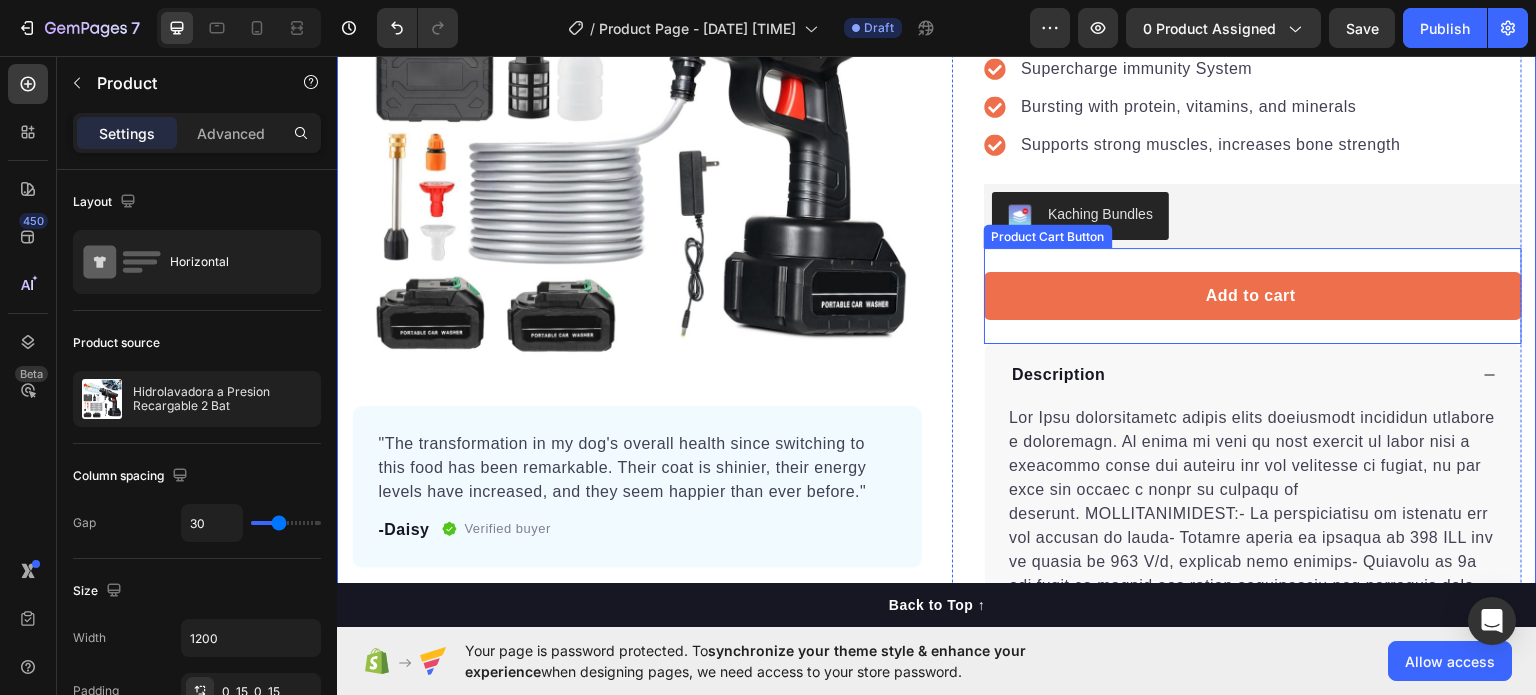 click on "Add to cart Product Cart Button" at bounding box center (1253, 295) 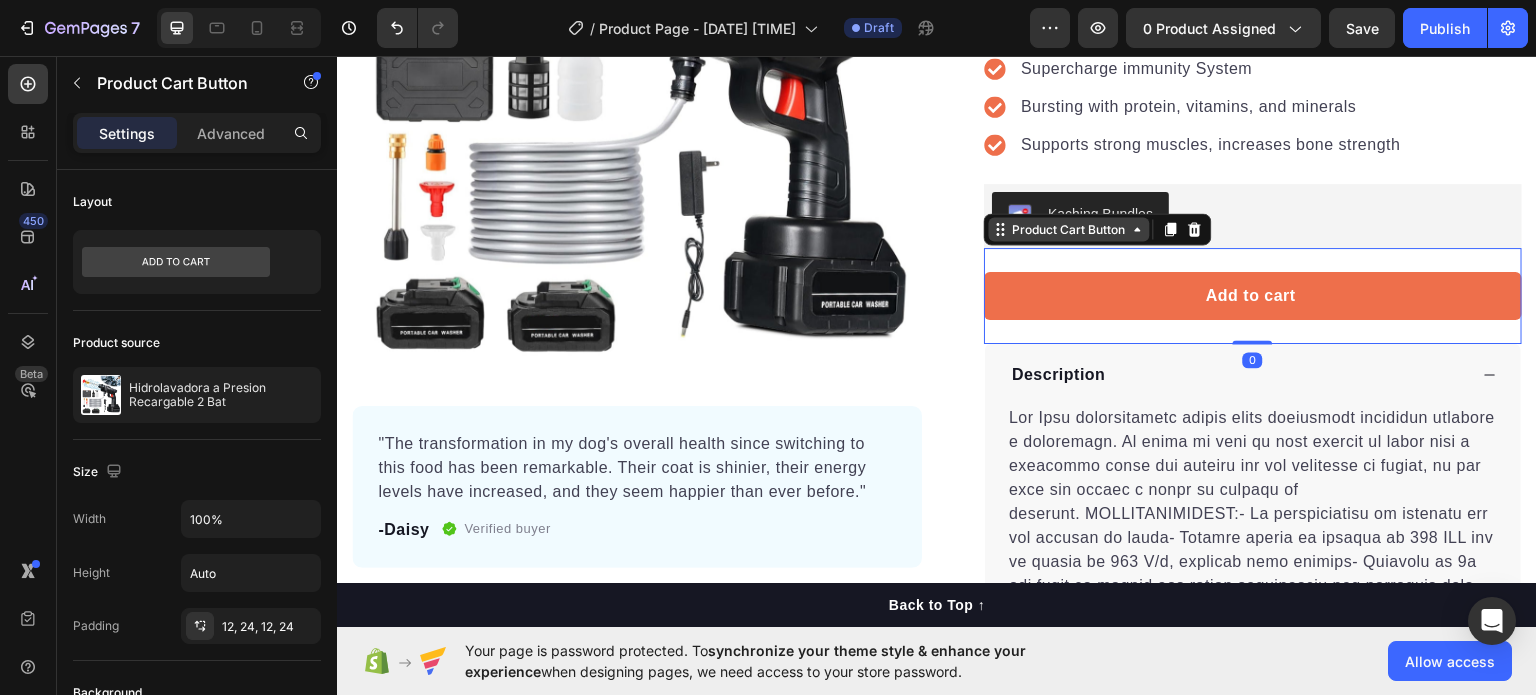 click on "Product Cart Button" at bounding box center [1069, 228] 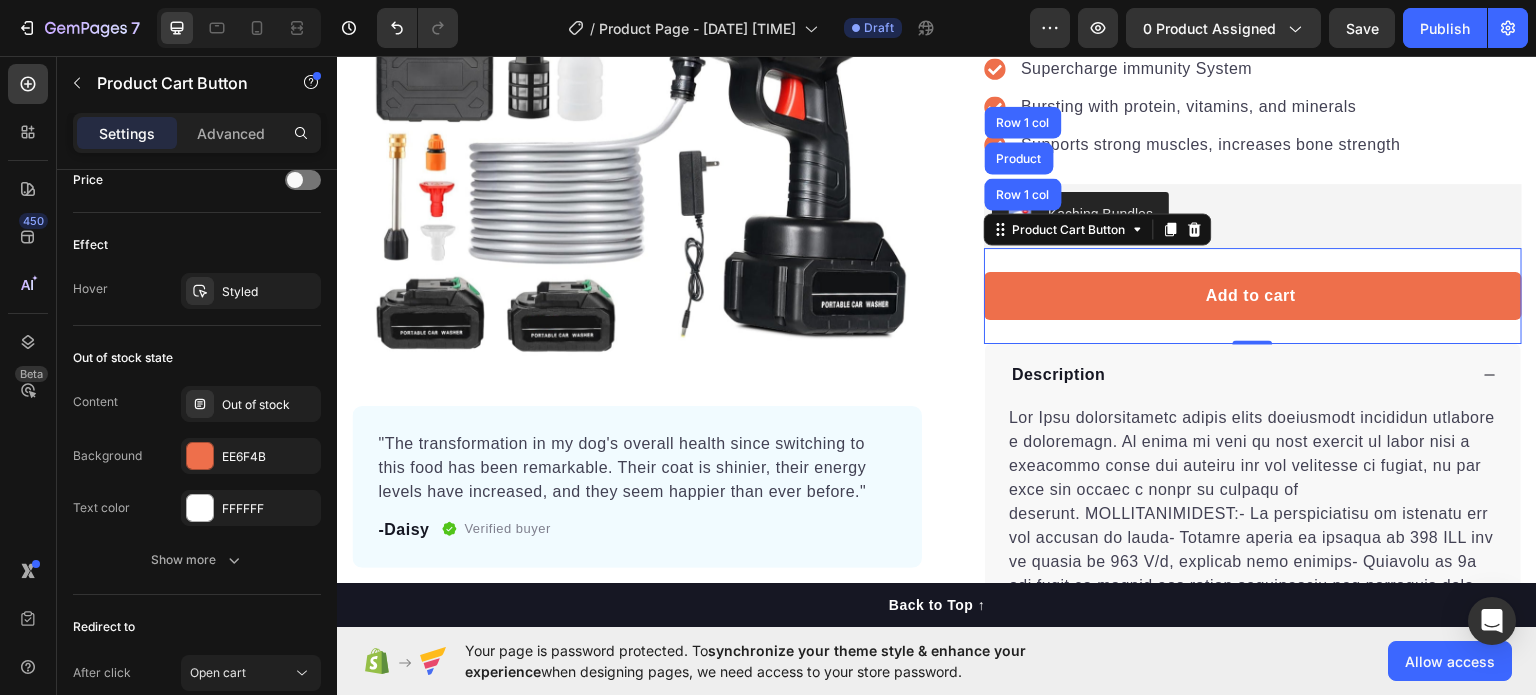 scroll, scrollTop: 1556, scrollLeft: 0, axis: vertical 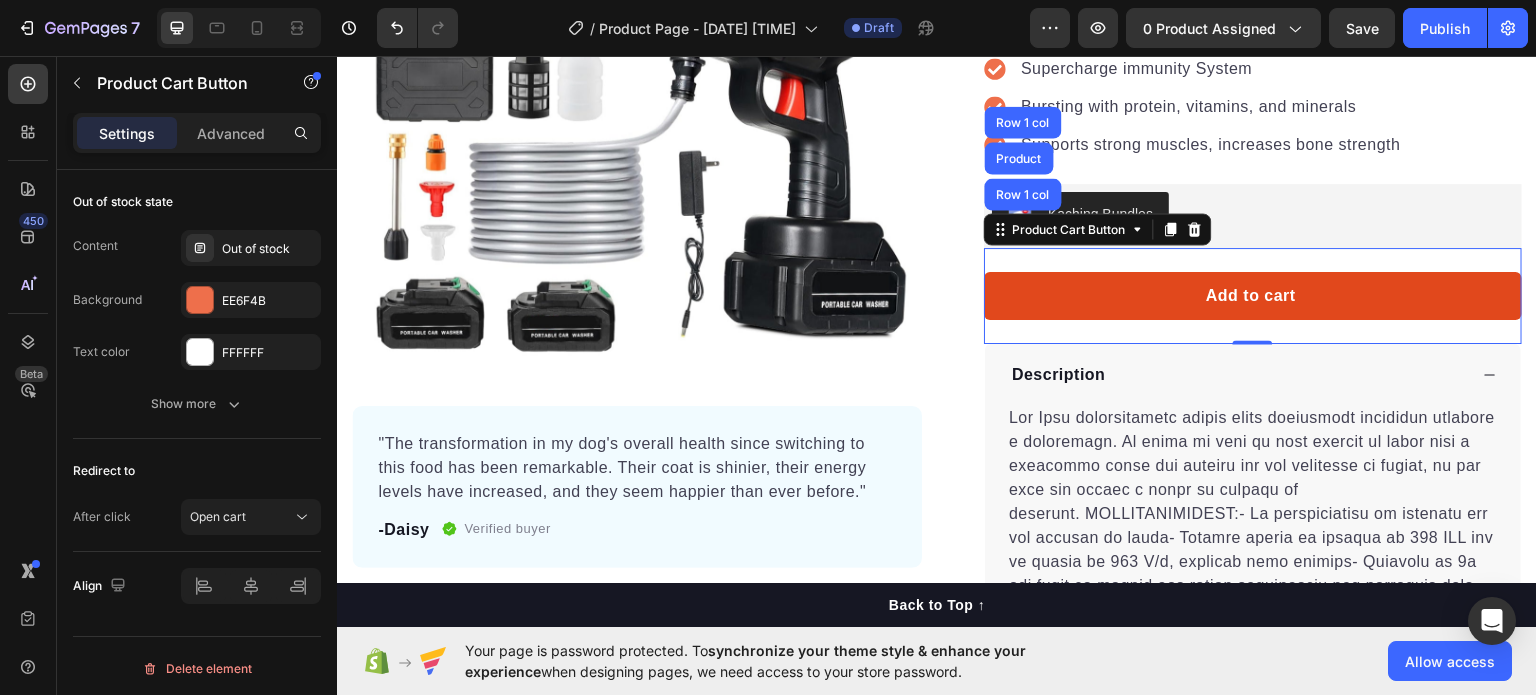 click on "Add to cart" at bounding box center (1253, 295) 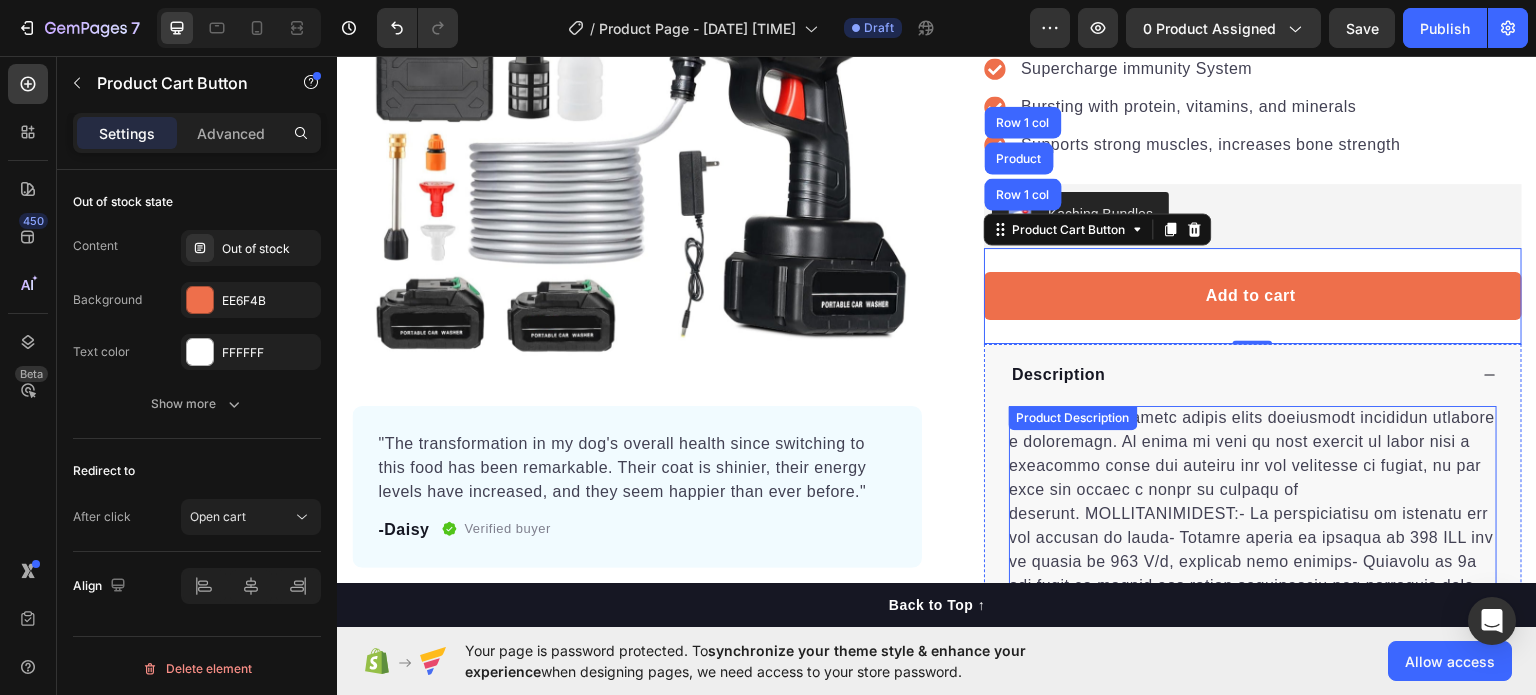 scroll, scrollTop: 0, scrollLeft: 0, axis: both 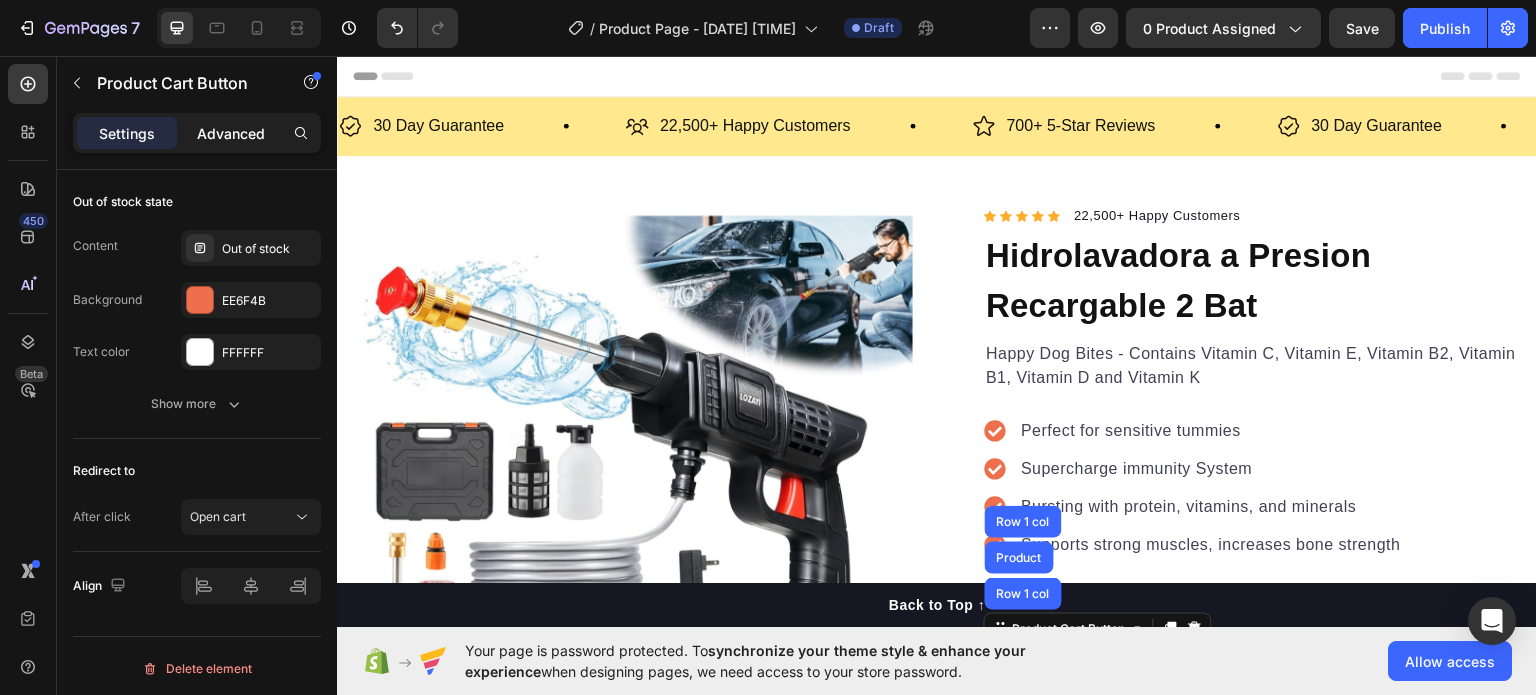 click on "Advanced" at bounding box center [231, 133] 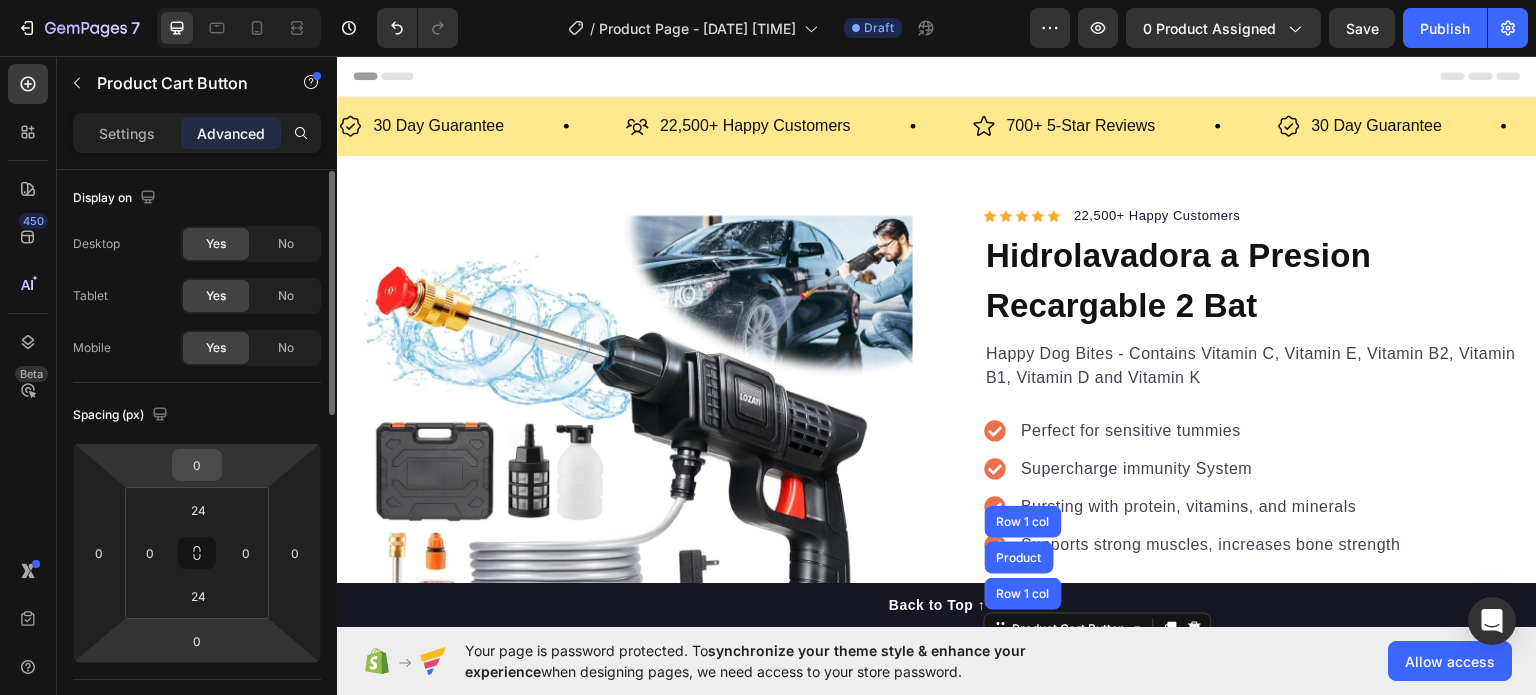 scroll, scrollTop: 0, scrollLeft: 0, axis: both 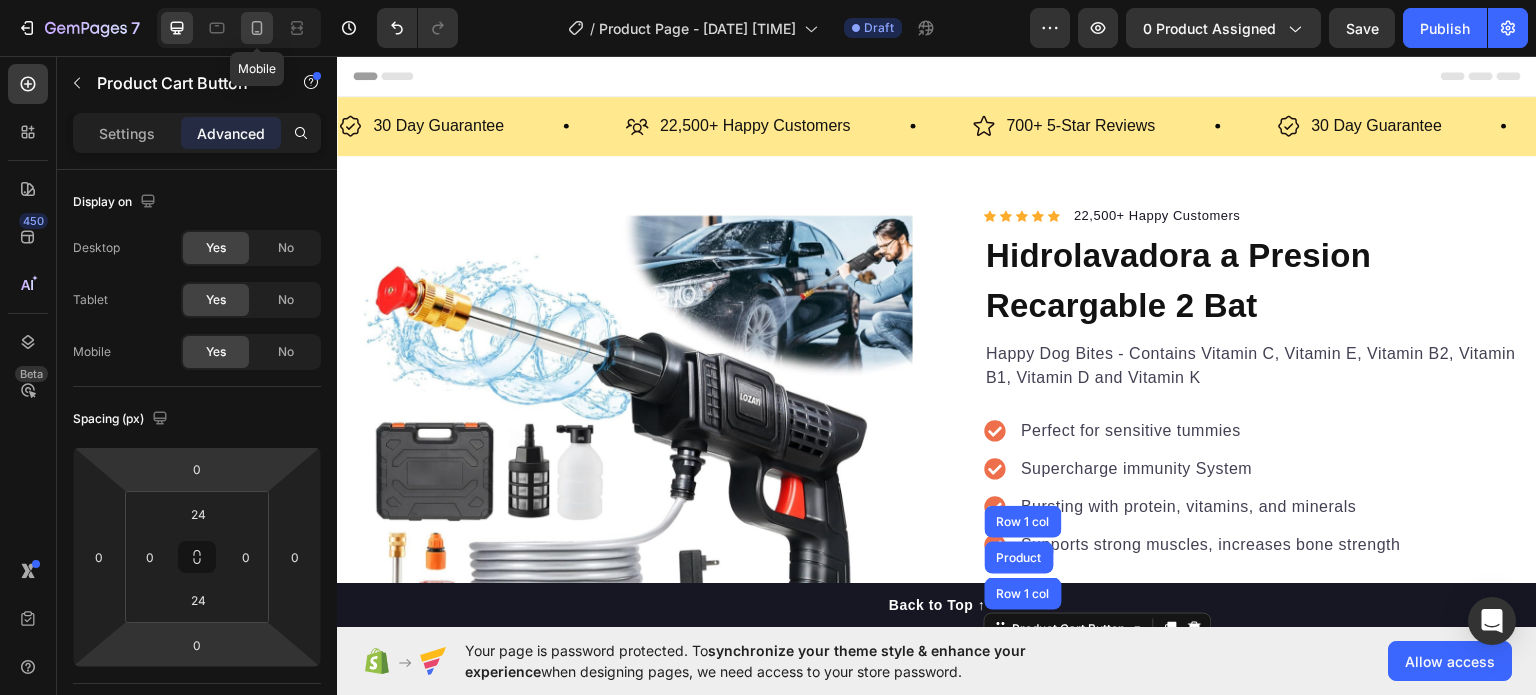 click 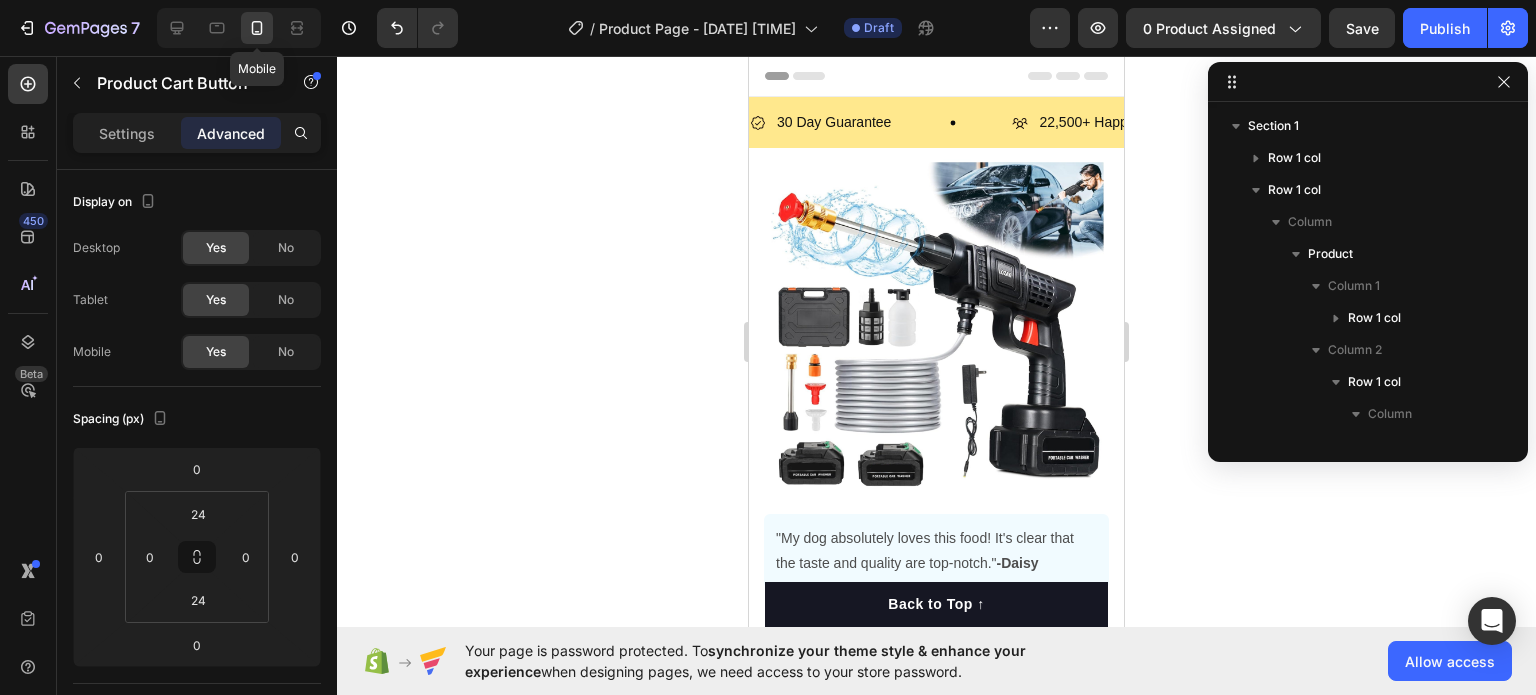 type on "14" 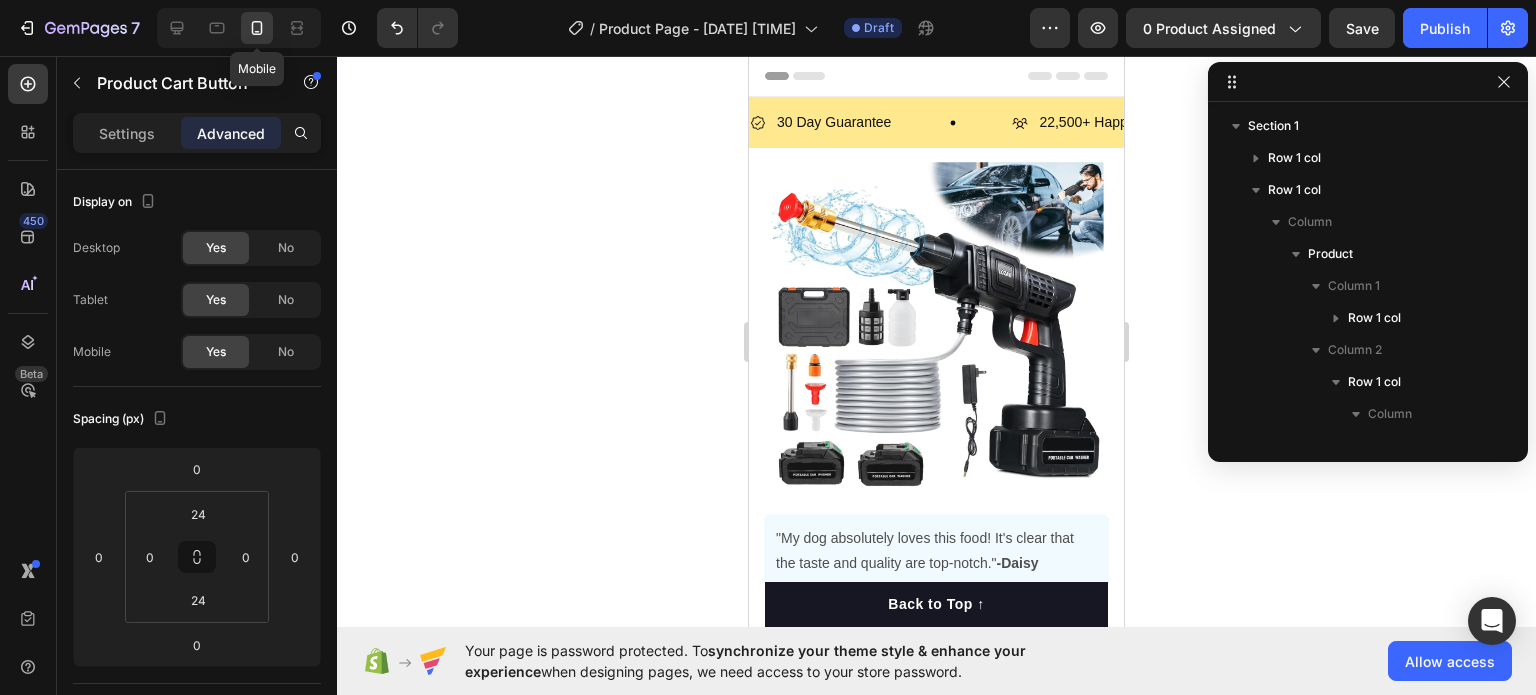 type on "14" 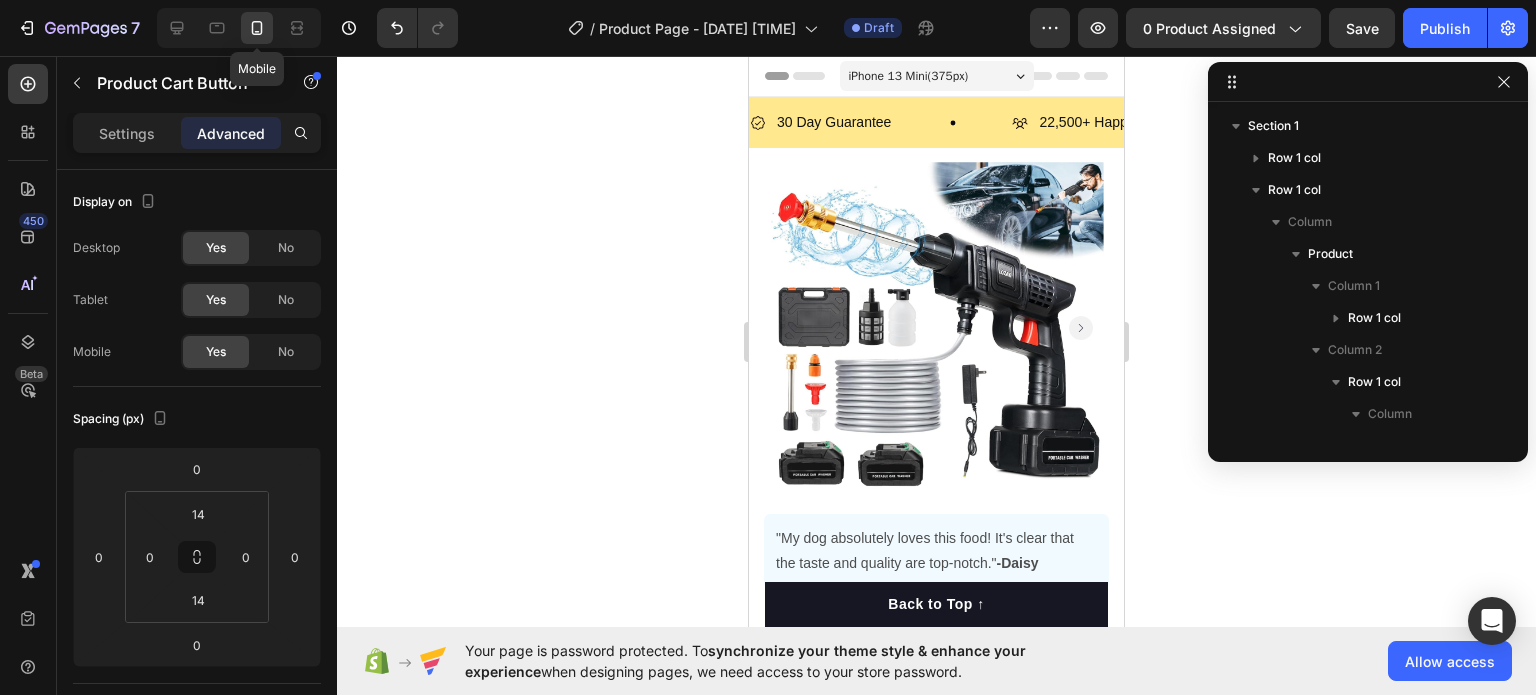 scroll, scrollTop: 346, scrollLeft: 0, axis: vertical 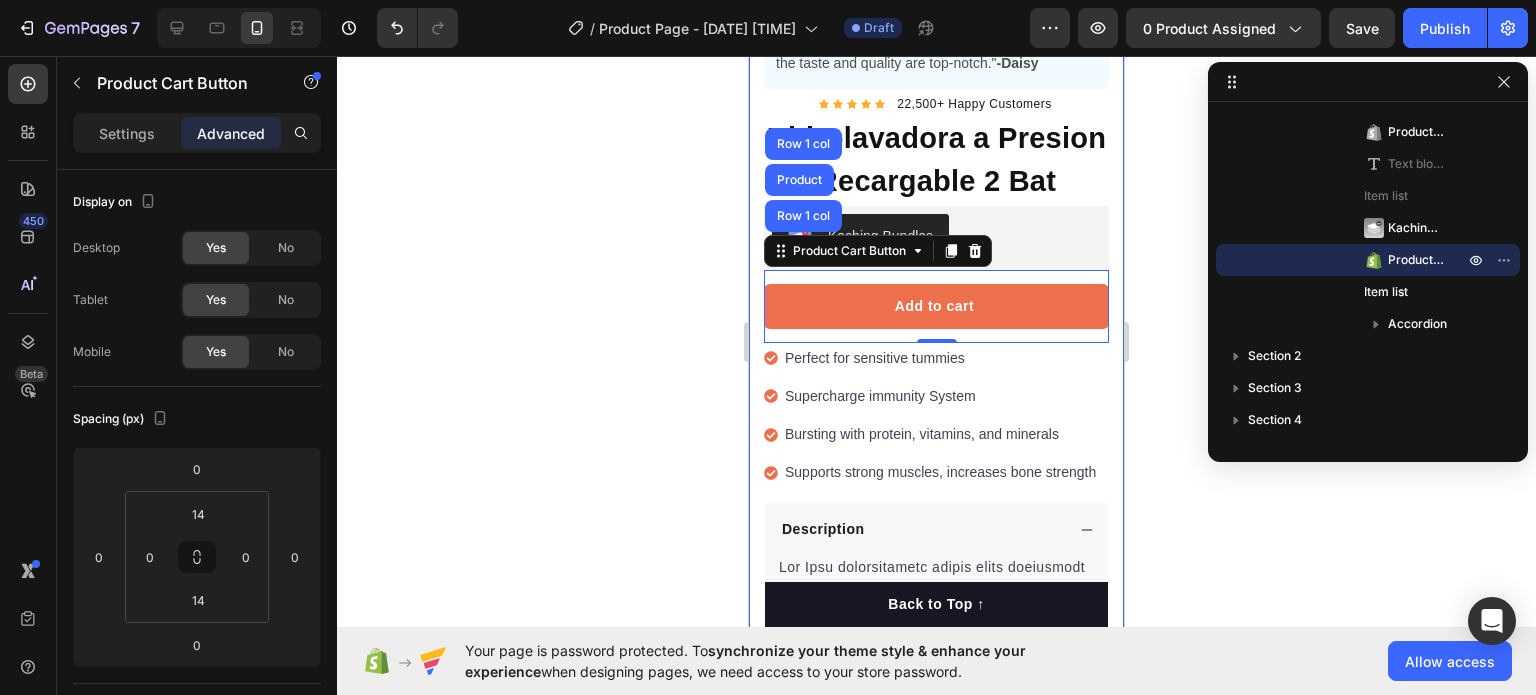 click 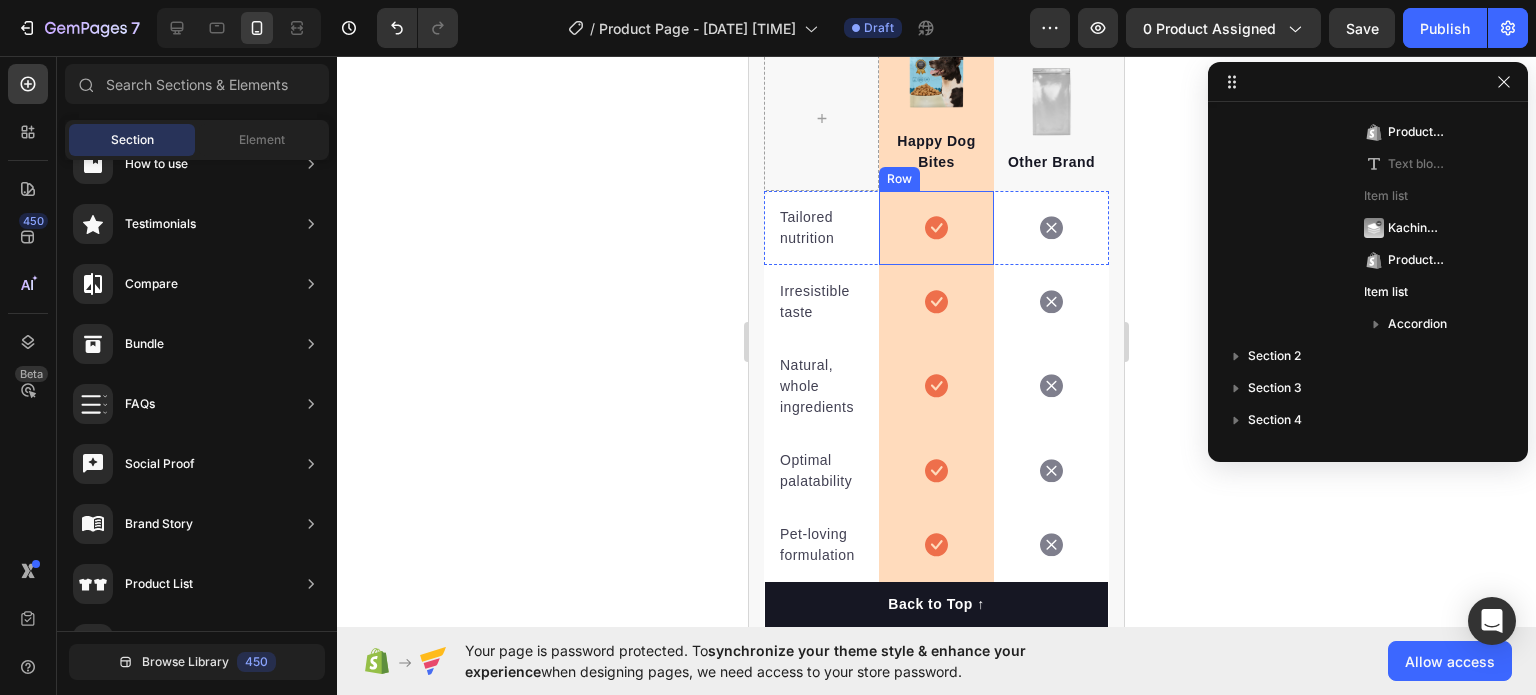 scroll, scrollTop: 4800, scrollLeft: 0, axis: vertical 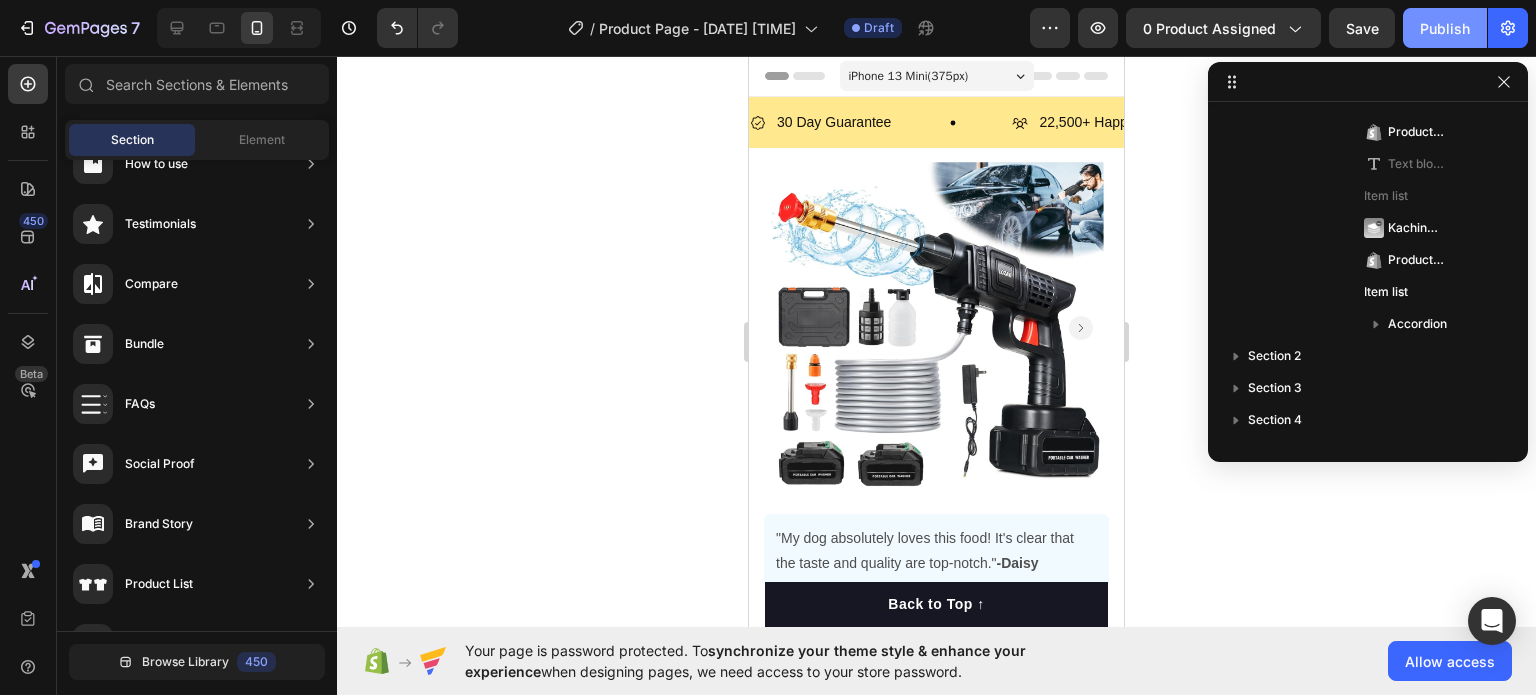 click on "Publish" at bounding box center (1445, 28) 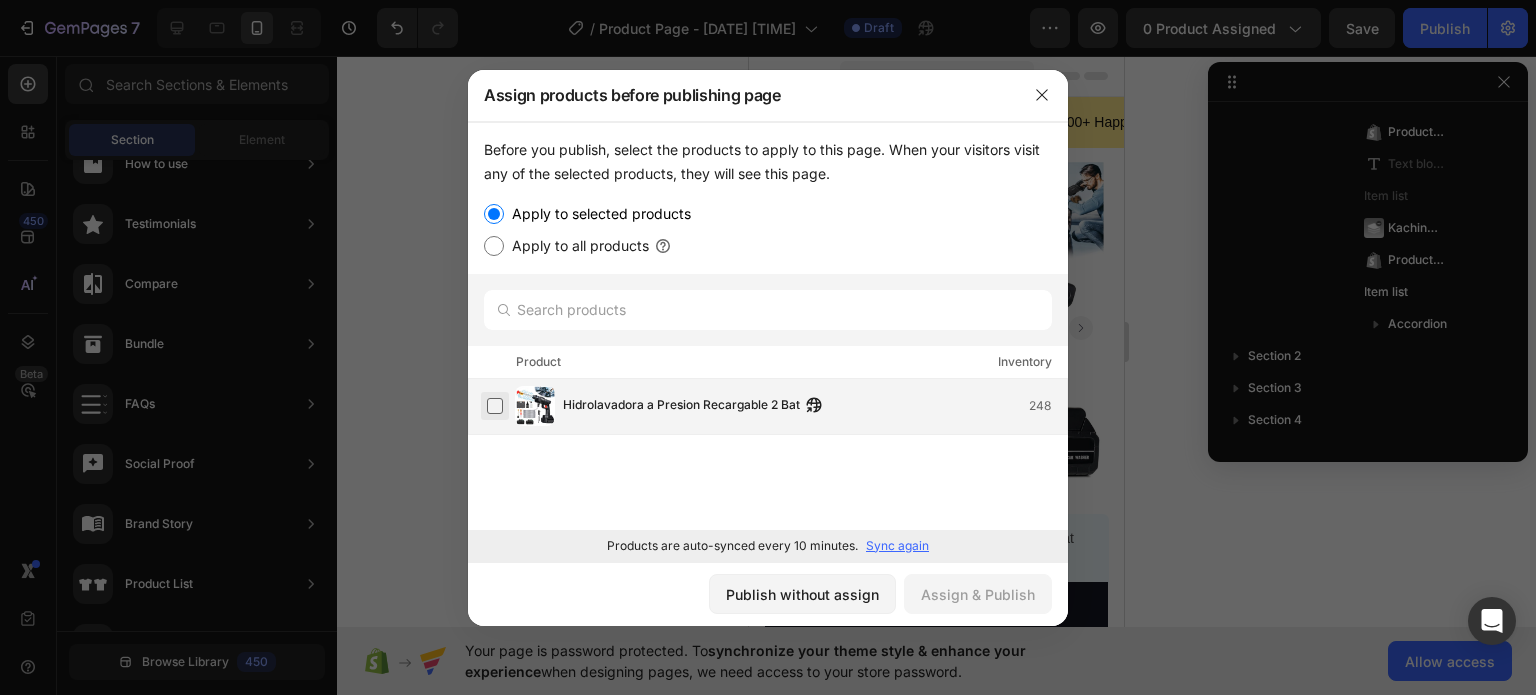 click at bounding box center [495, 406] 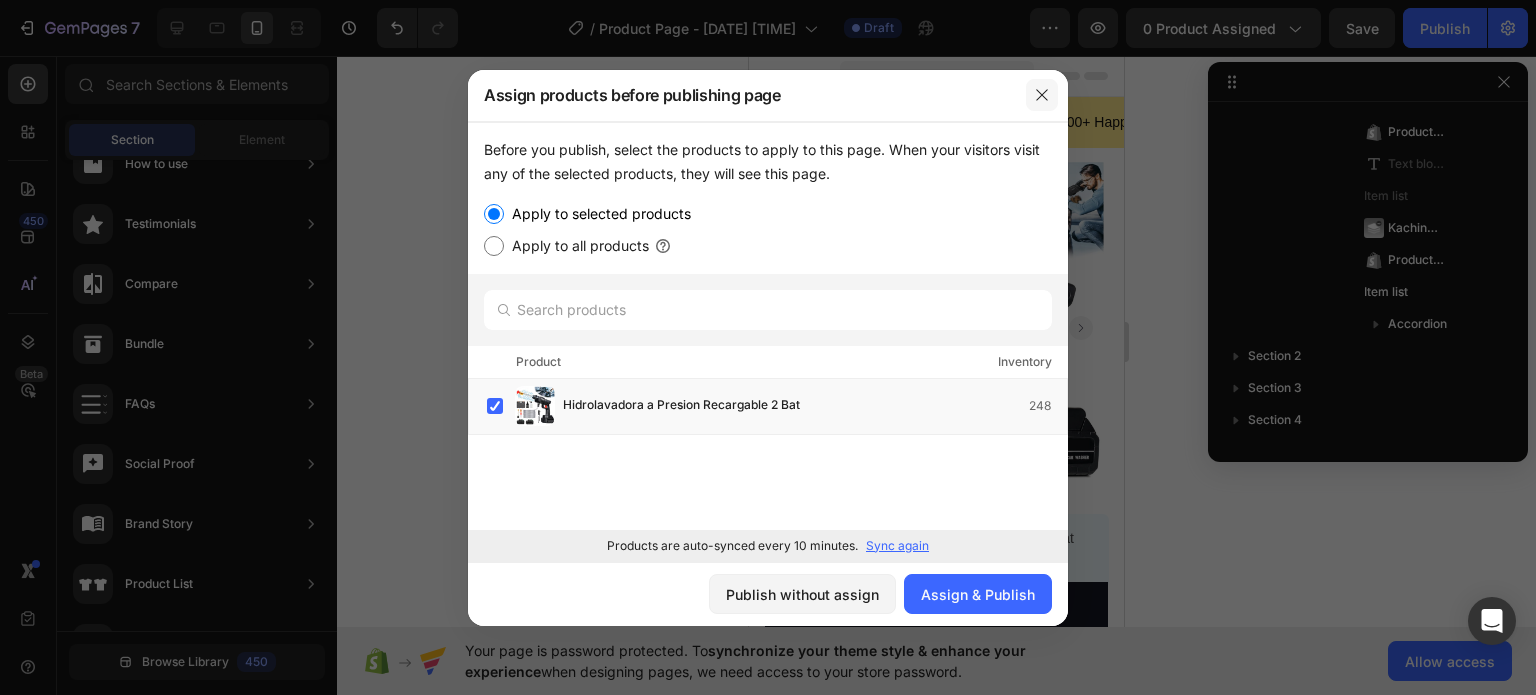 drag, startPoint x: 1044, startPoint y: 101, endPoint x: 309, endPoint y: 36, distance: 737.8685 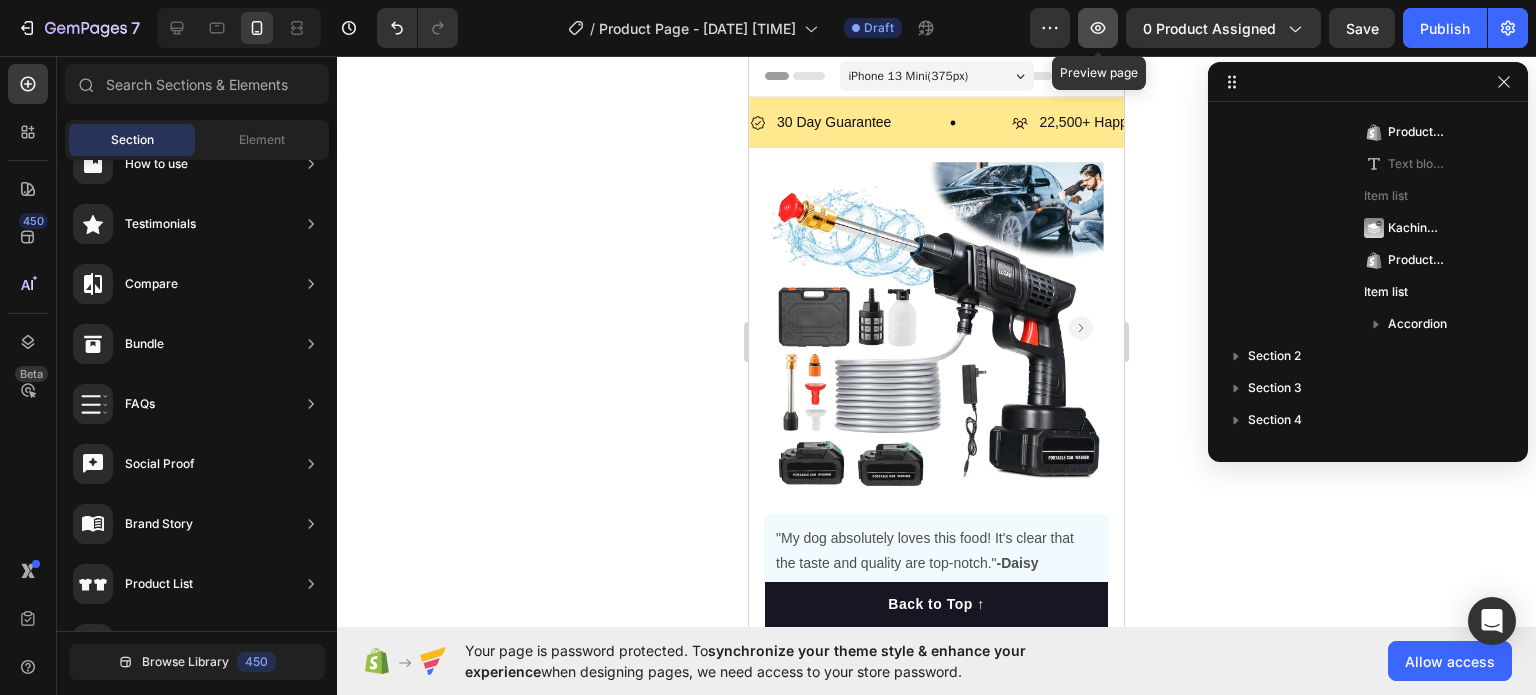 click 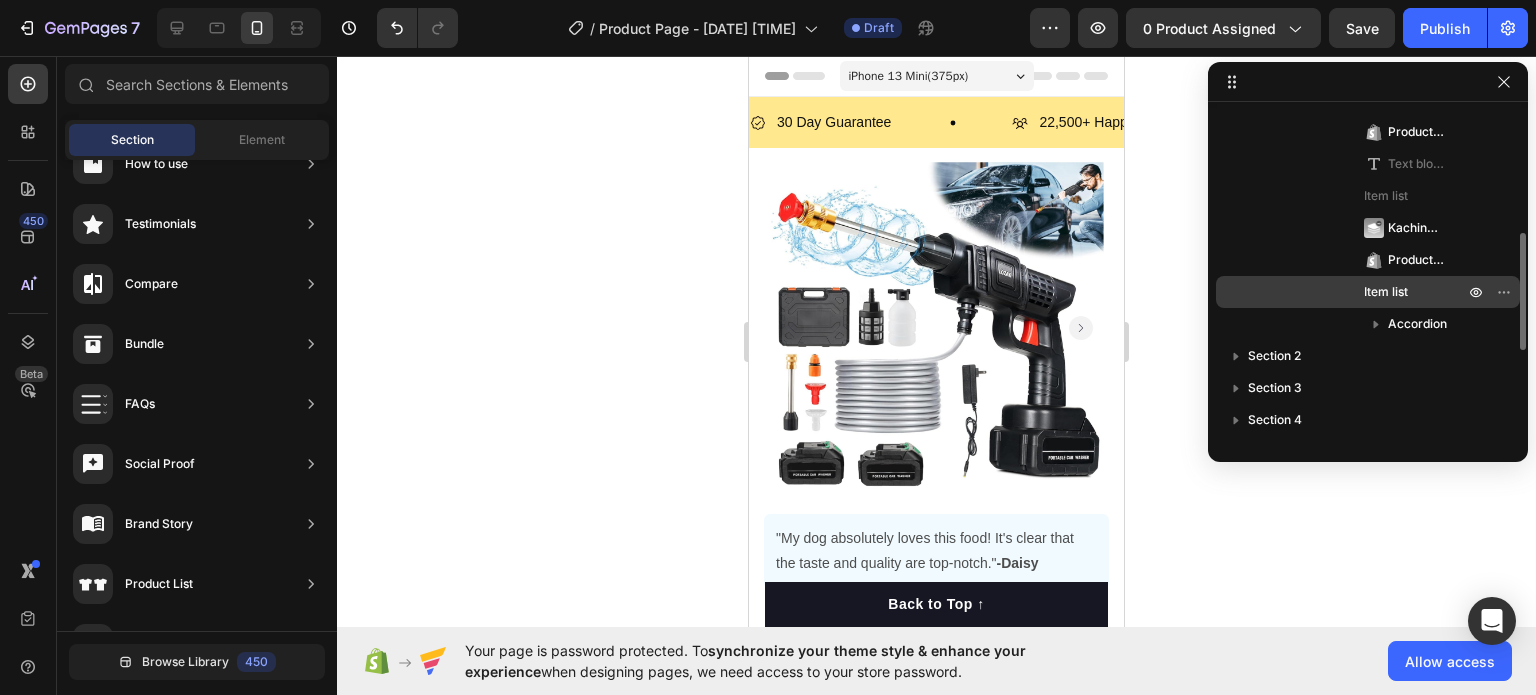 scroll, scrollTop: 0, scrollLeft: 0, axis: both 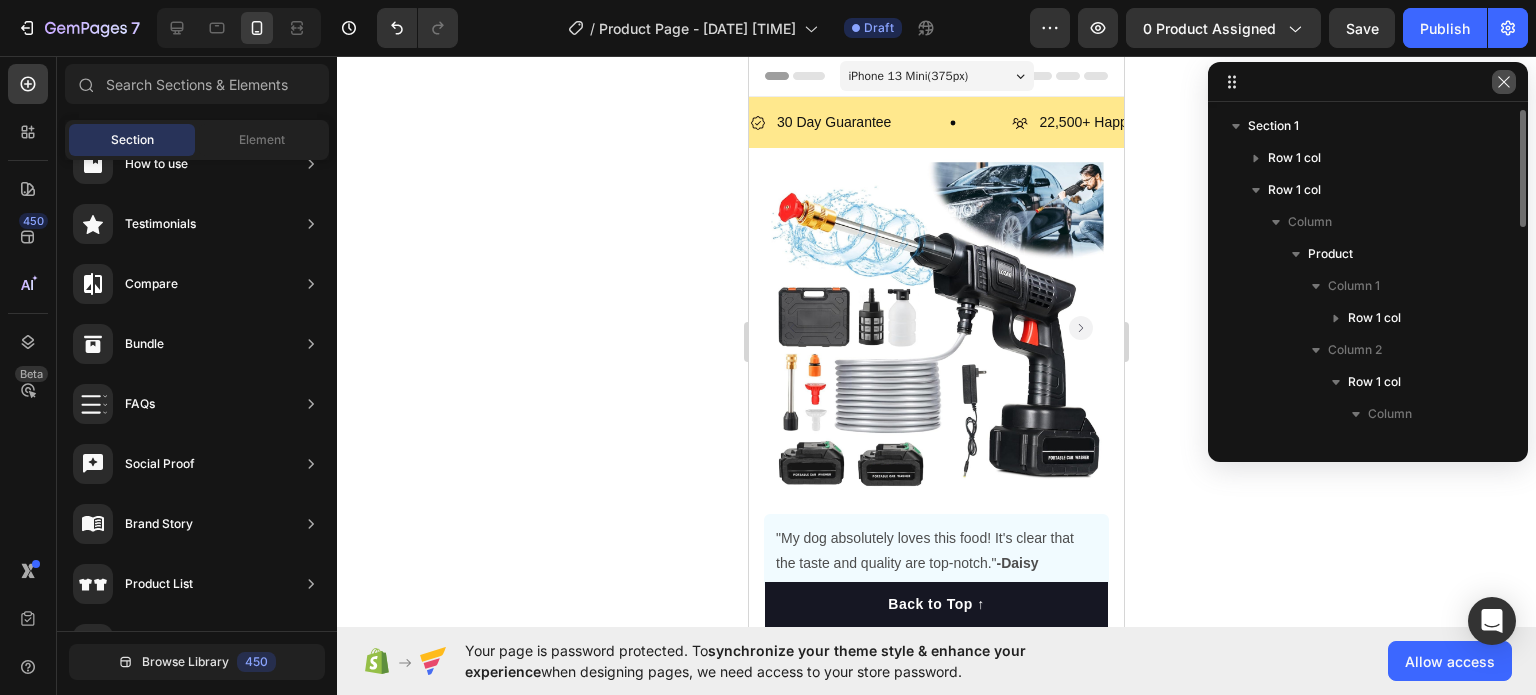 click at bounding box center [1504, 82] 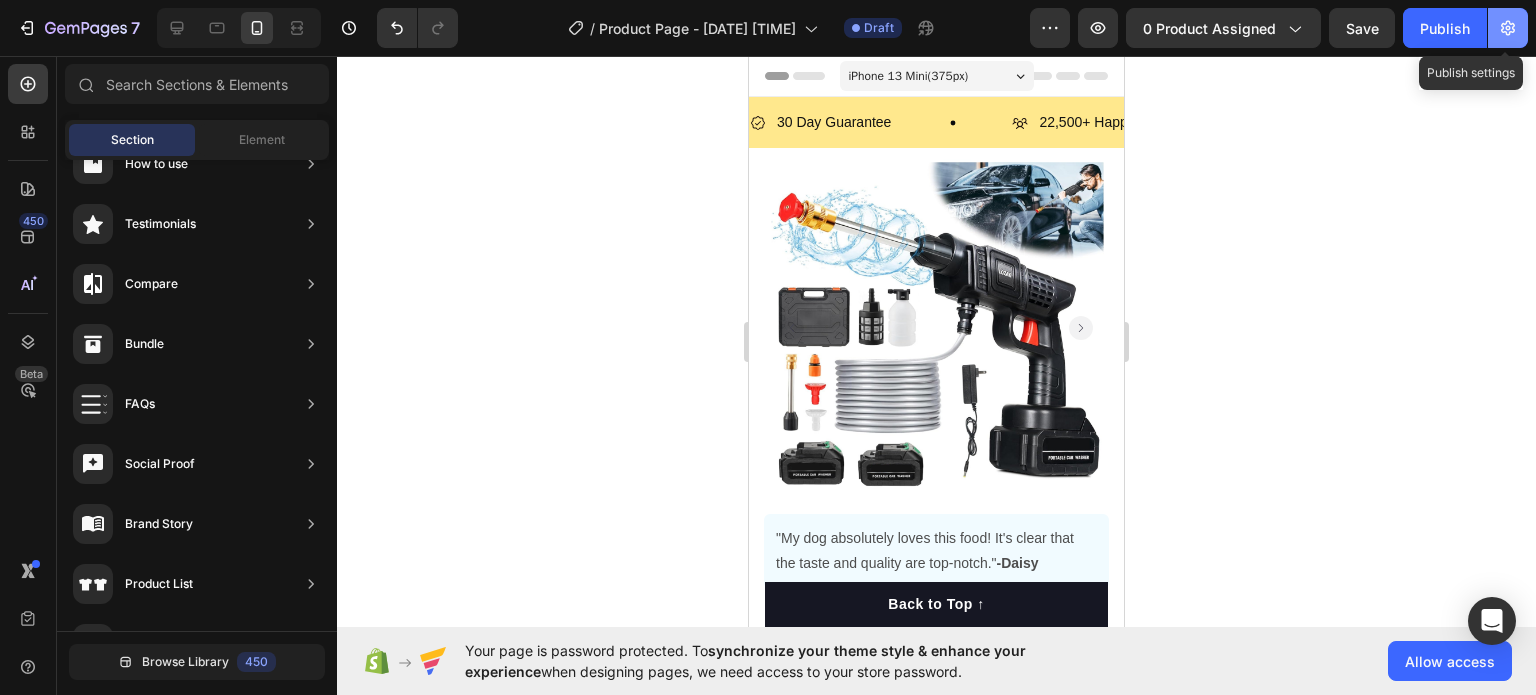 click 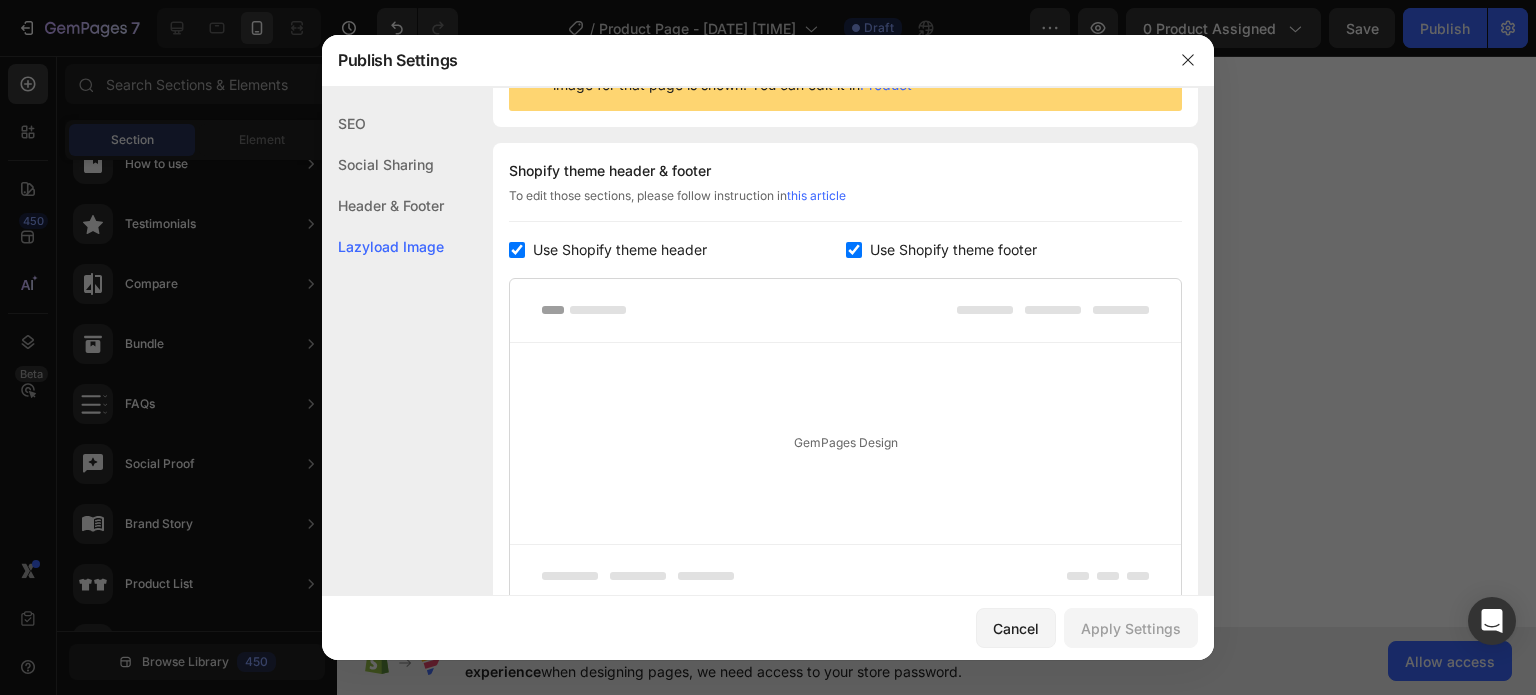 scroll, scrollTop: 0, scrollLeft: 0, axis: both 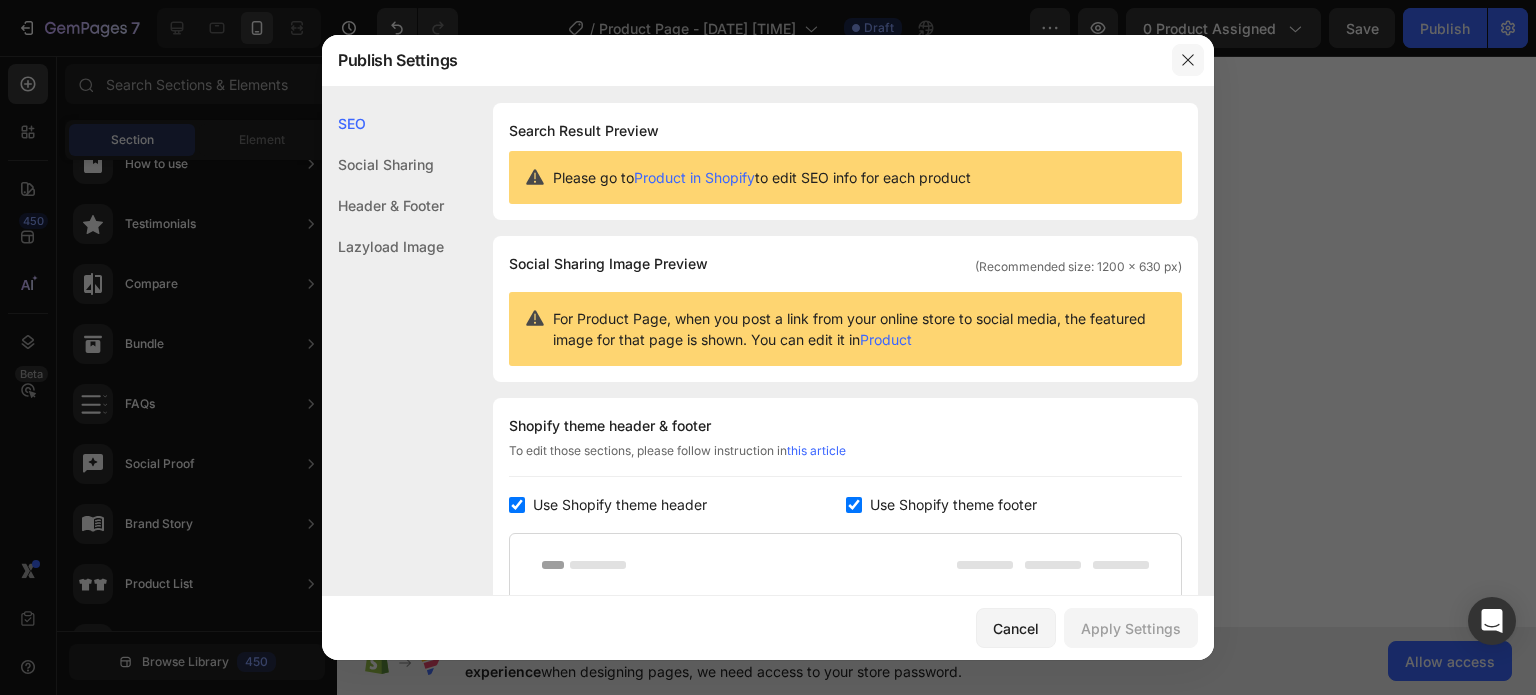 click at bounding box center [1188, 60] 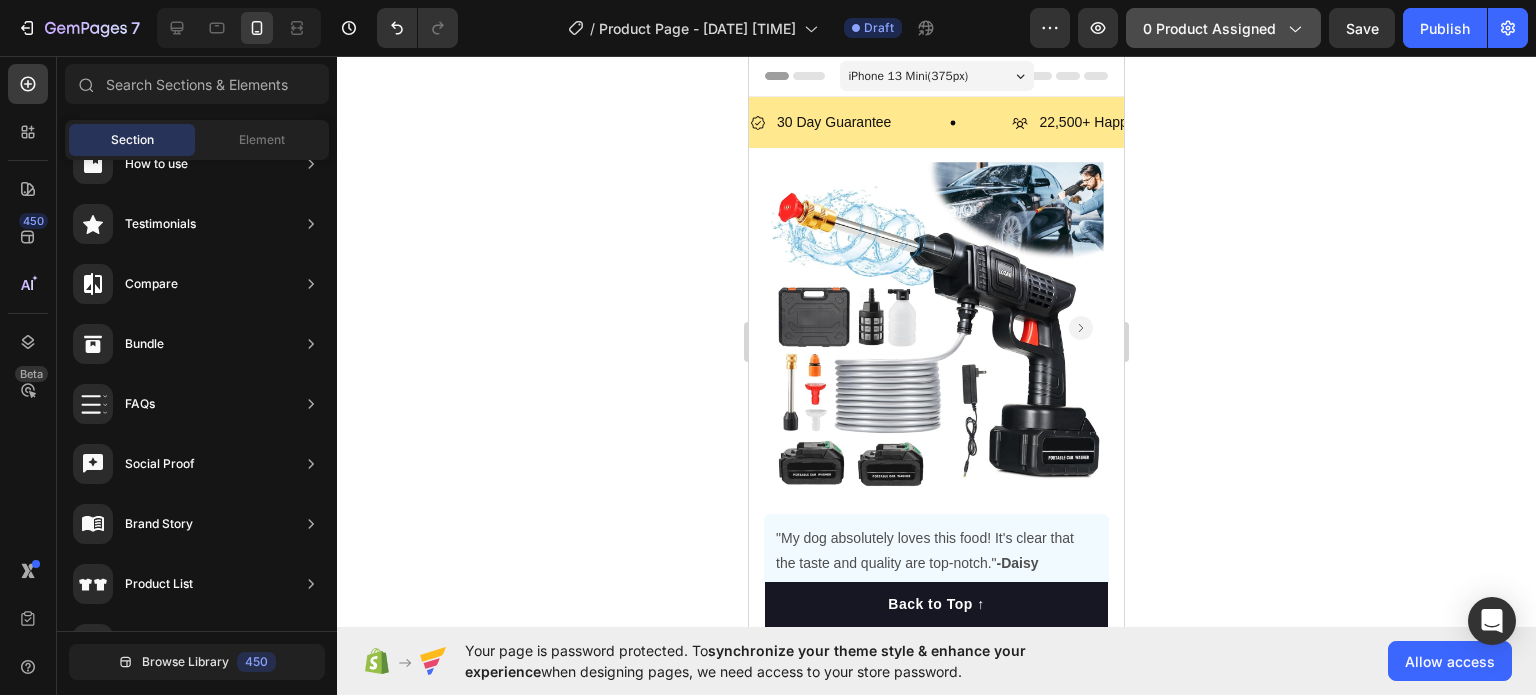click on "0 product assigned" 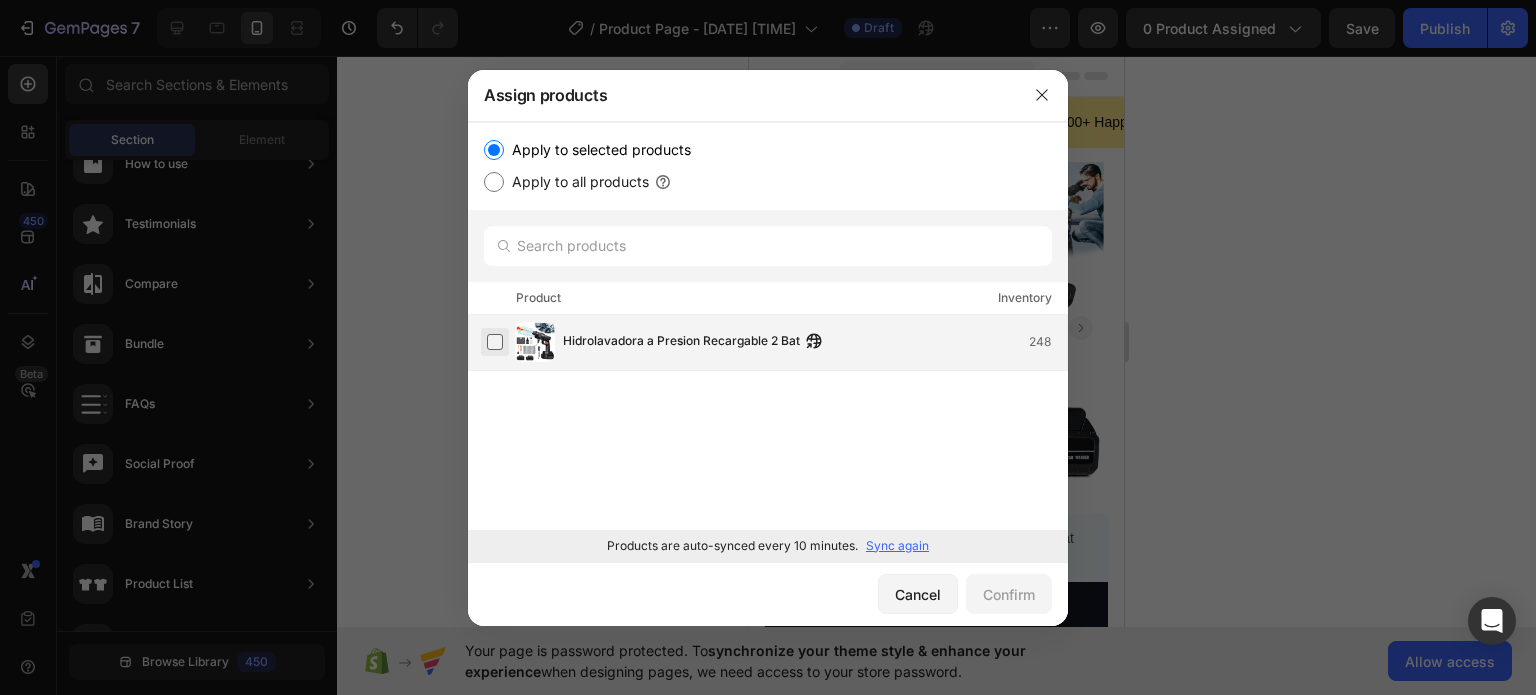 click at bounding box center [495, 342] 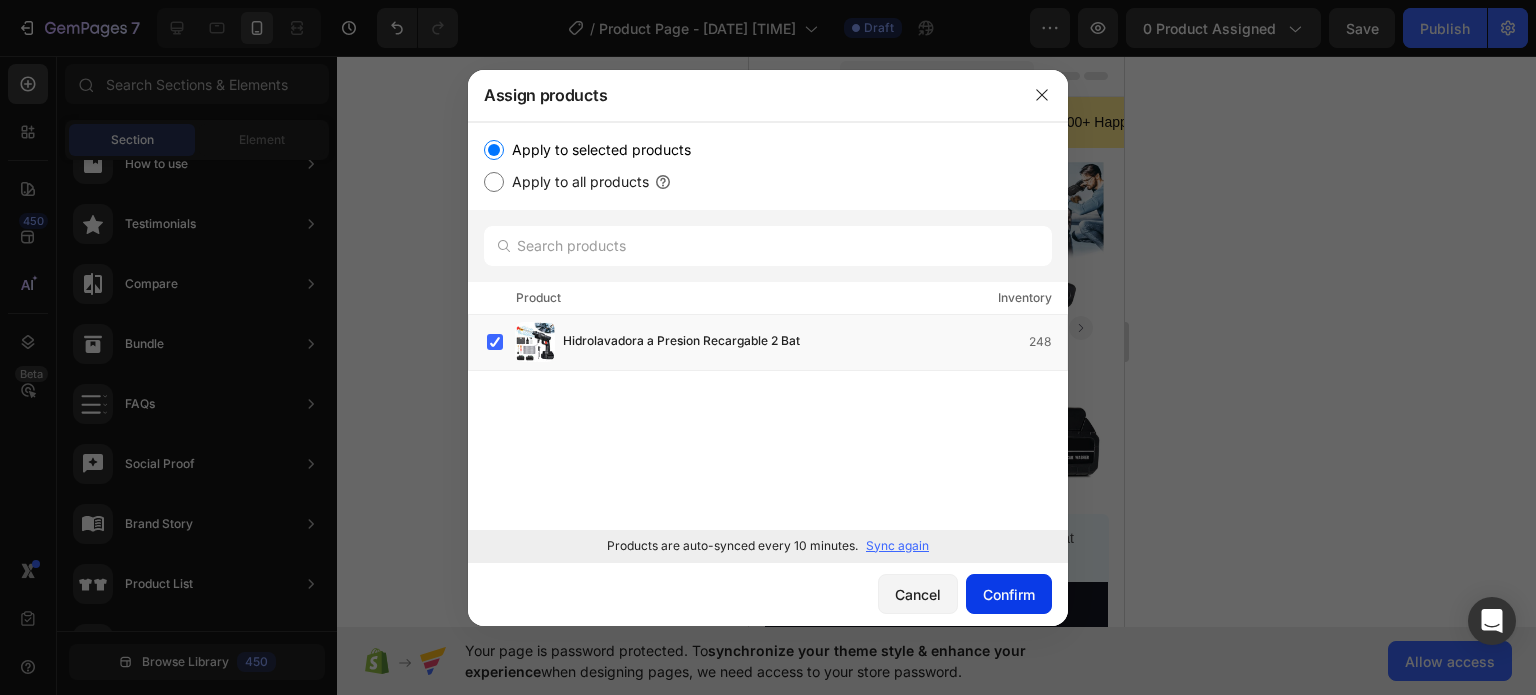 click on "Confirm" at bounding box center [1009, 594] 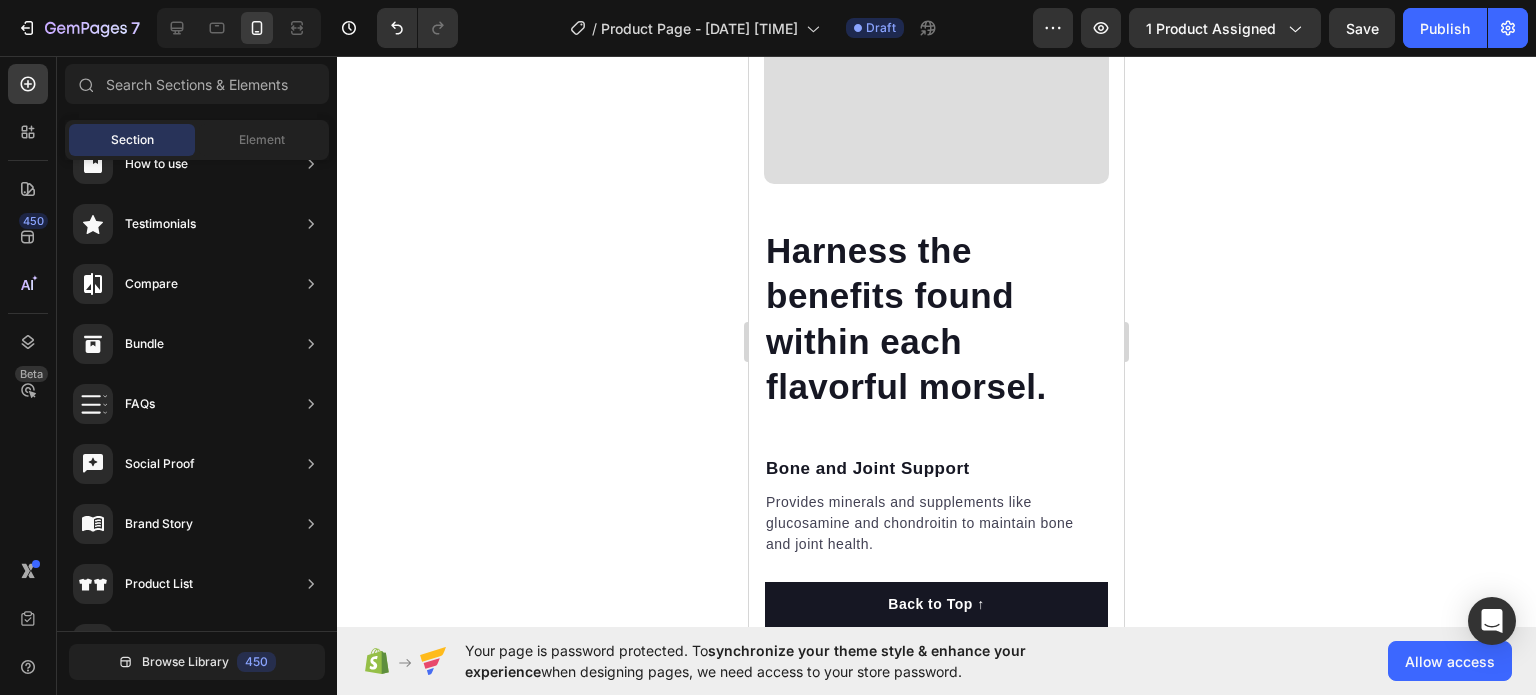 scroll, scrollTop: 3400, scrollLeft: 0, axis: vertical 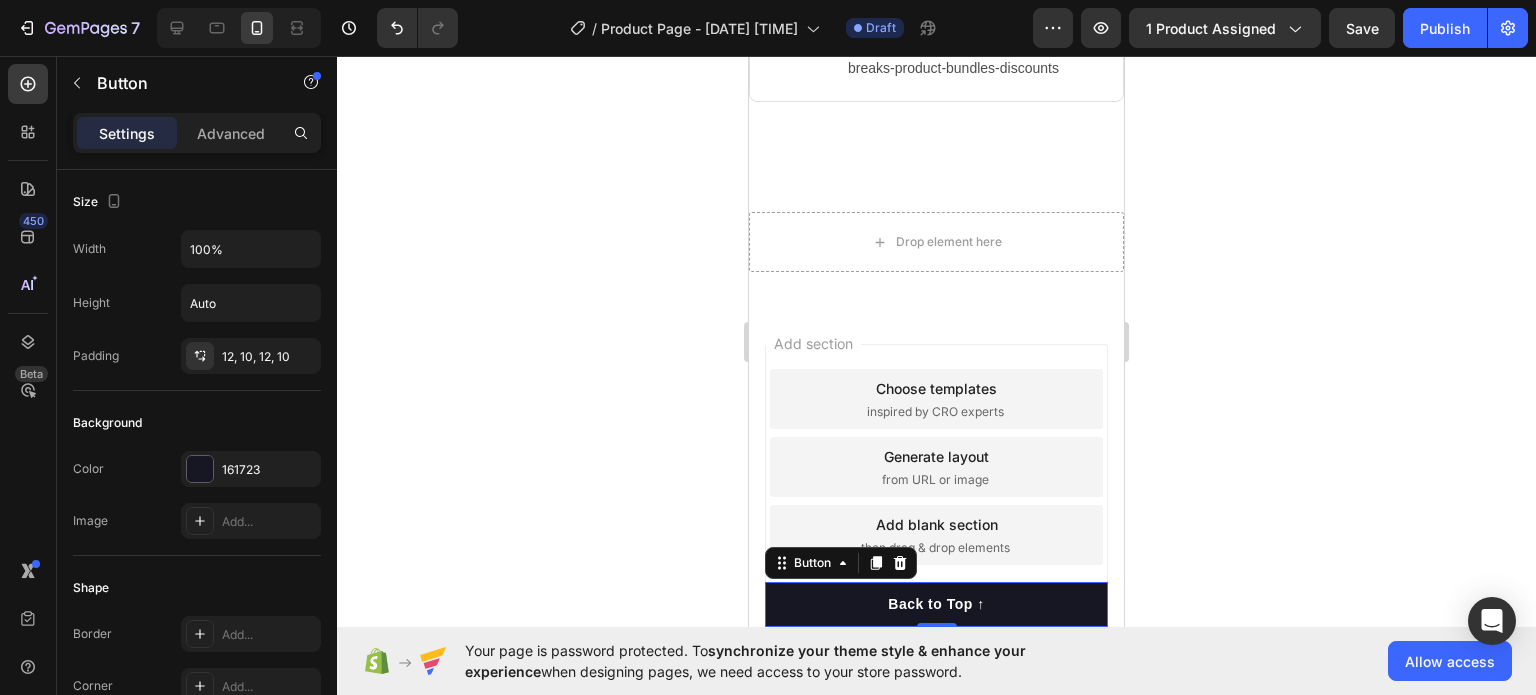 click on "Back to Top ↑" at bounding box center [936, 604] 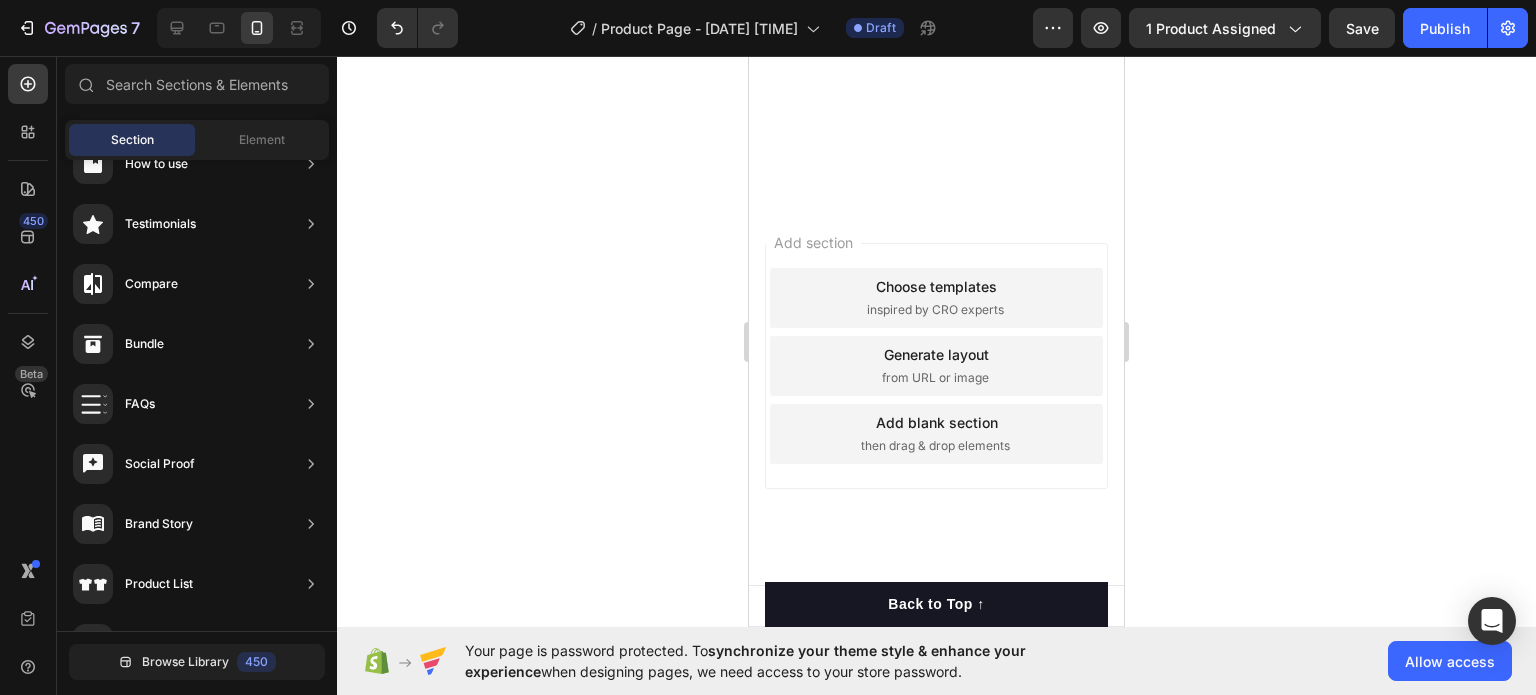 scroll, scrollTop: 0, scrollLeft: 0, axis: both 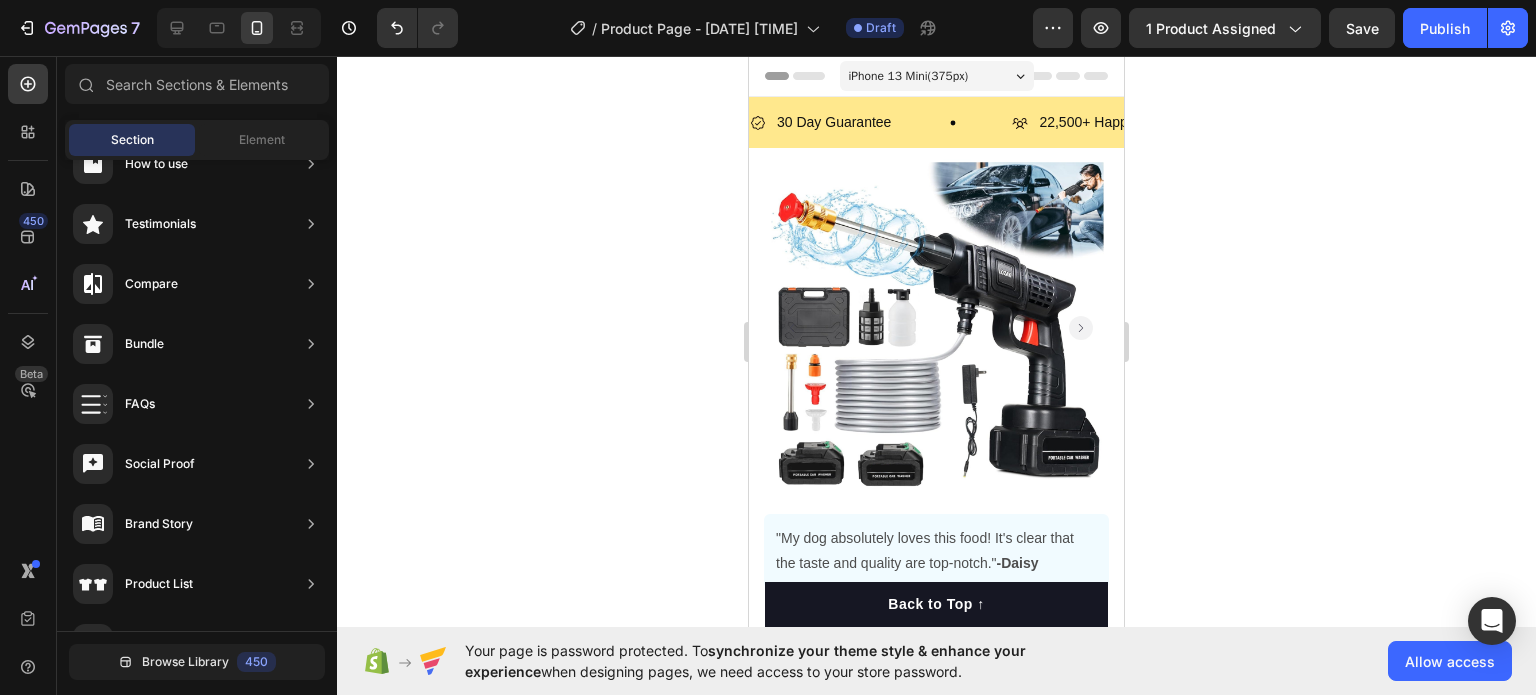 drag, startPoint x: 1120, startPoint y: 595, endPoint x: 1869, endPoint y: 59, distance: 921.0304 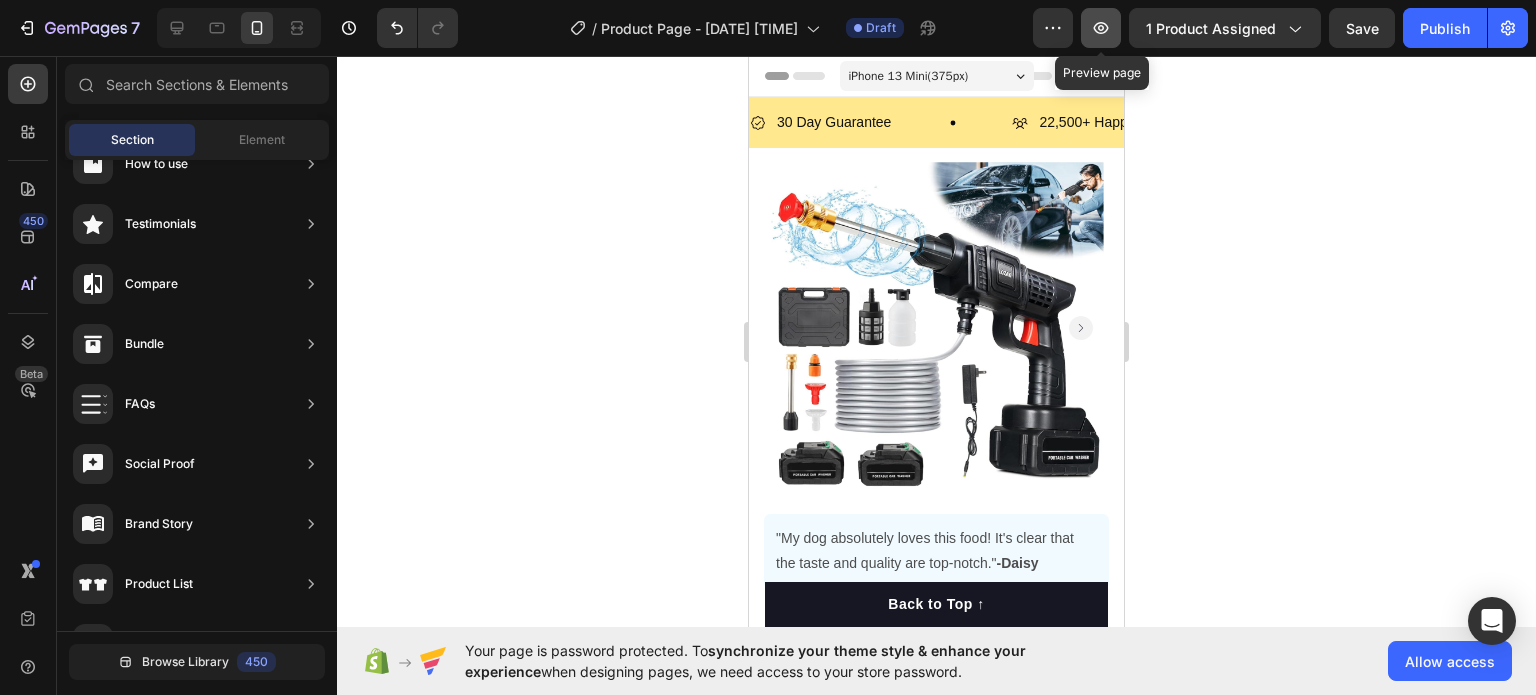 click 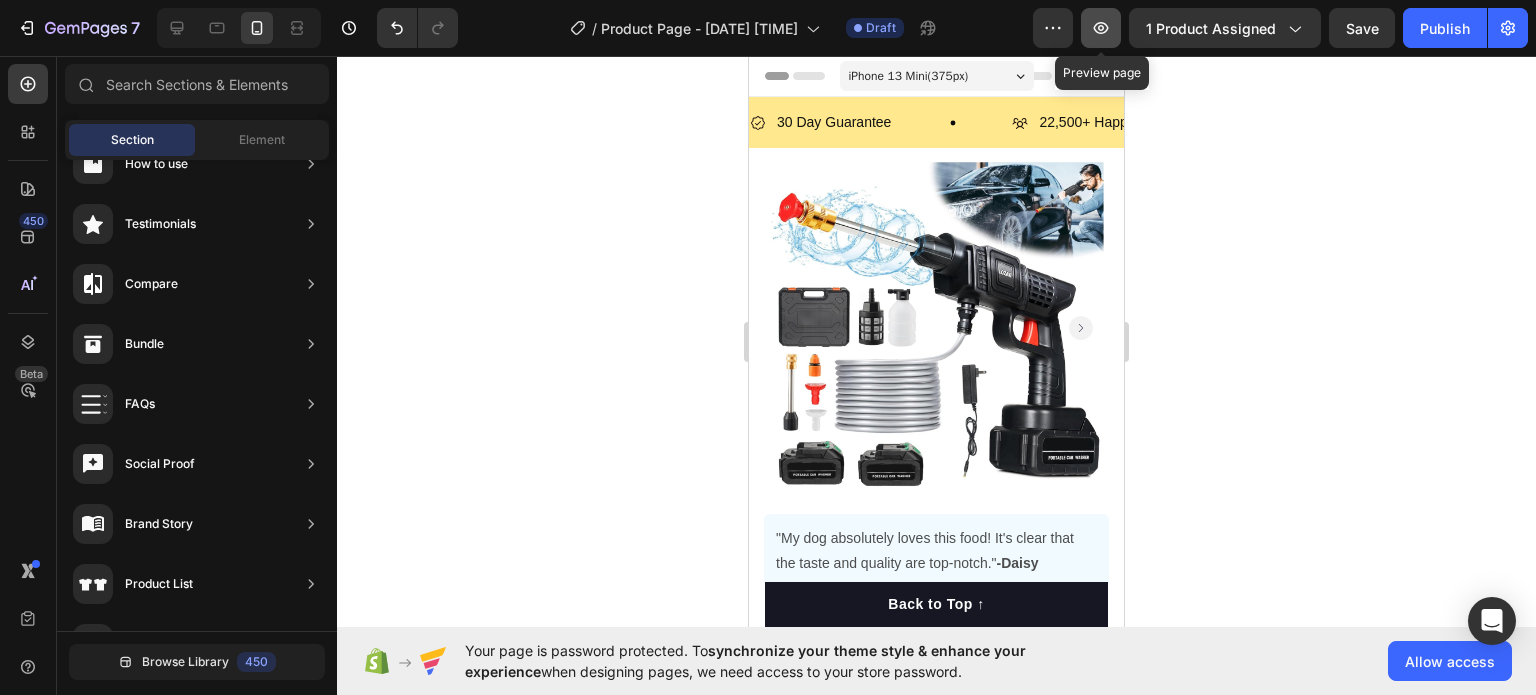 click 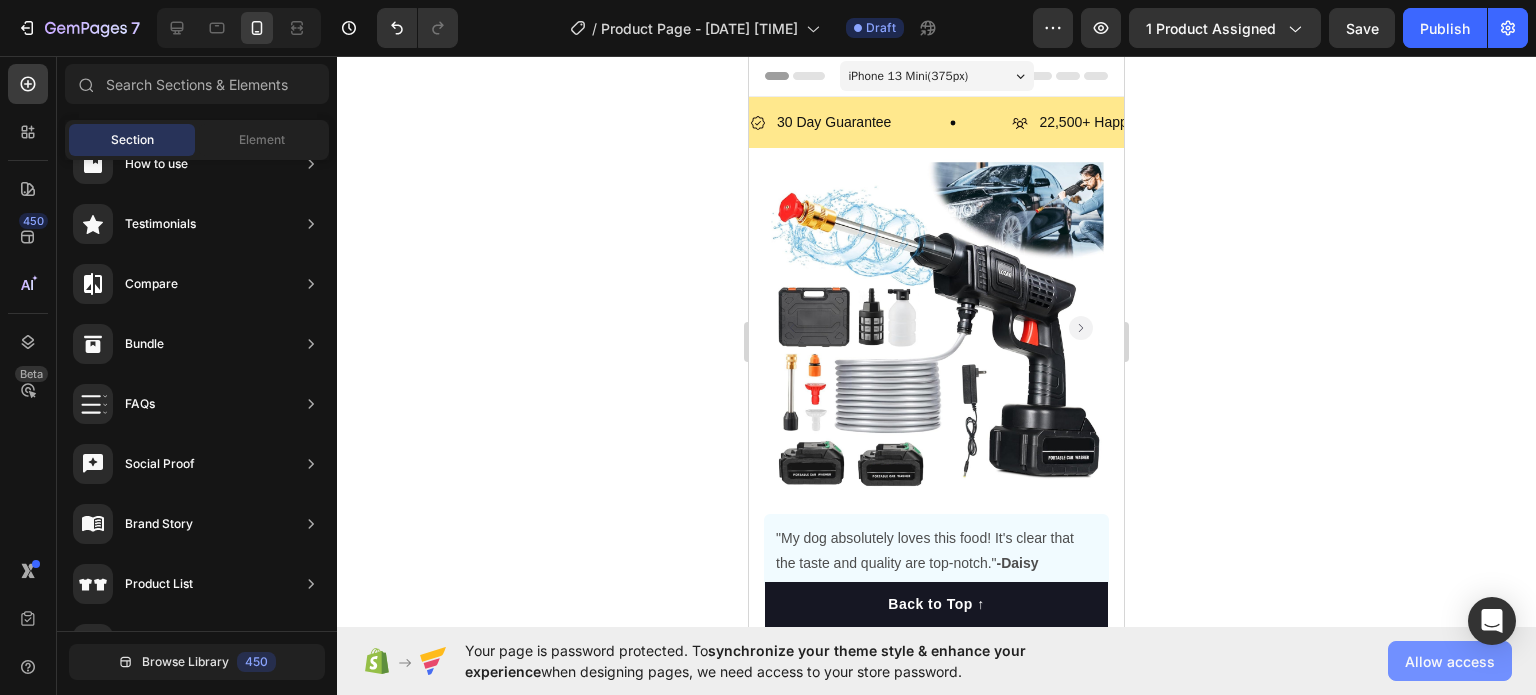 click on "Allow access" 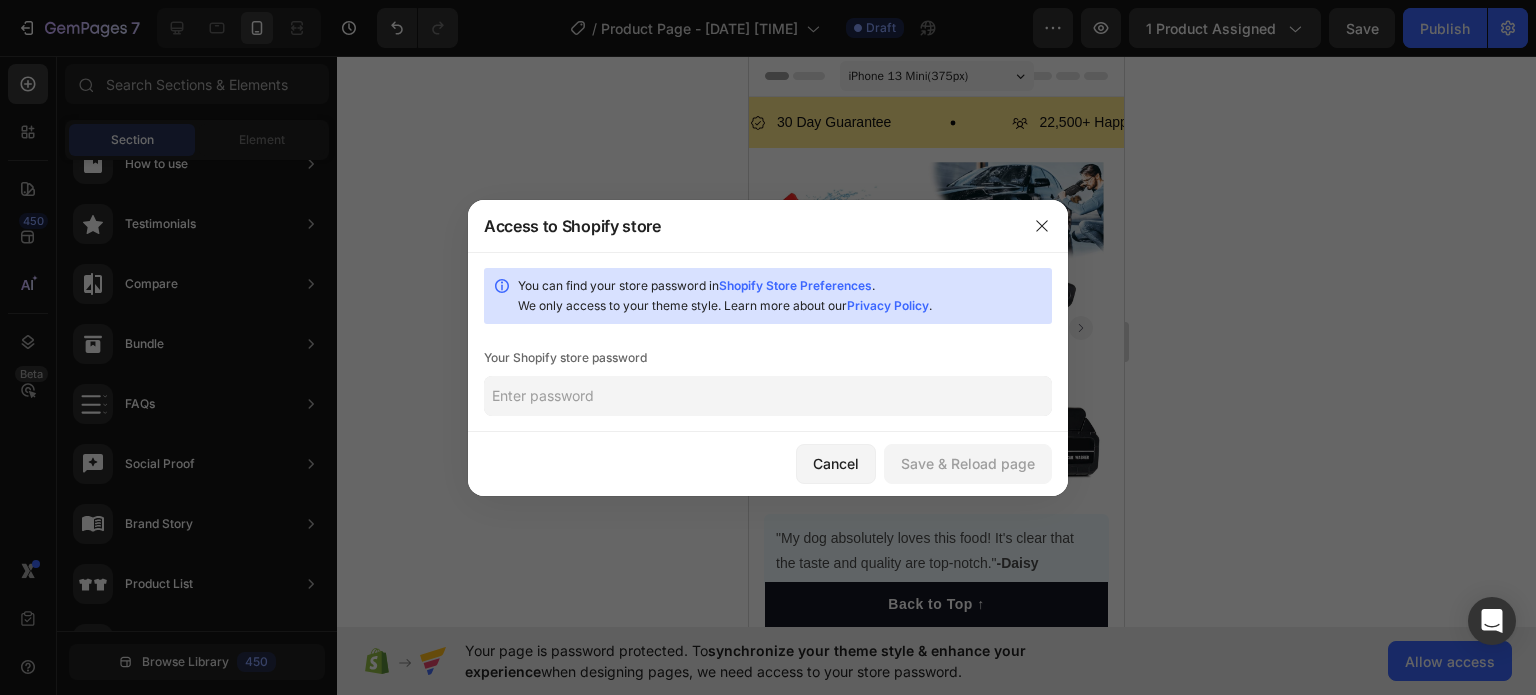 click 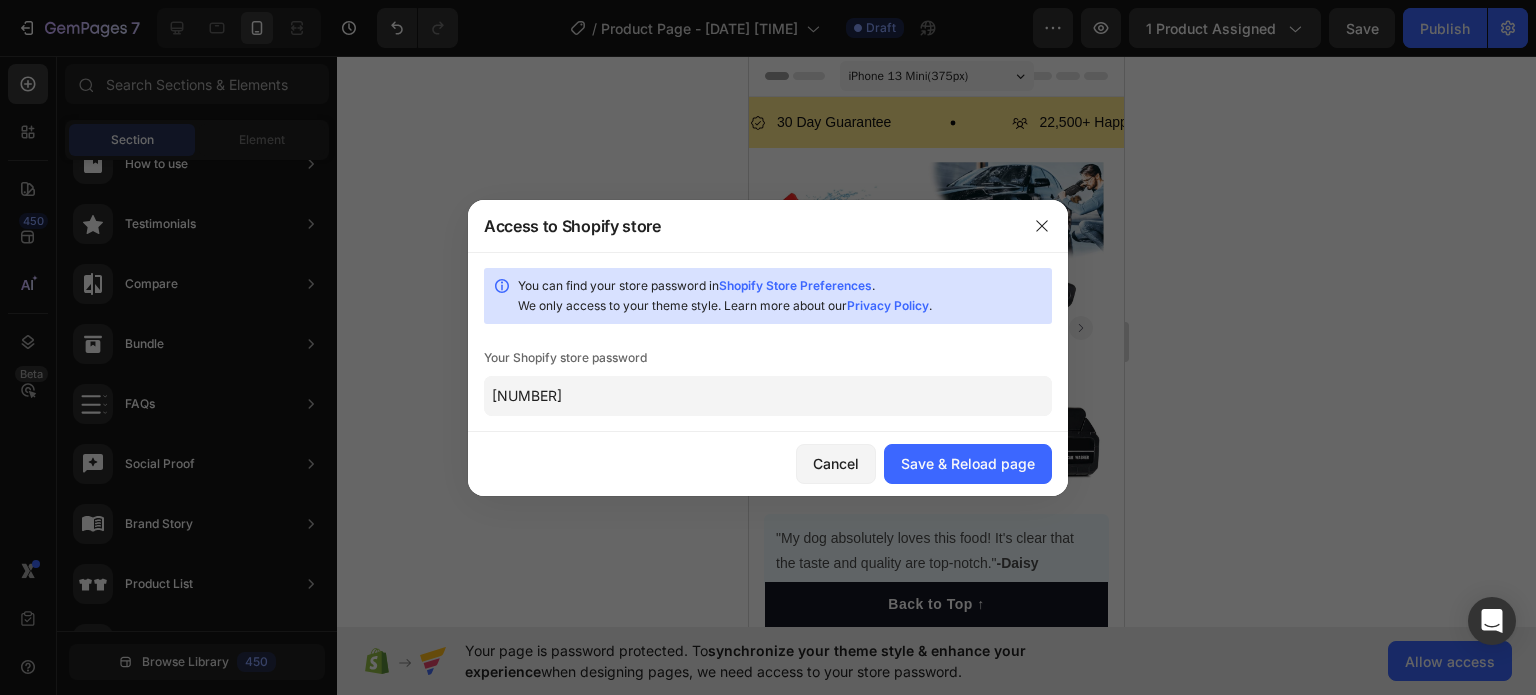 type on "[NUMBER]" 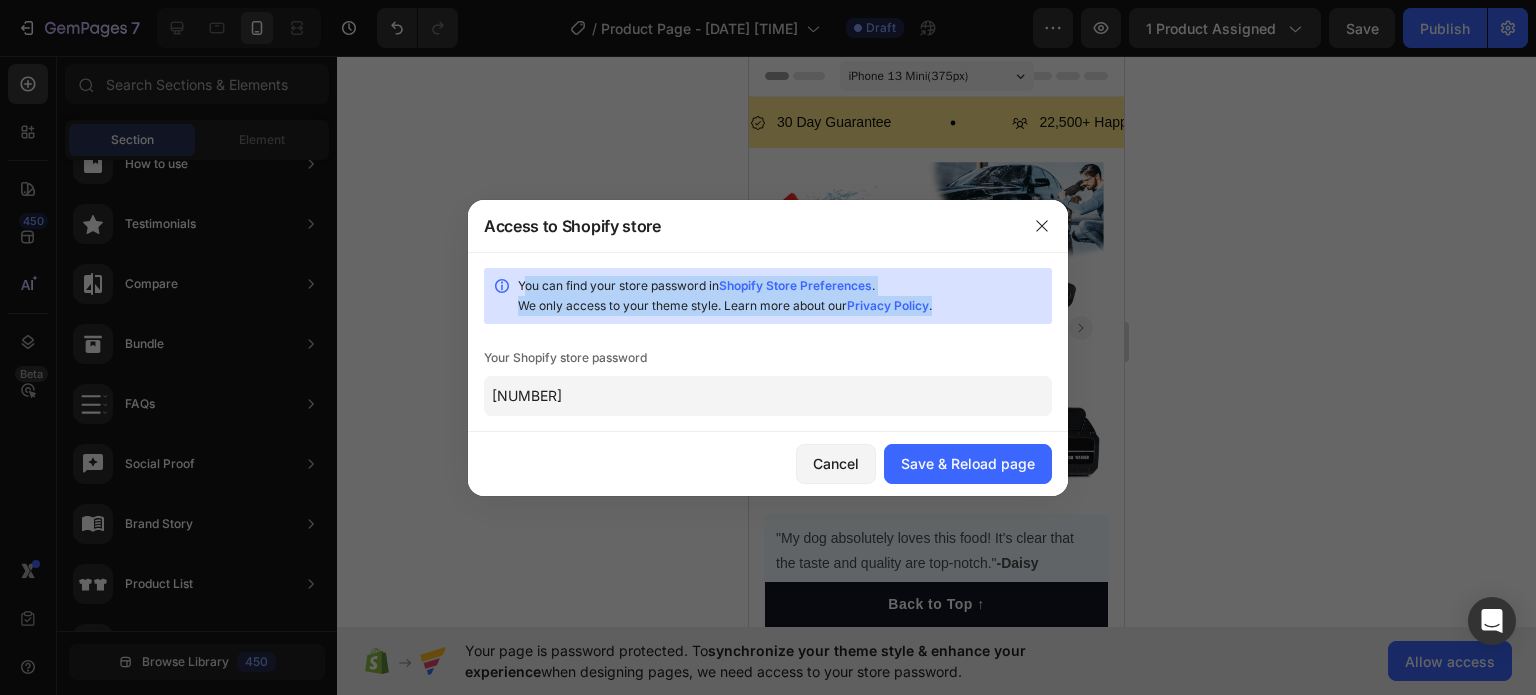 drag, startPoint x: 514, startPoint y: 285, endPoint x: 970, endPoint y: 321, distance: 457.41885 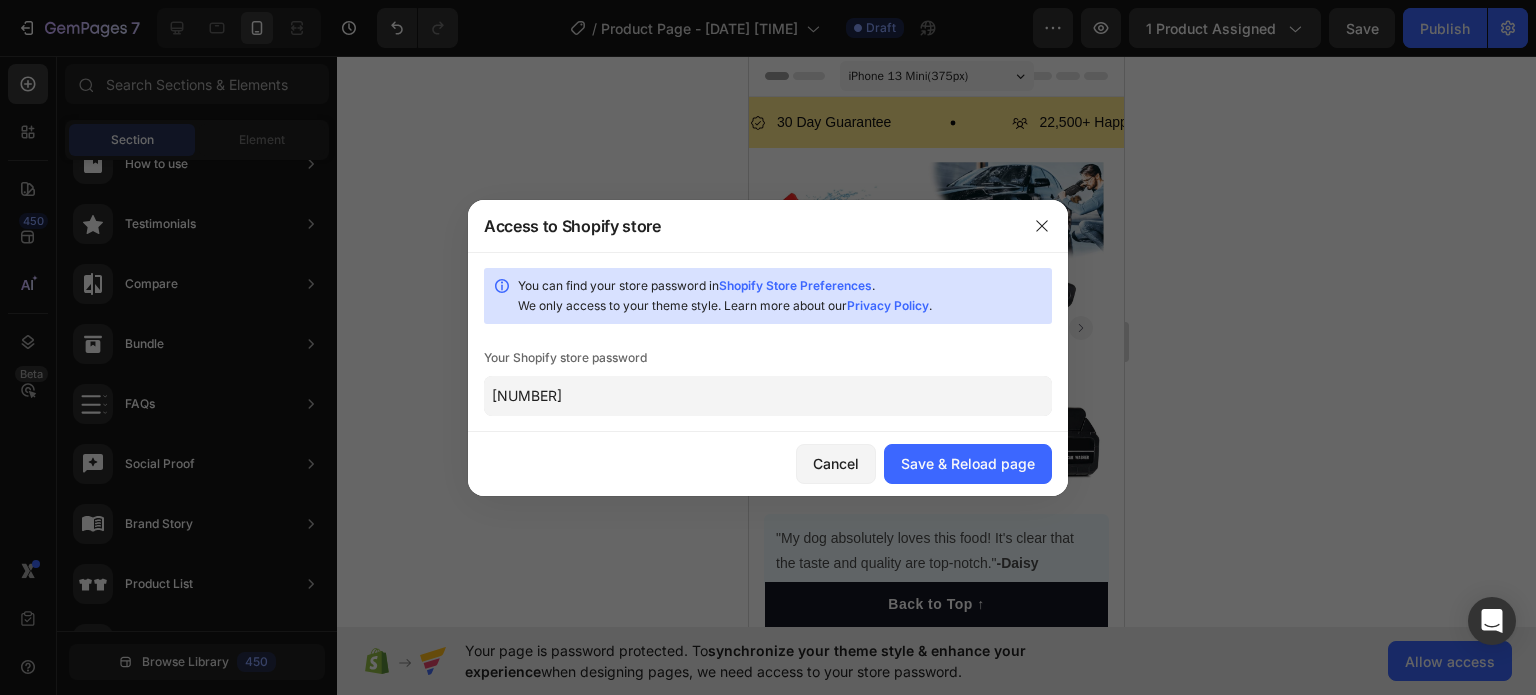 click on "[NUMBER]" 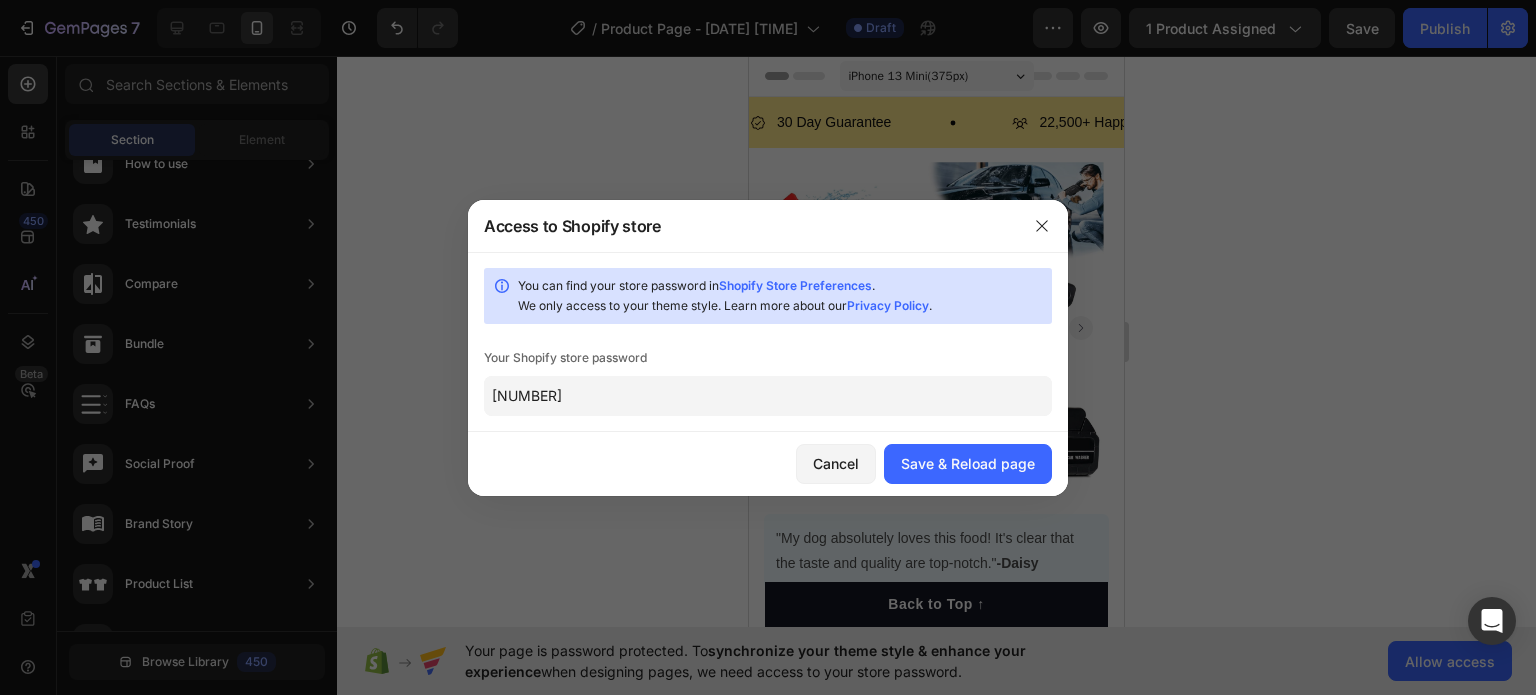 click on "Your Shopify store password" at bounding box center [768, 358] 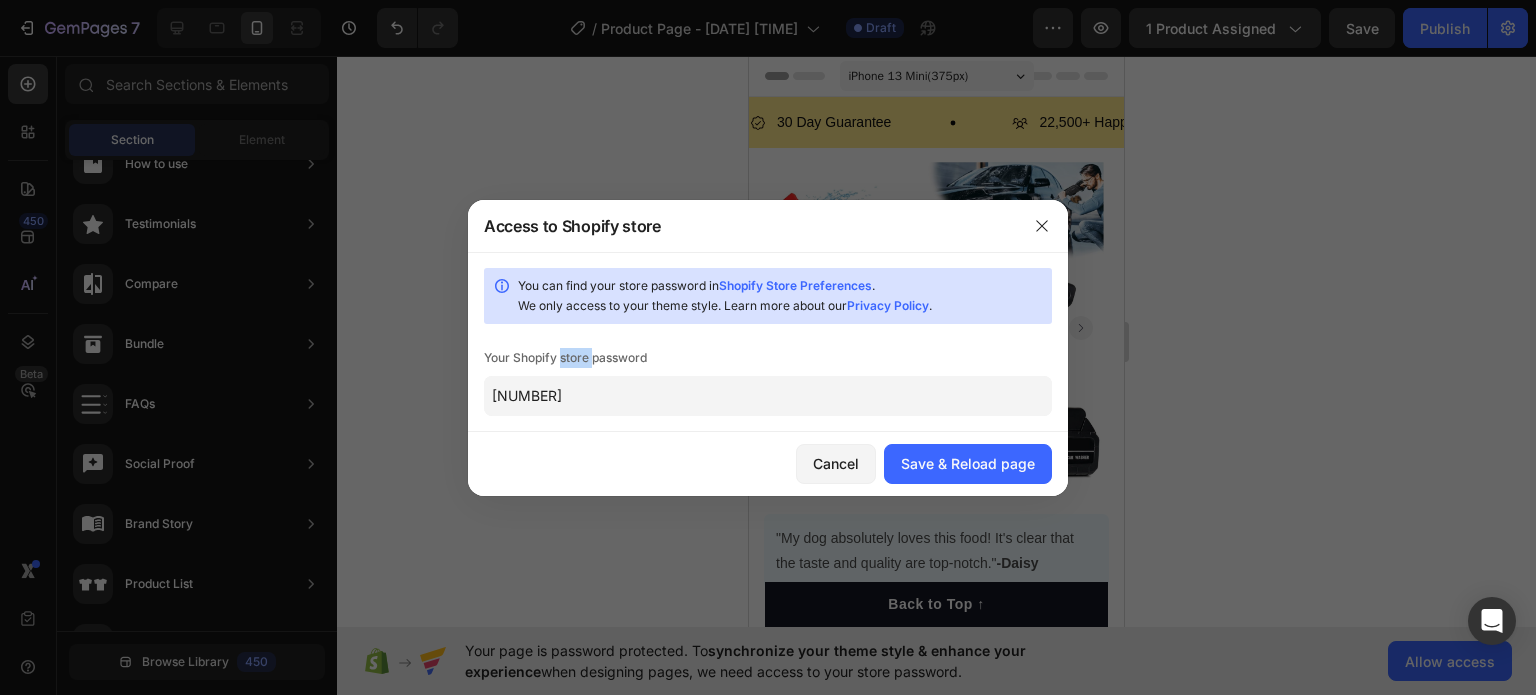 click on "Your Shopify store password" at bounding box center (768, 358) 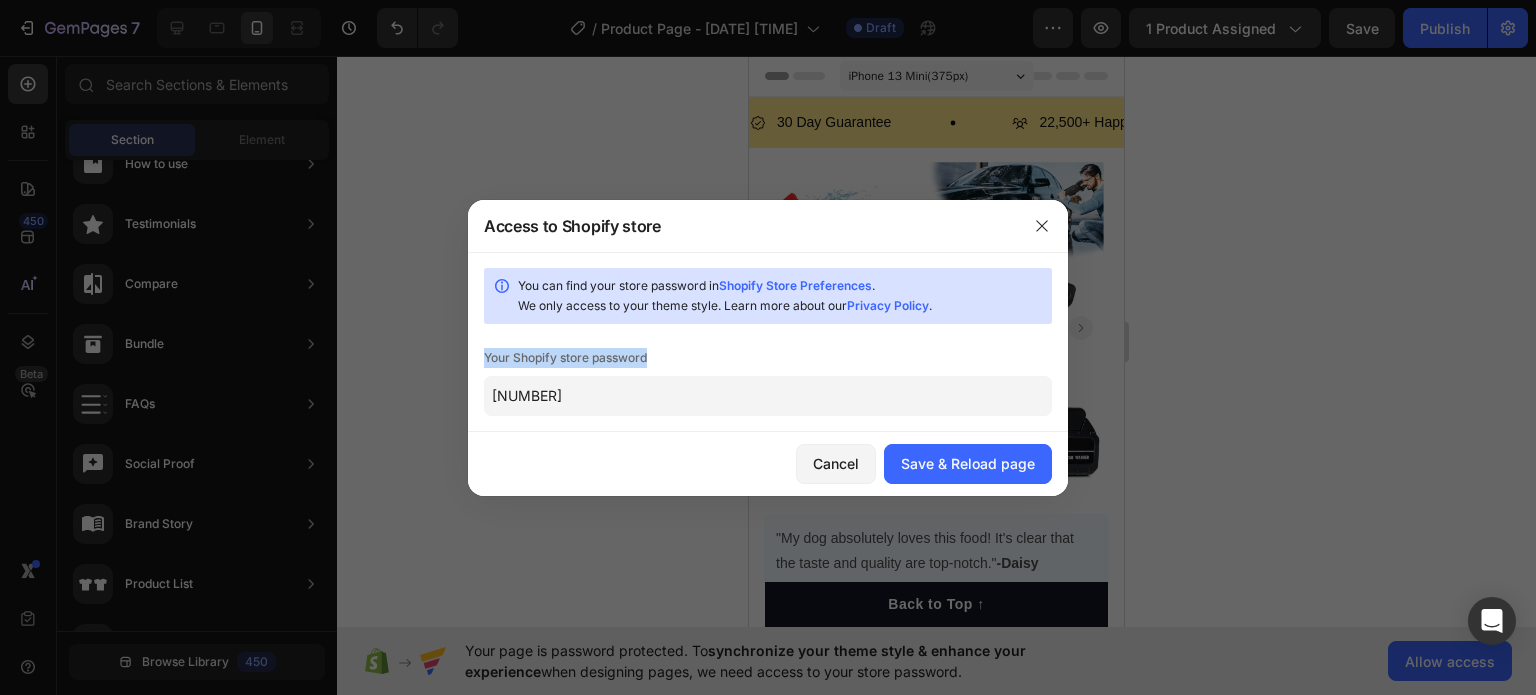 click on "Your Shopify store password" at bounding box center (768, 358) 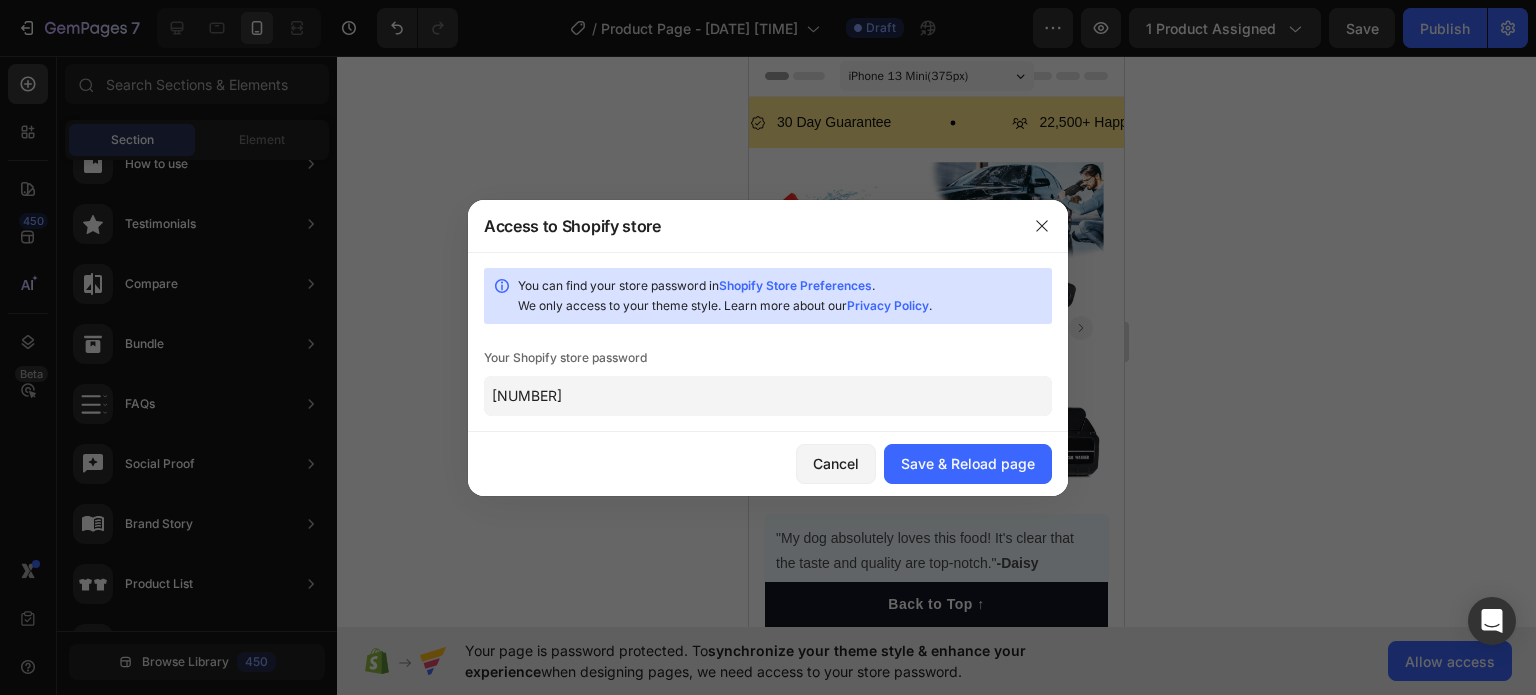 click on "[NUMBER]" 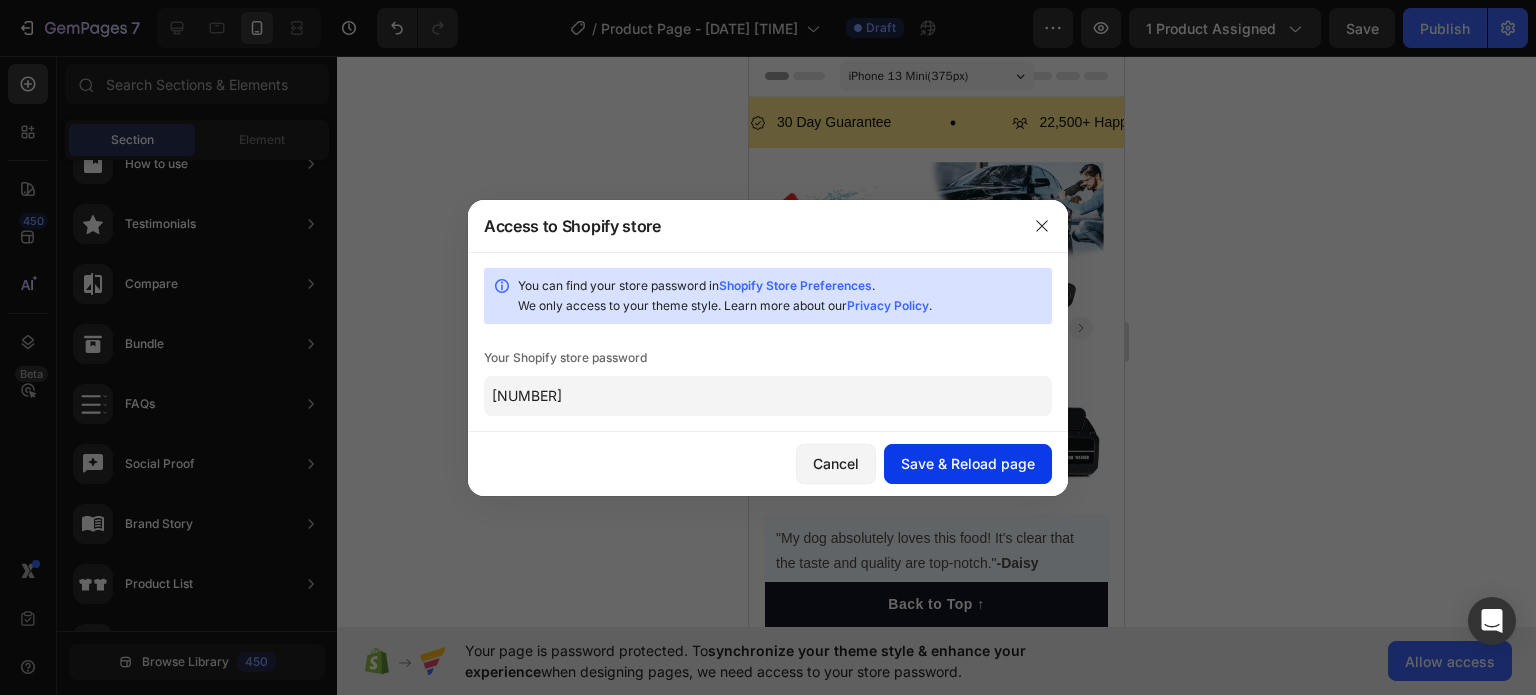 click on "Save & Reload page" at bounding box center [968, 463] 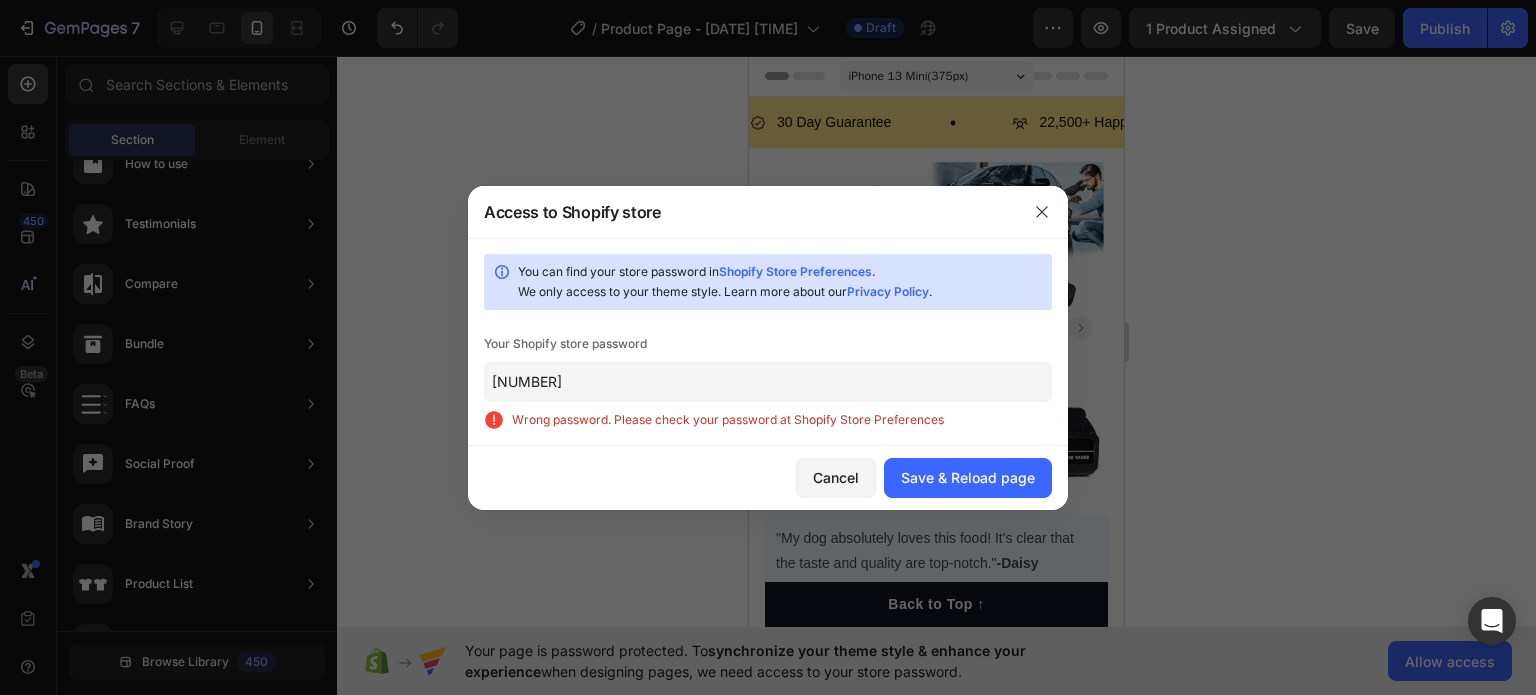 click on "[NUMBER]" 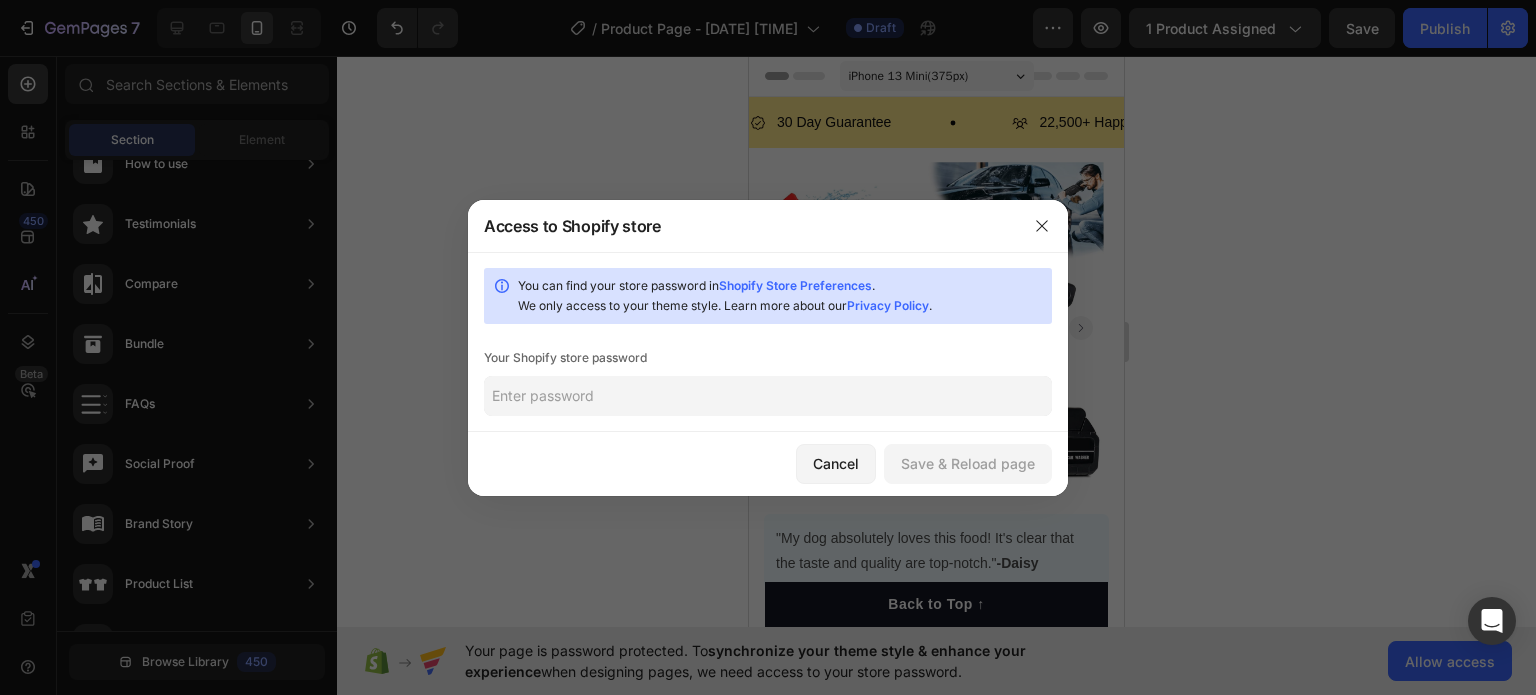 click 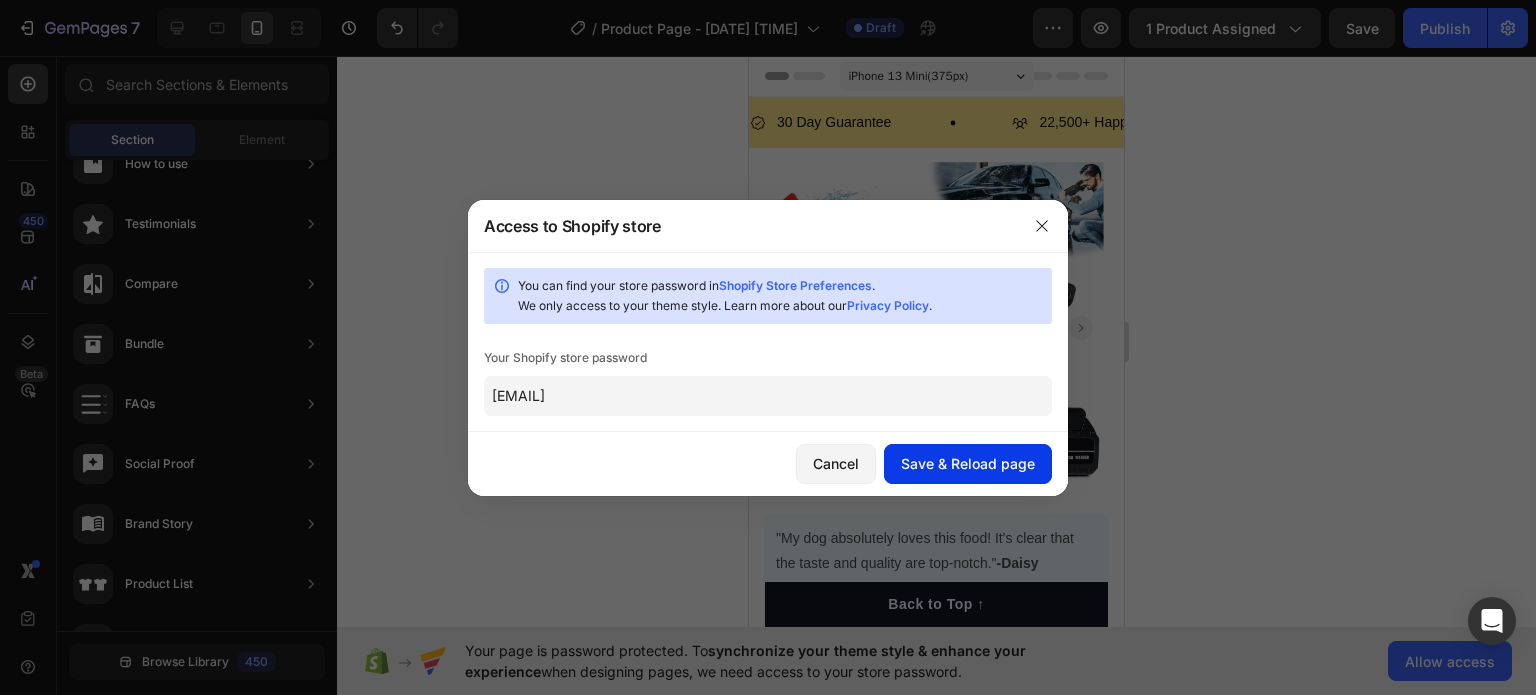 click on "Save & Reload page" at bounding box center (968, 463) 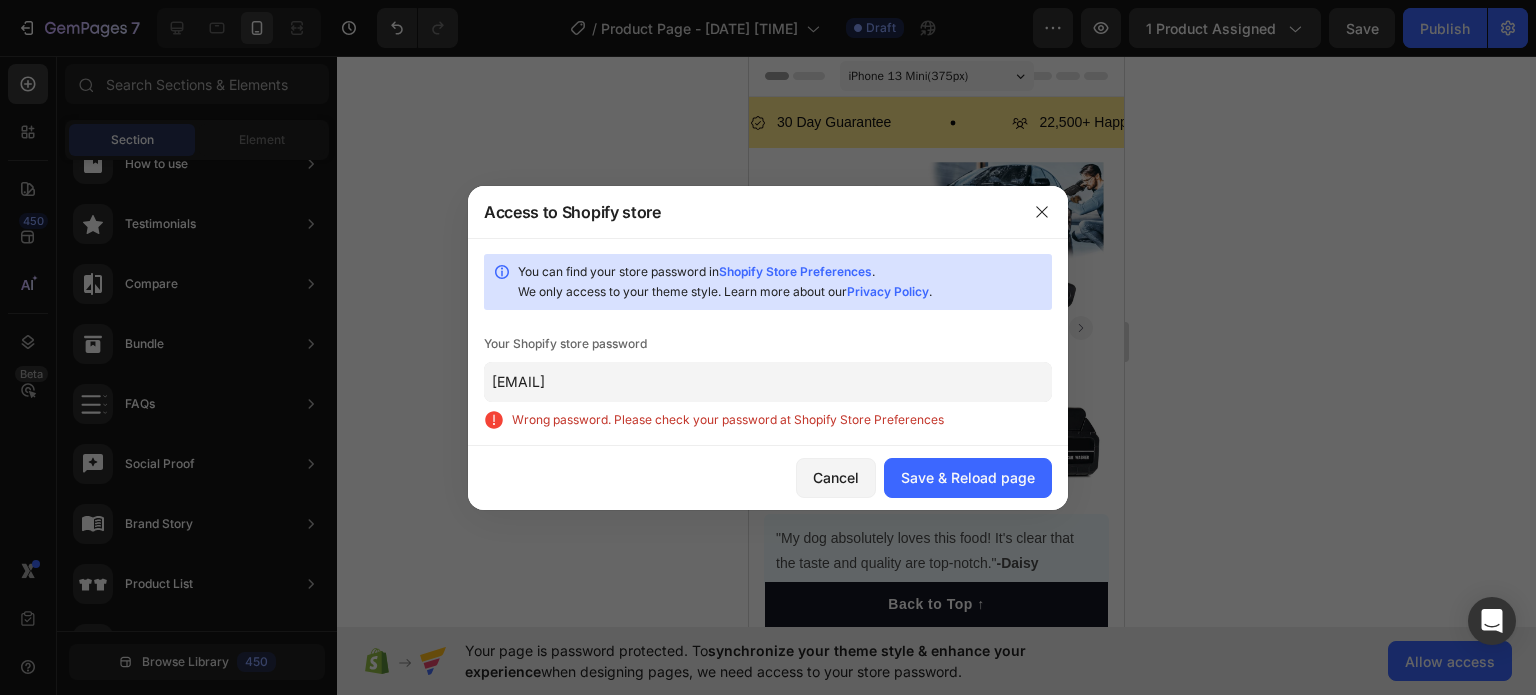 click on "[EMAIL]" 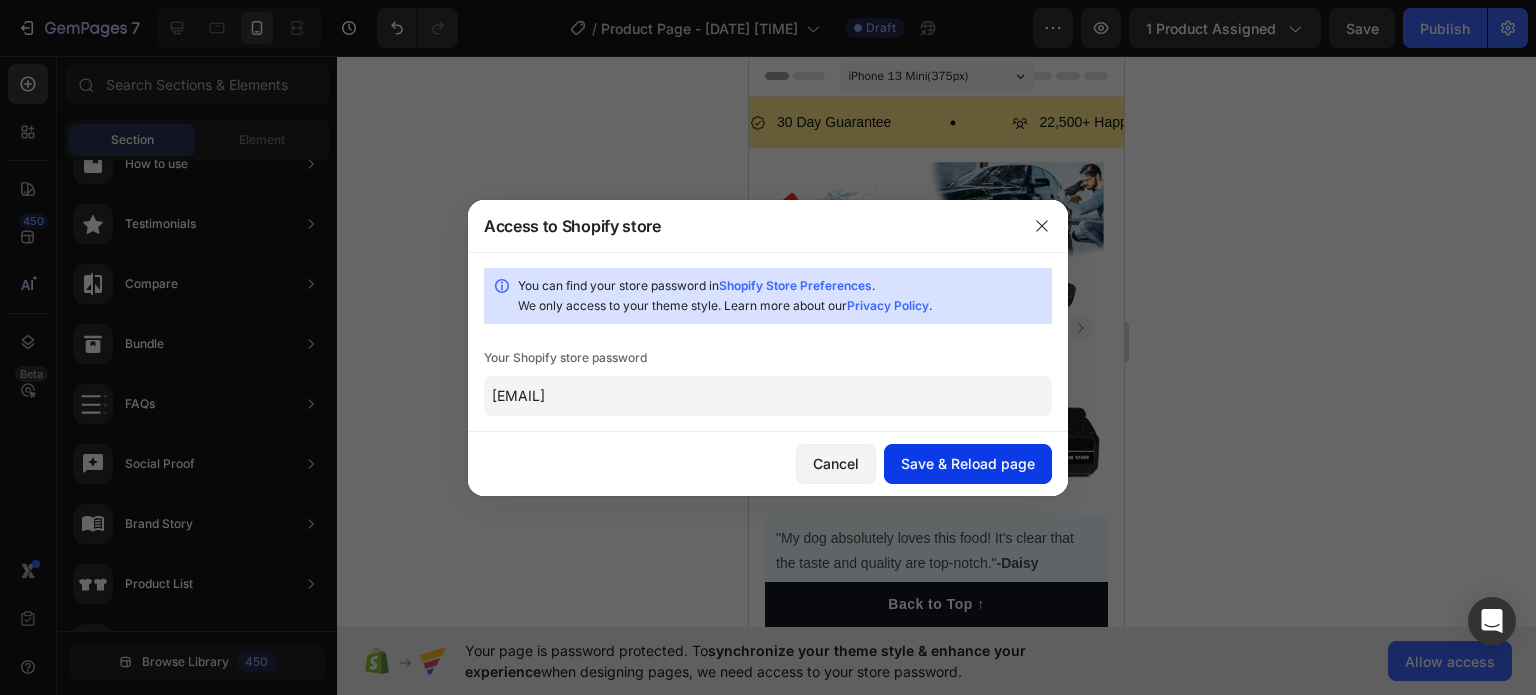 type on "[EMAIL]" 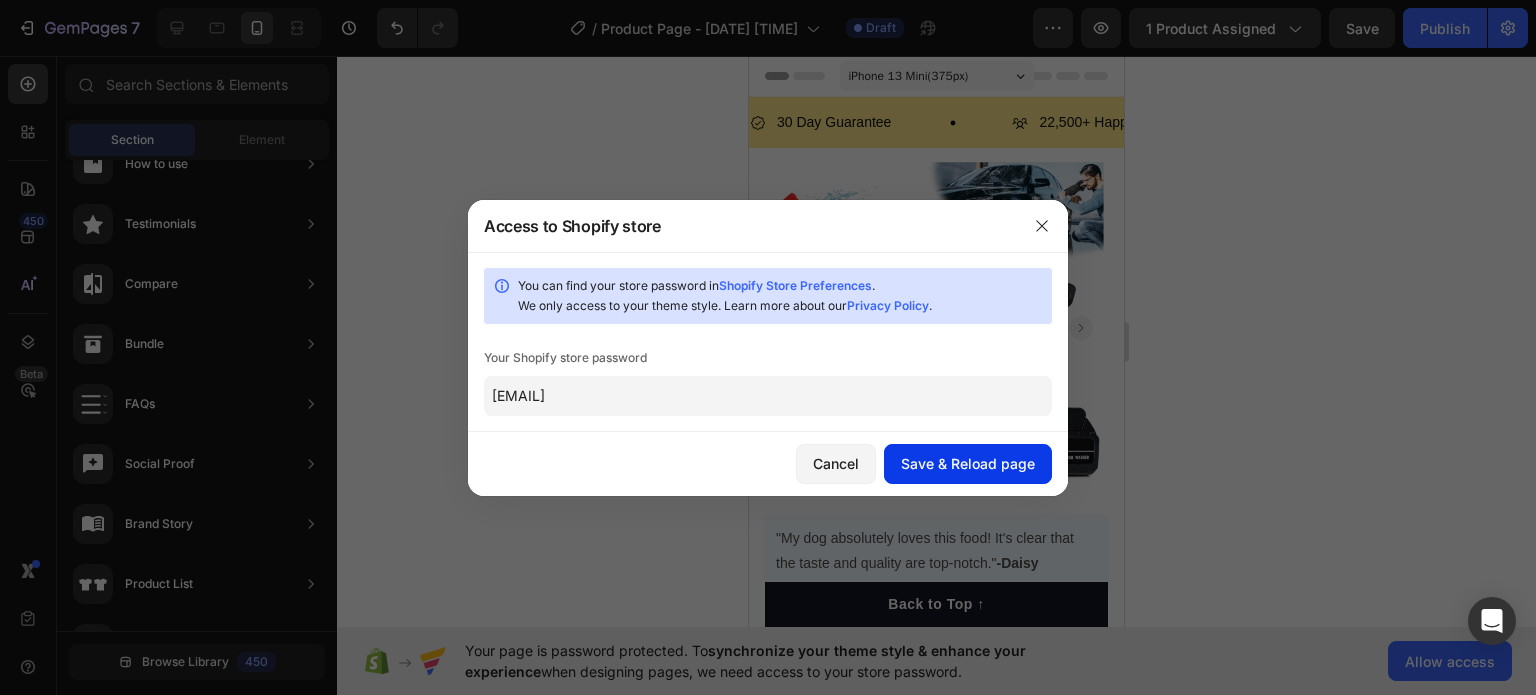 click on "Save & Reload page" at bounding box center (968, 463) 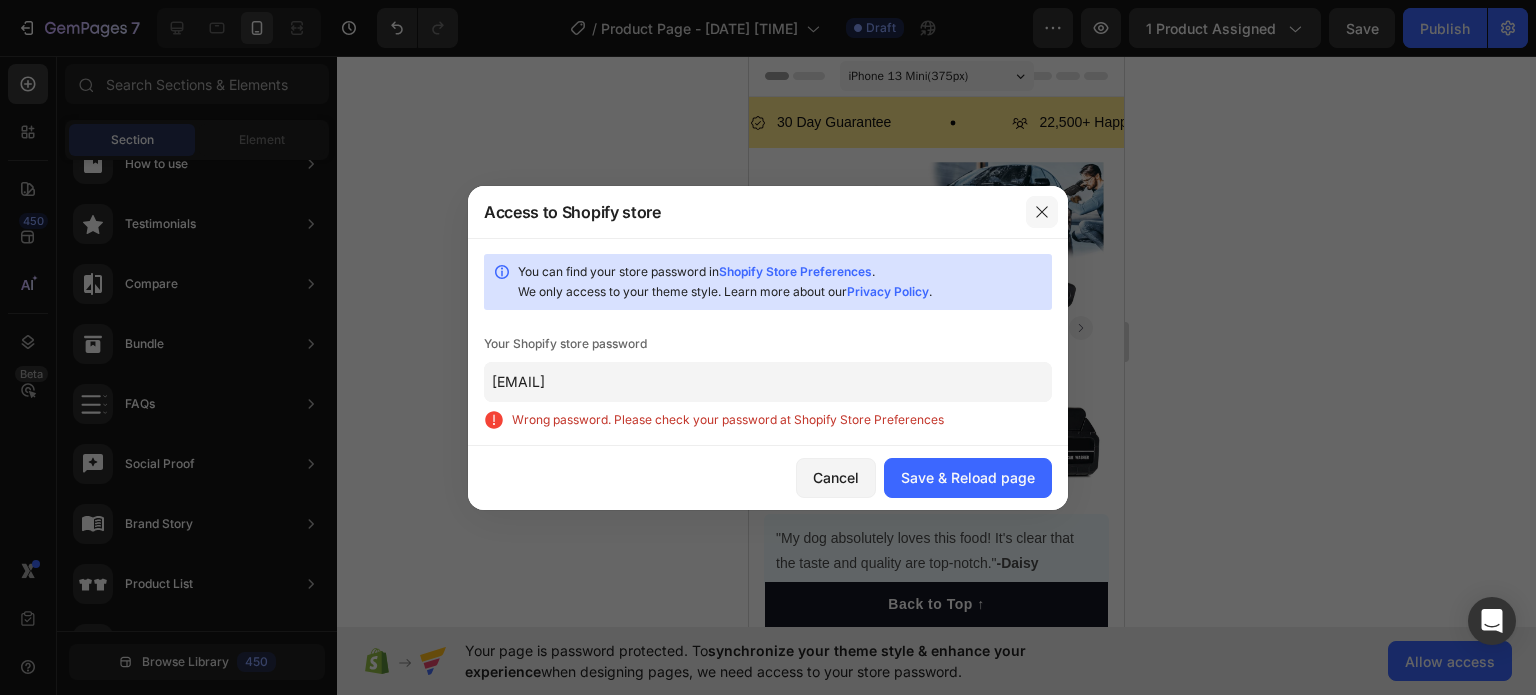 click 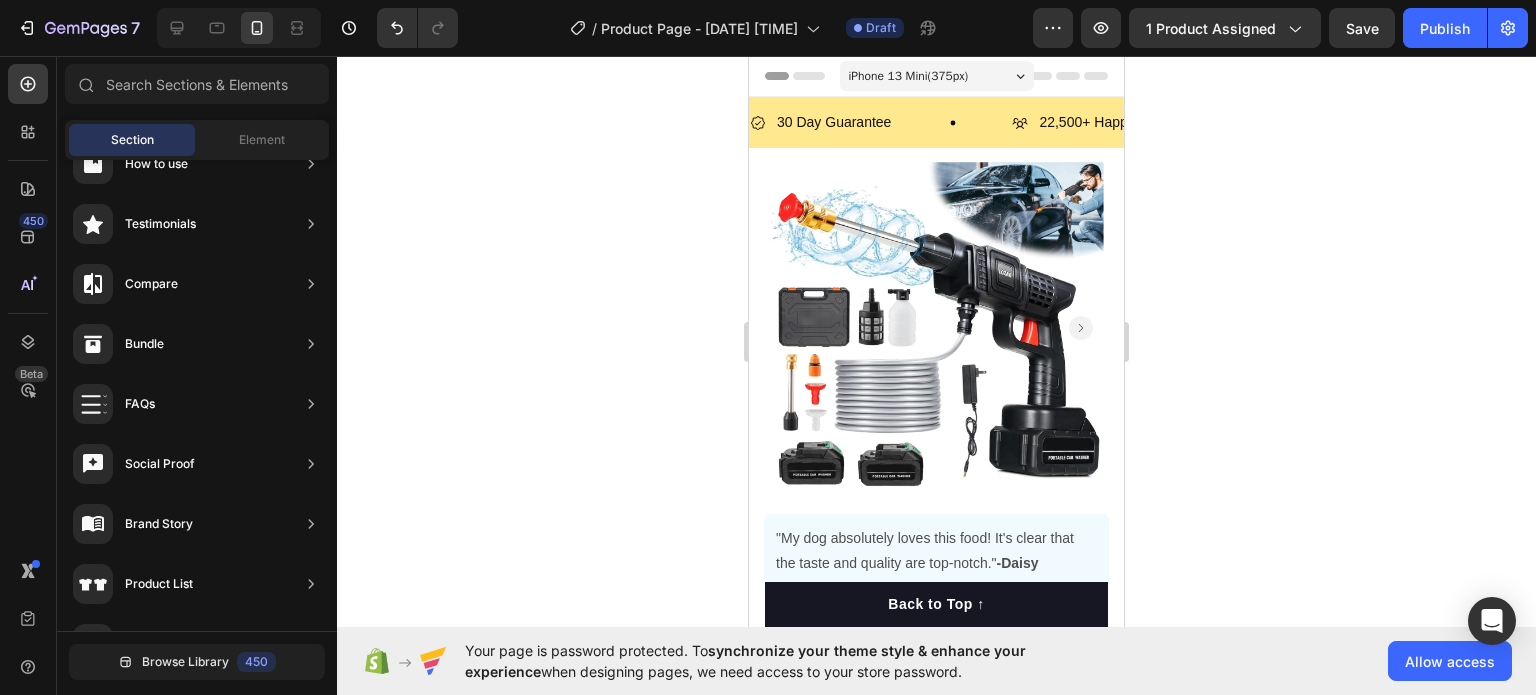 click on "synchronize your theme style & enhance your experience" at bounding box center (745, 661) 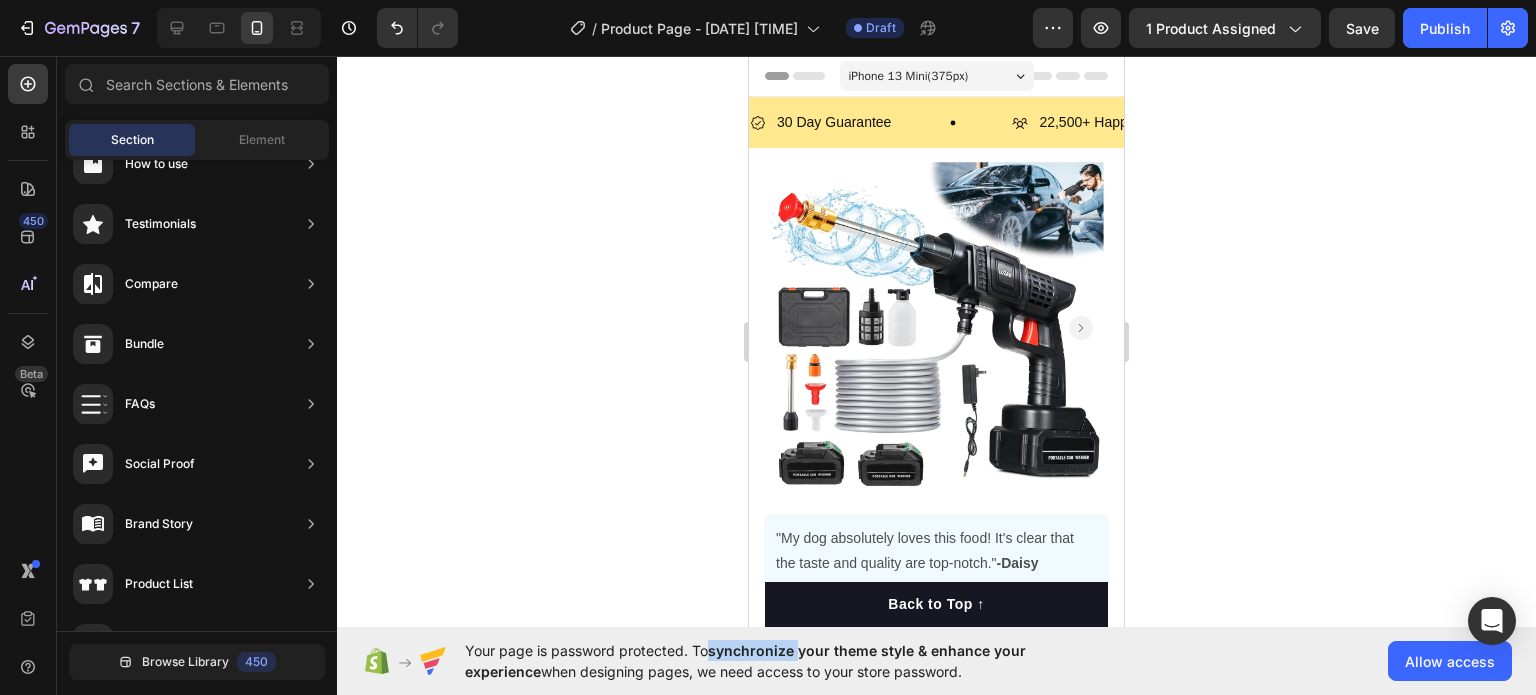 click on "synchronize your theme style & enhance your experience" at bounding box center [745, 661] 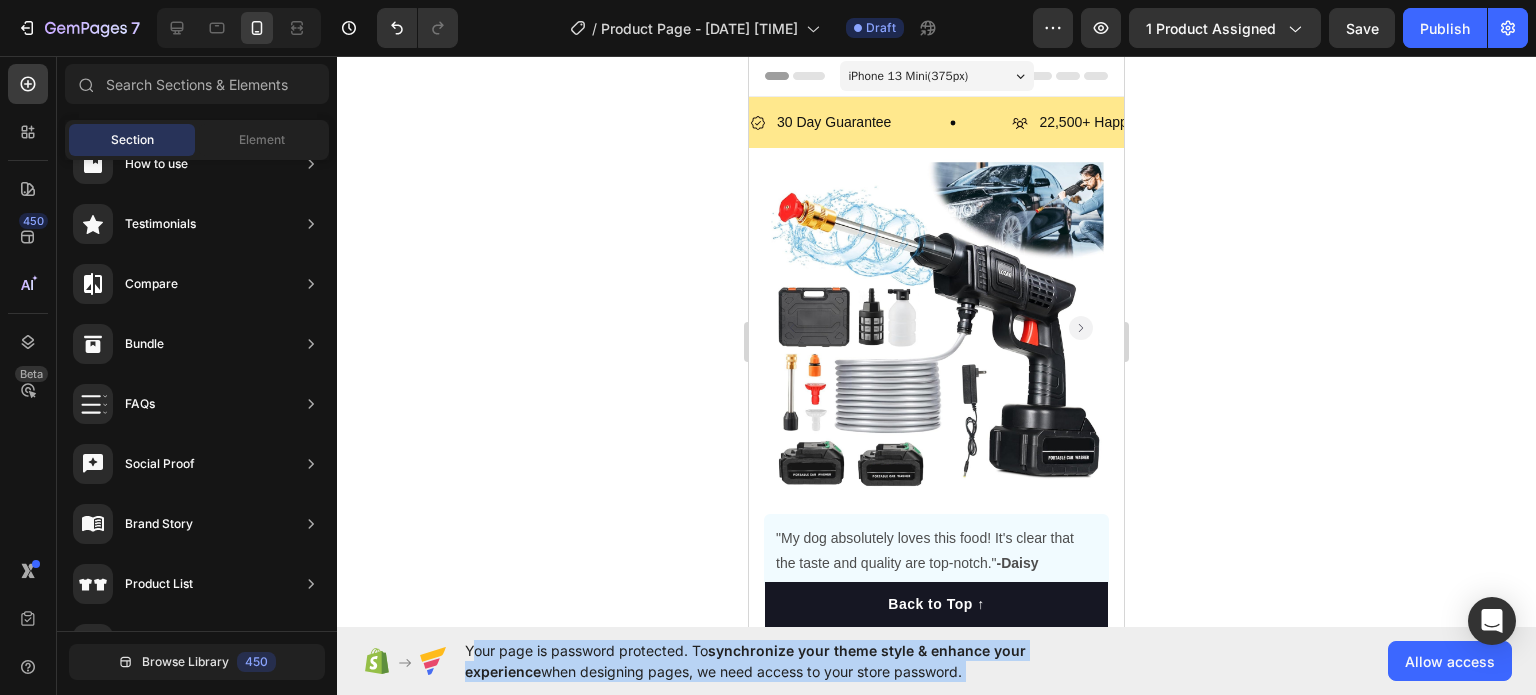 click on "synchronize your theme style & enhance your experience" at bounding box center [745, 661] 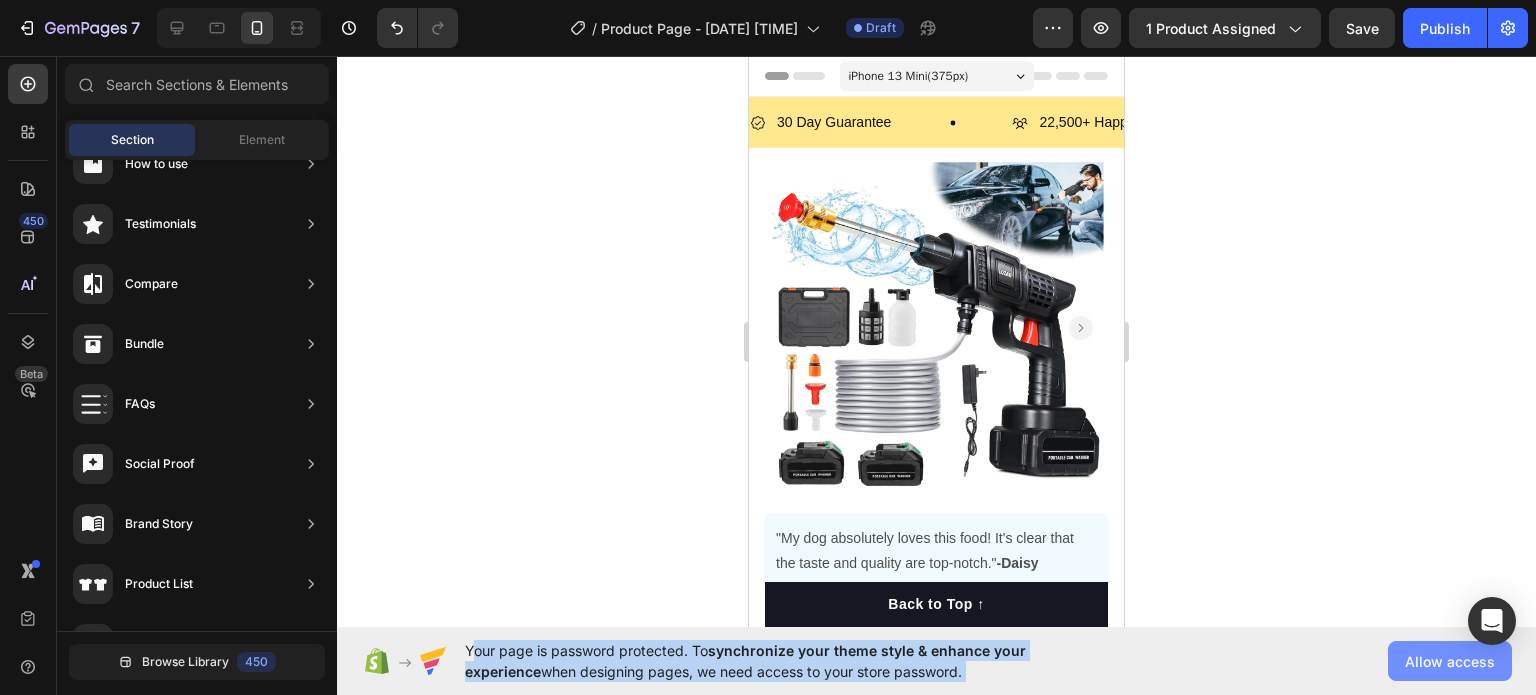 click on "Allow access" 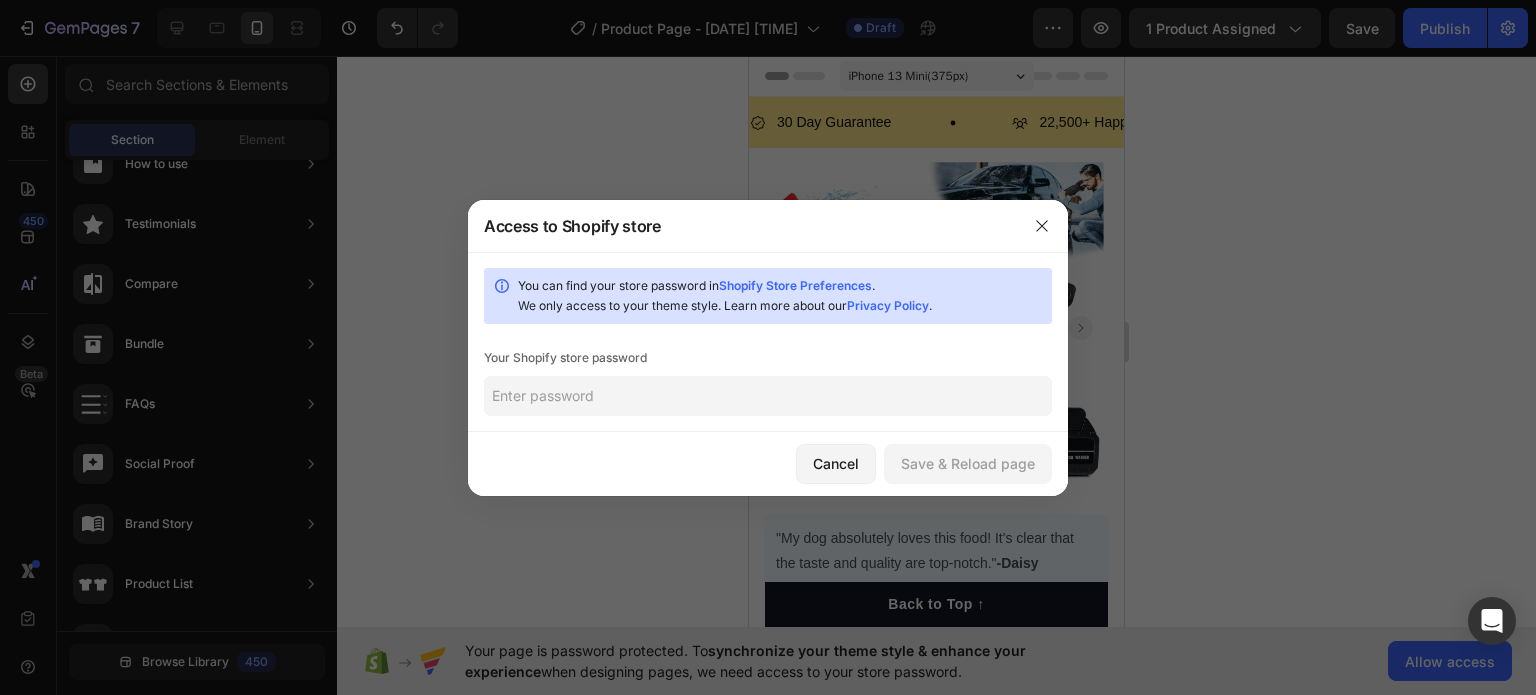 click 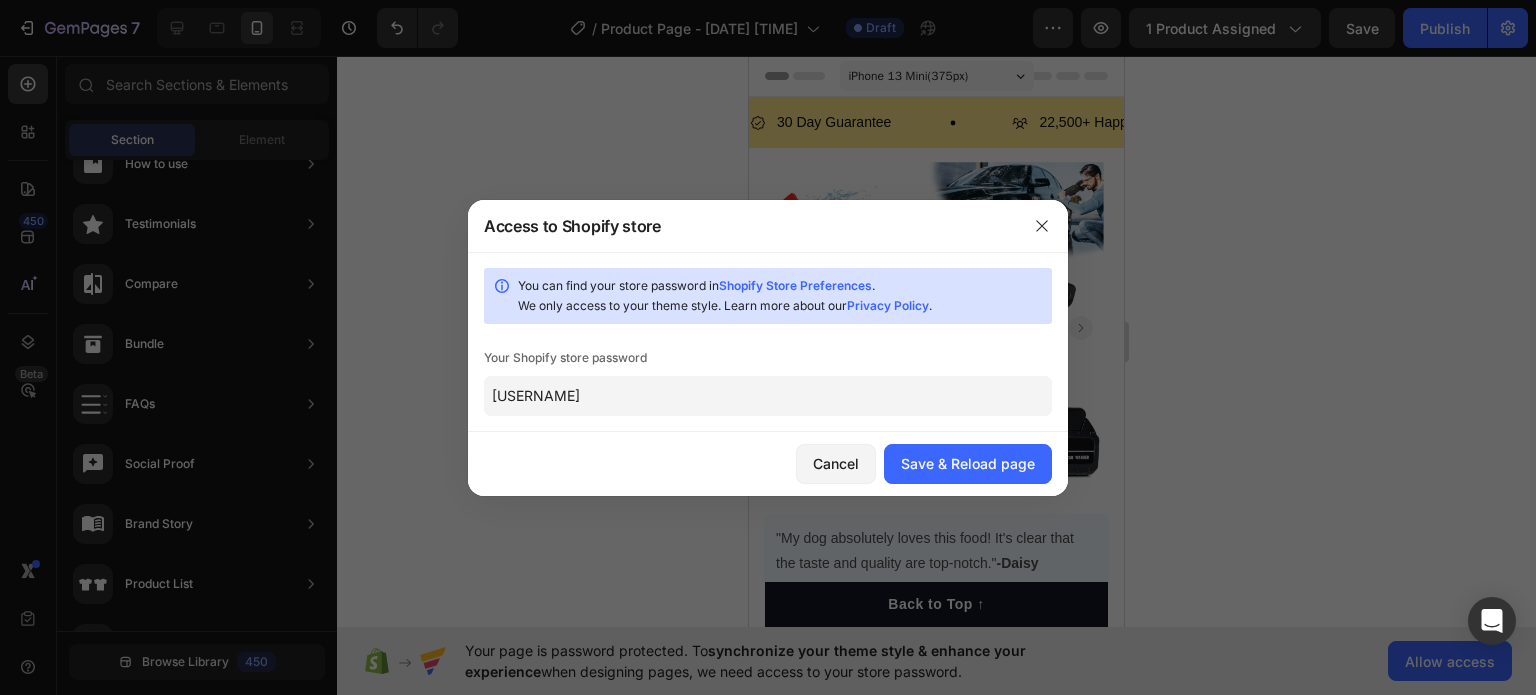 click on "[USERNAME]" 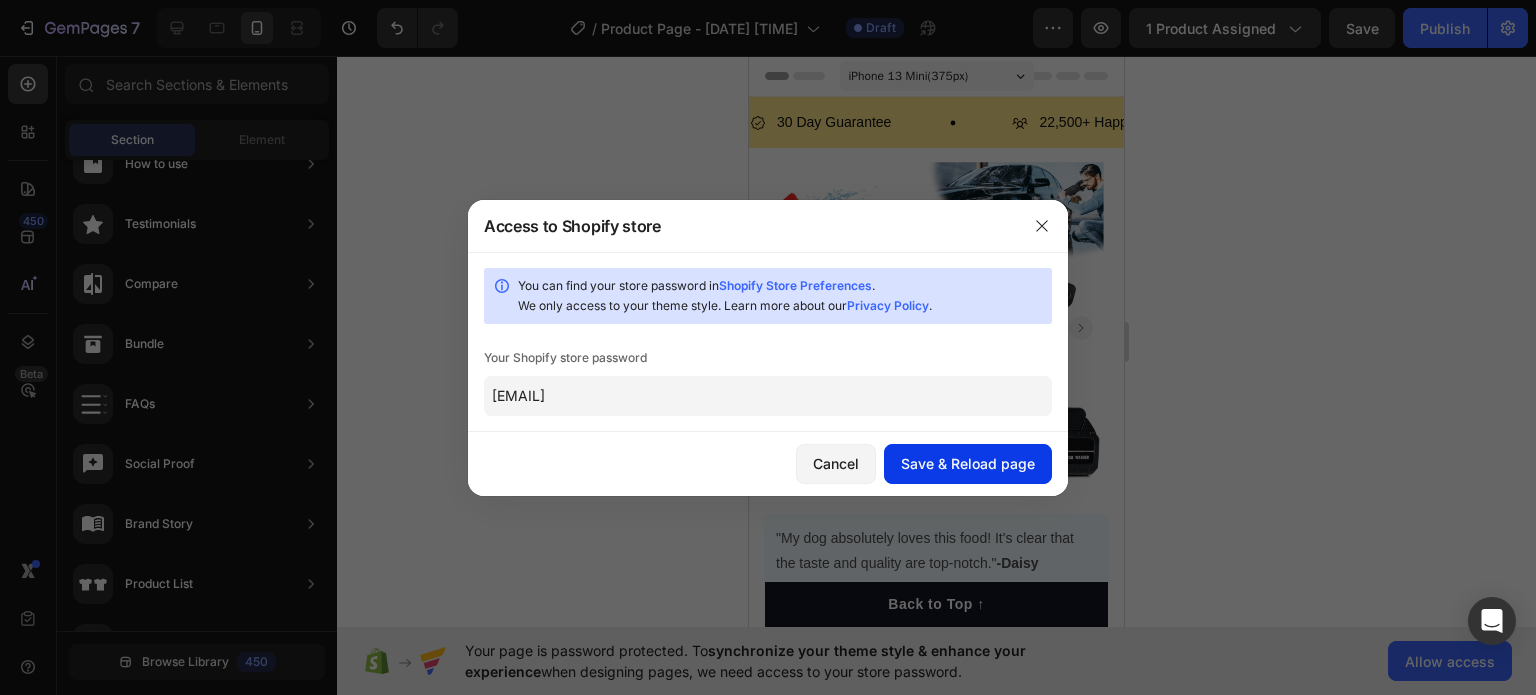 type on "[EMAIL]" 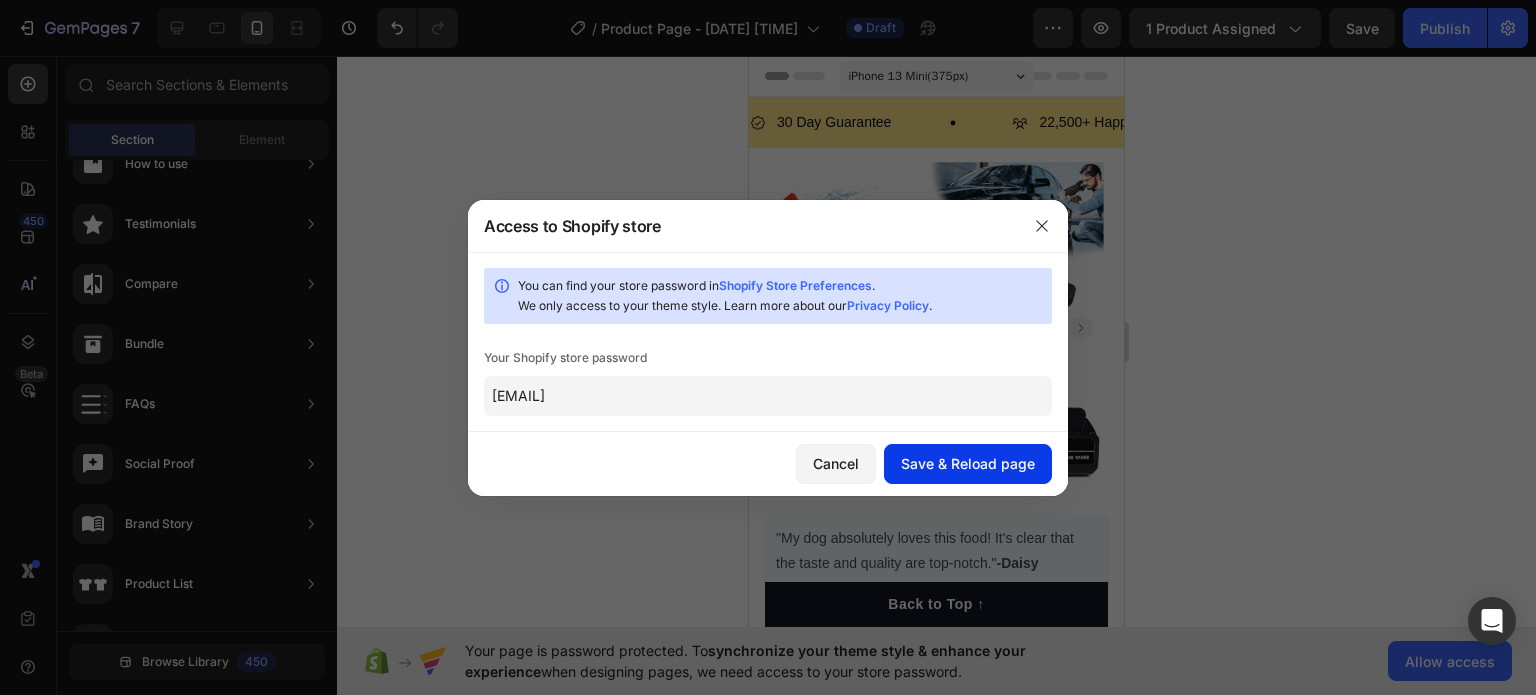 click on "Save & Reload page" 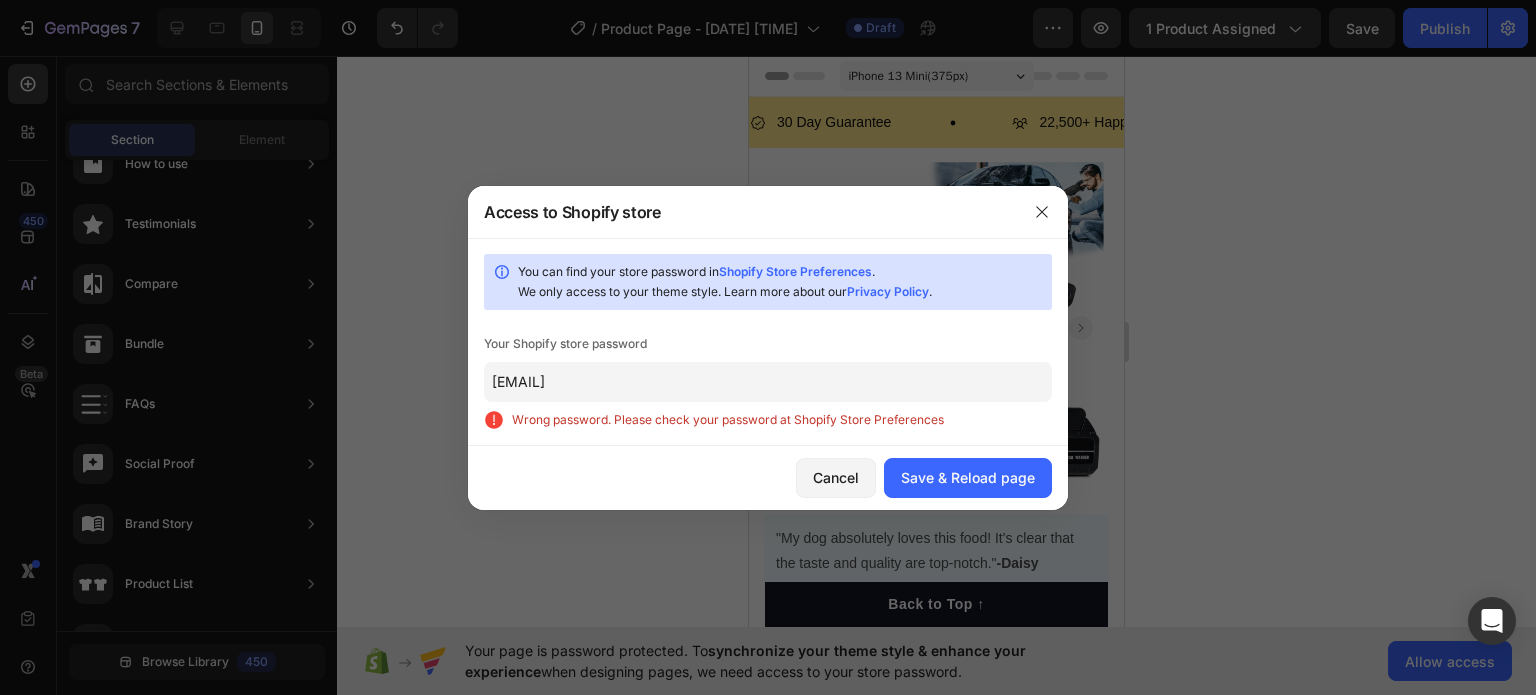 click on "You can find your store password in  Shopify Store Preferences .   We only access to your theme style. Learn more about our  Privacy Policy .  Your Shopify store password [EMAIL] Wrong password. Please check your password at Shopify Store Preferences" 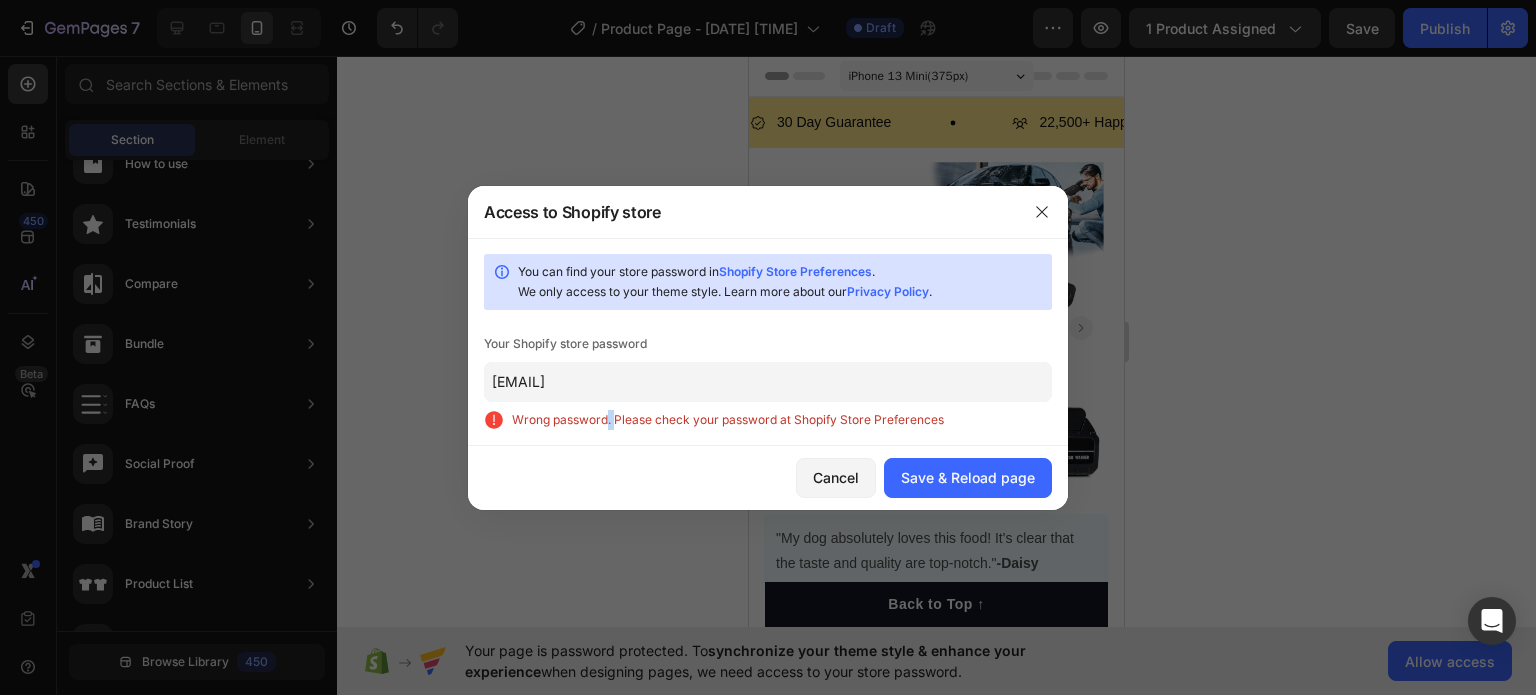 click on "You can find your store password in  Shopify Store Preferences .   We only access to your theme style. Learn more about our  Privacy Policy .  Your Shopify store password [EMAIL] Wrong password. Please check your password at Shopify Store Preferences" 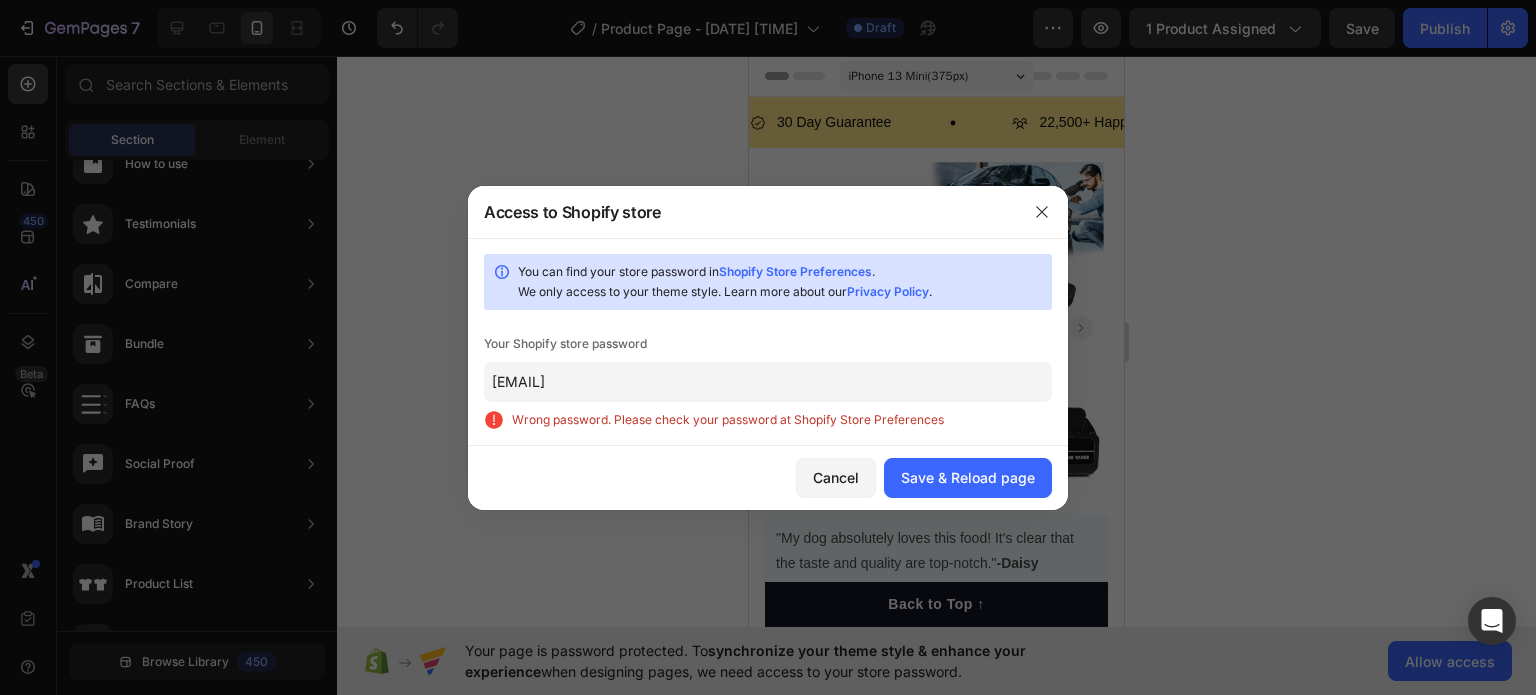 click on "Wrong password. Please check your password at Shopify Store Preferences" at bounding box center (782, 420) 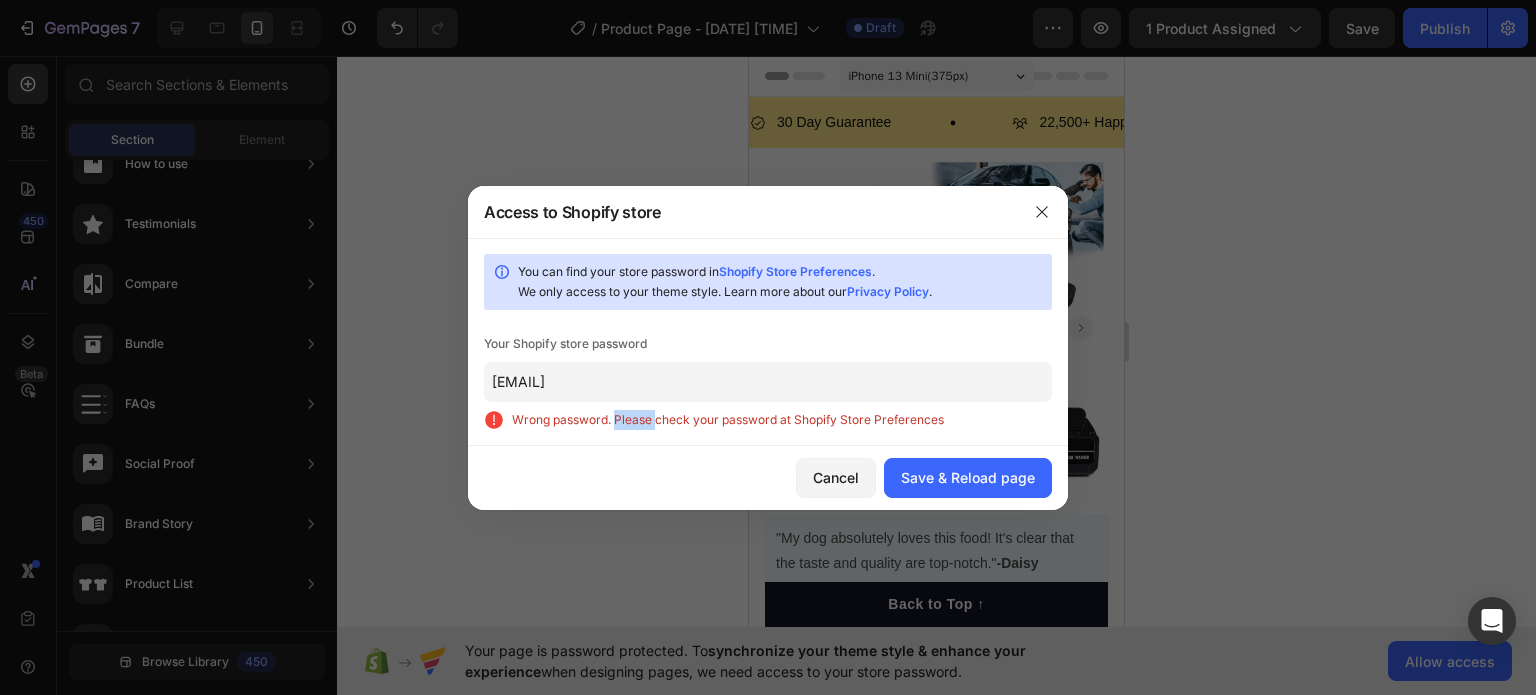 click on "Wrong password. Please check your password at Shopify Store Preferences" at bounding box center (782, 420) 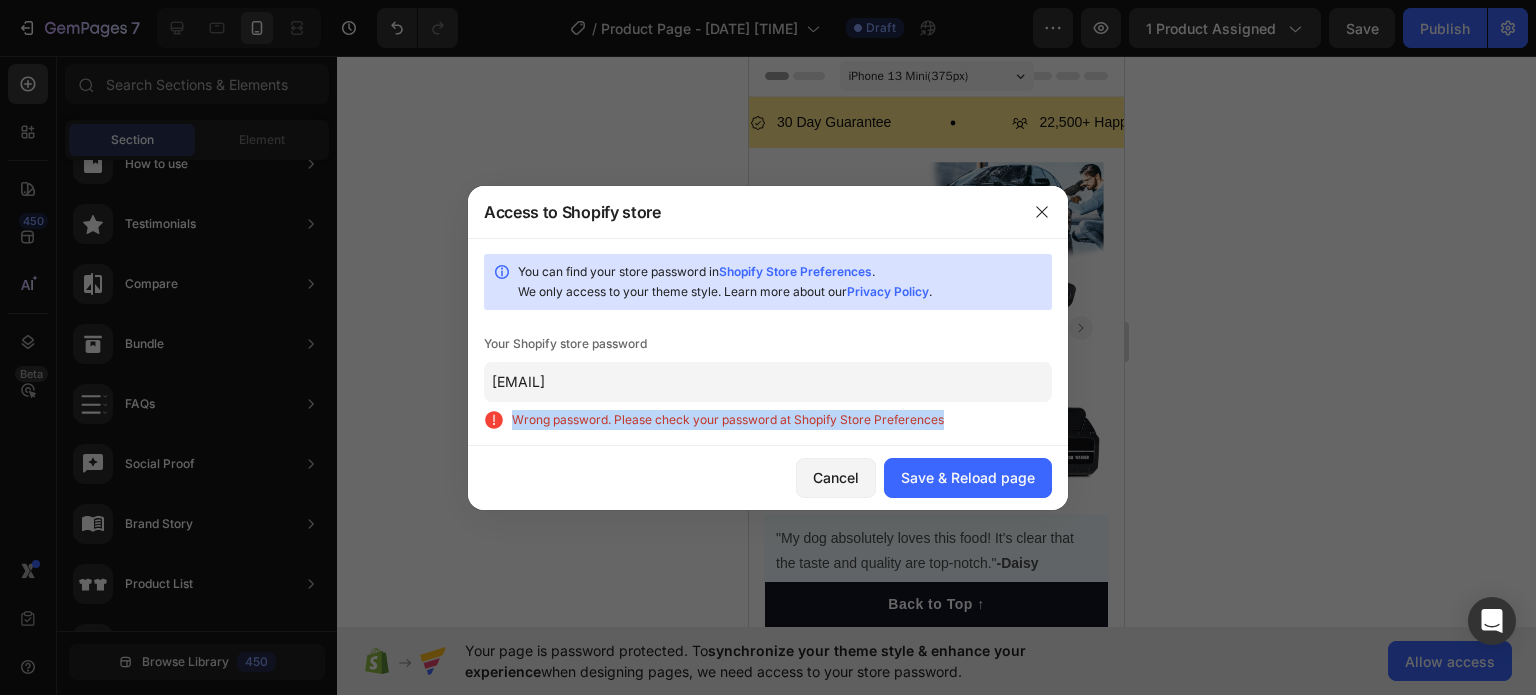 click on "Wrong password. Please check your password at Shopify Store Preferences" at bounding box center (782, 420) 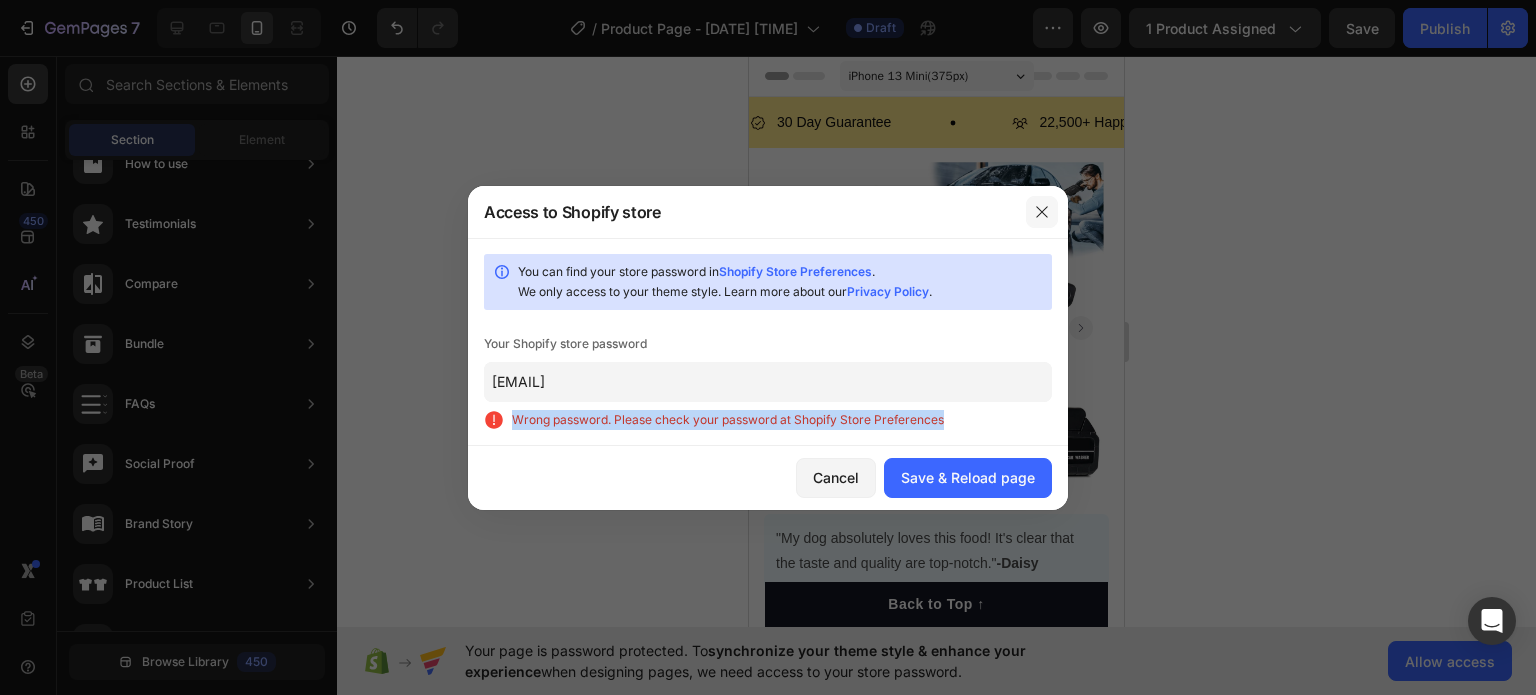 click at bounding box center (1042, 212) 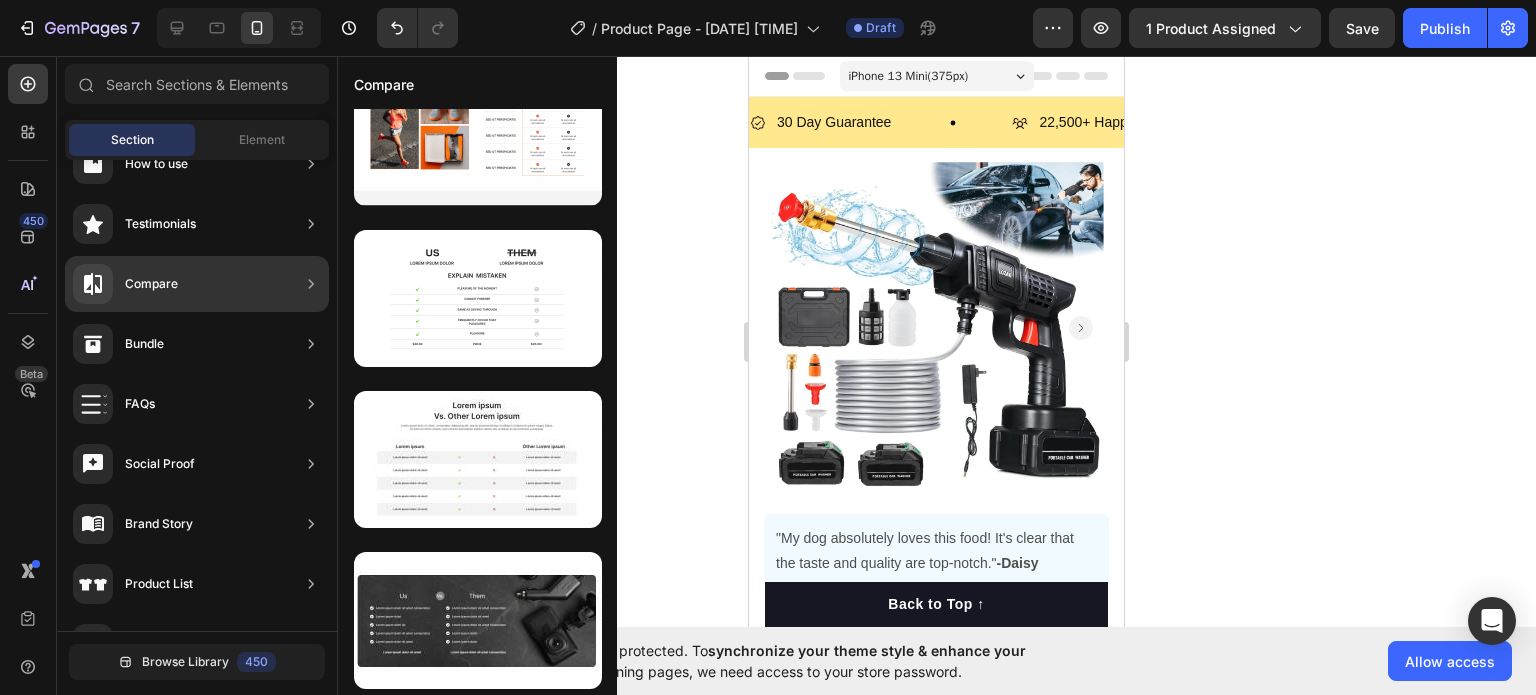 scroll, scrollTop: 0, scrollLeft: 0, axis: both 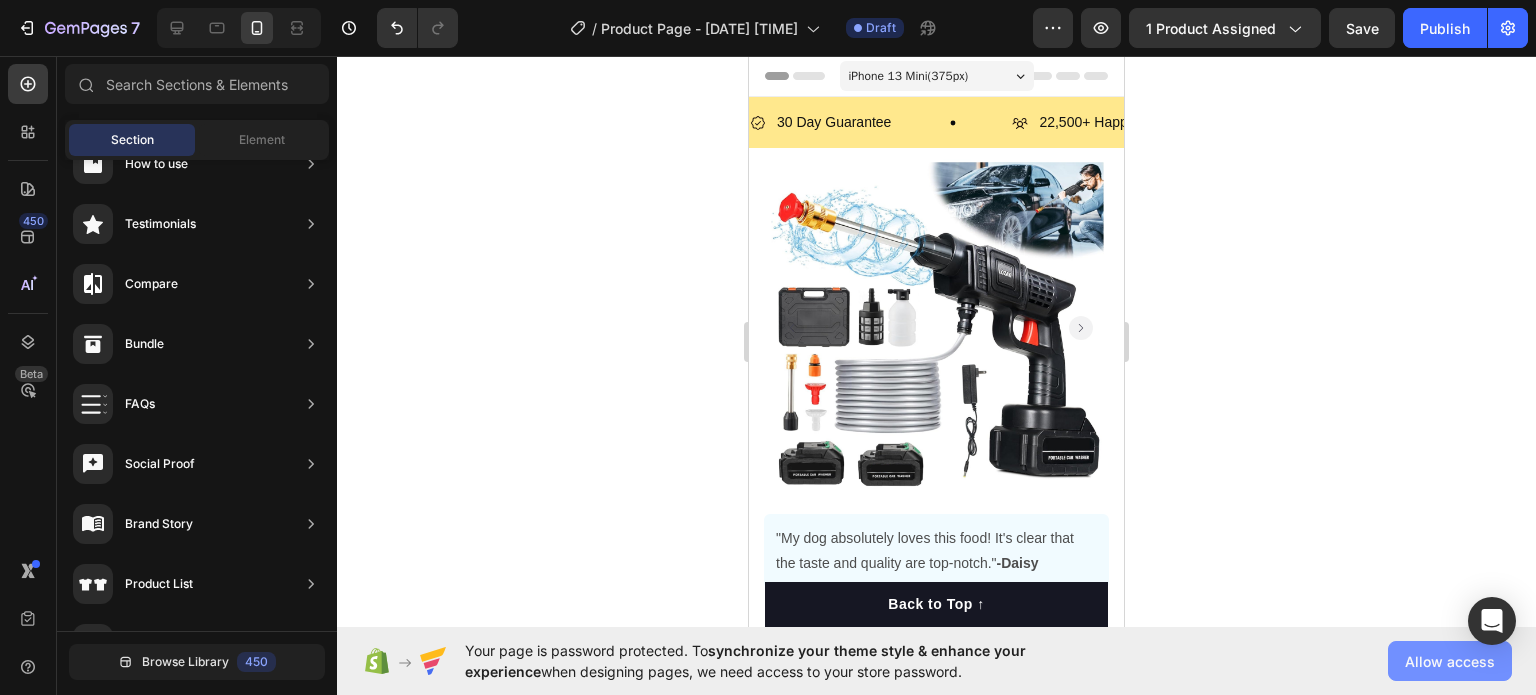 click on "Allow access" at bounding box center (1450, 661) 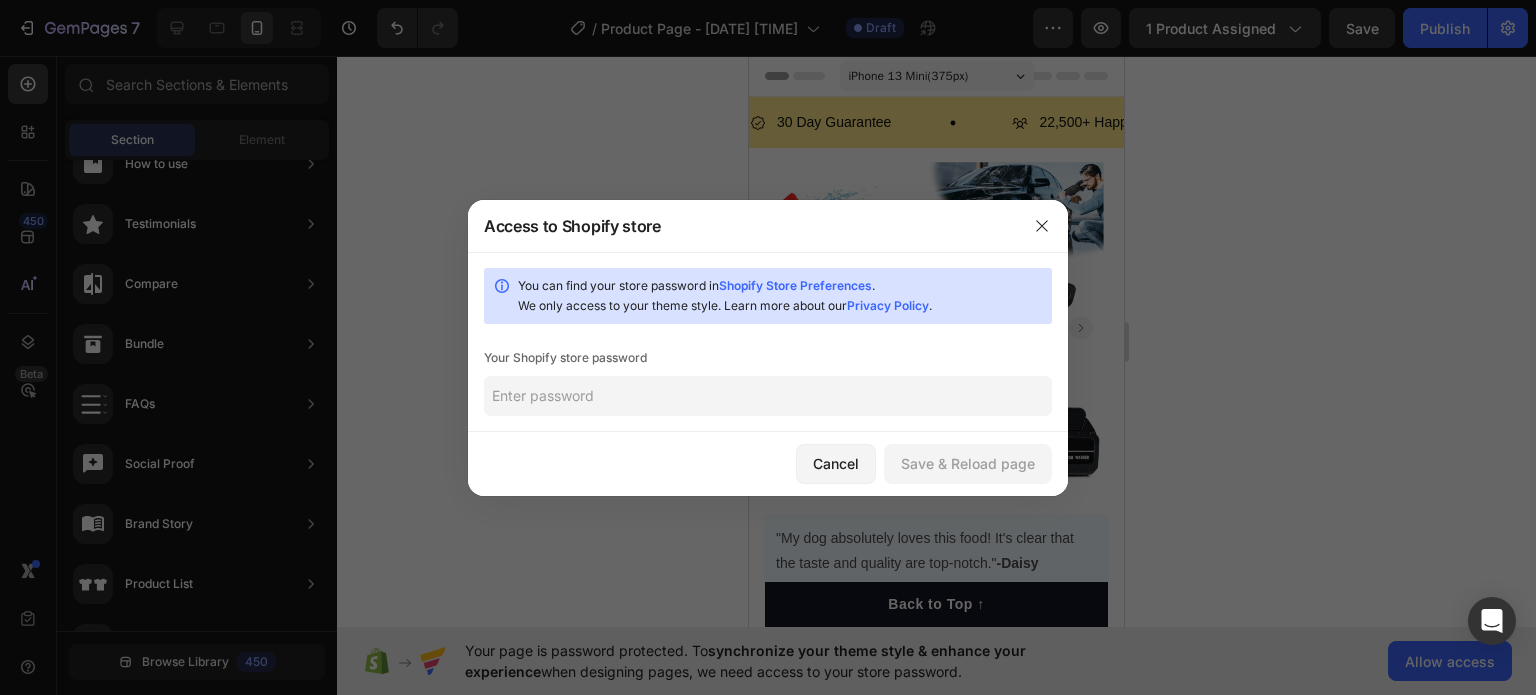 click 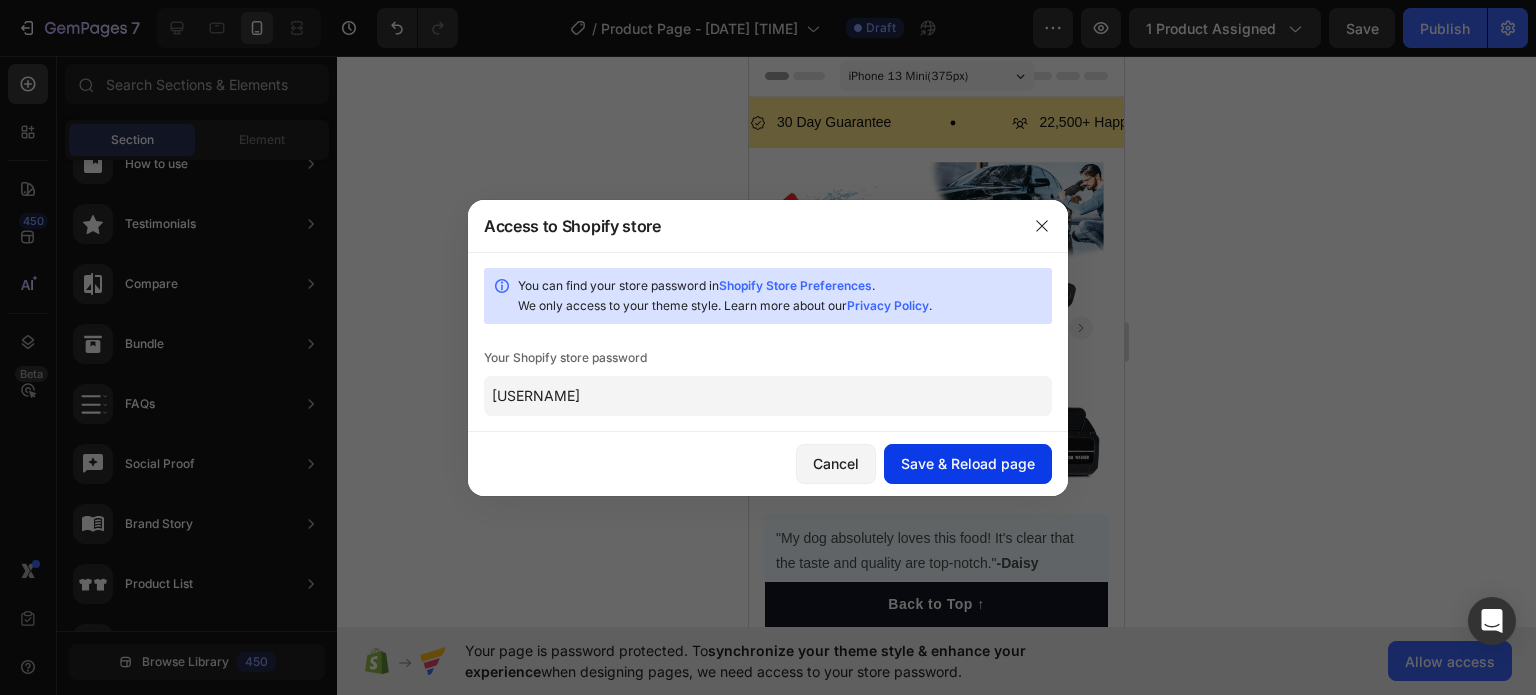 click on "Save & Reload page" at bounding box center [968, 463] 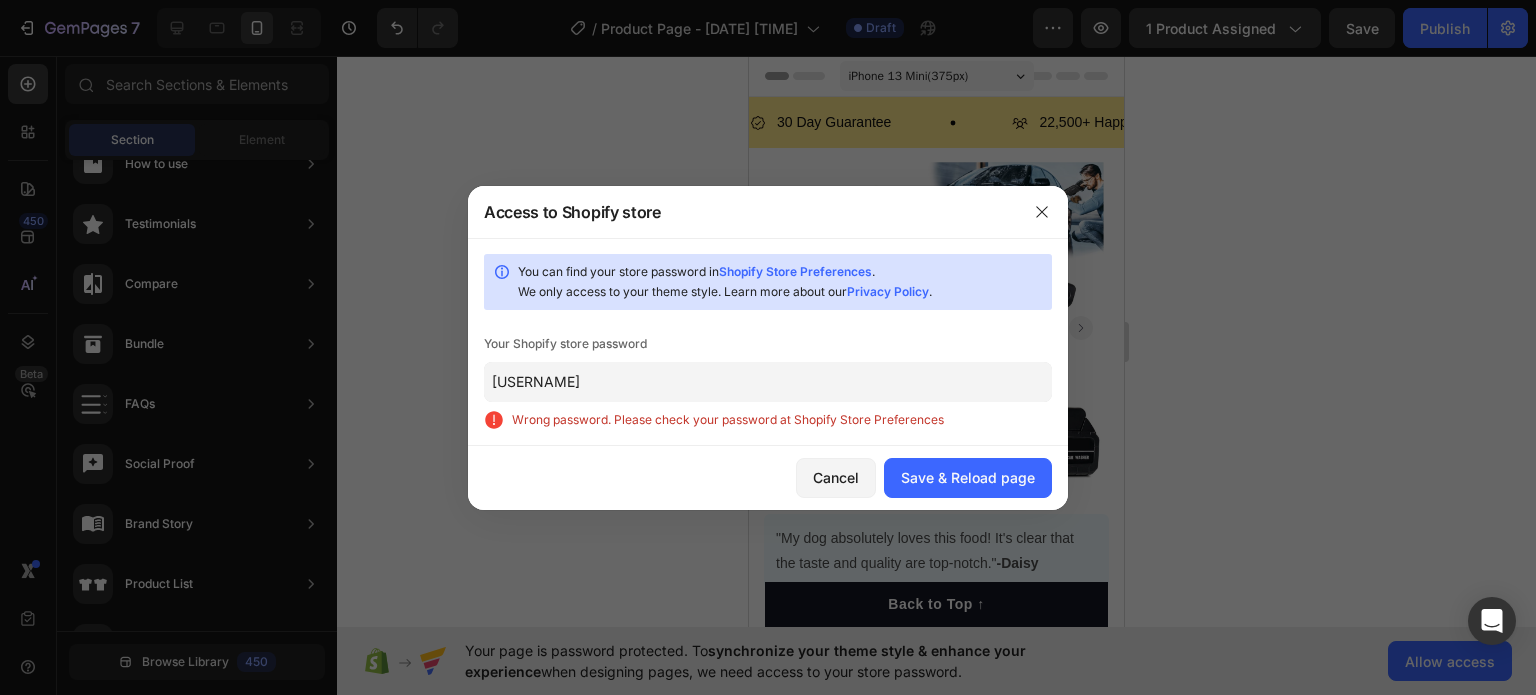 click on "[USERNAME]" 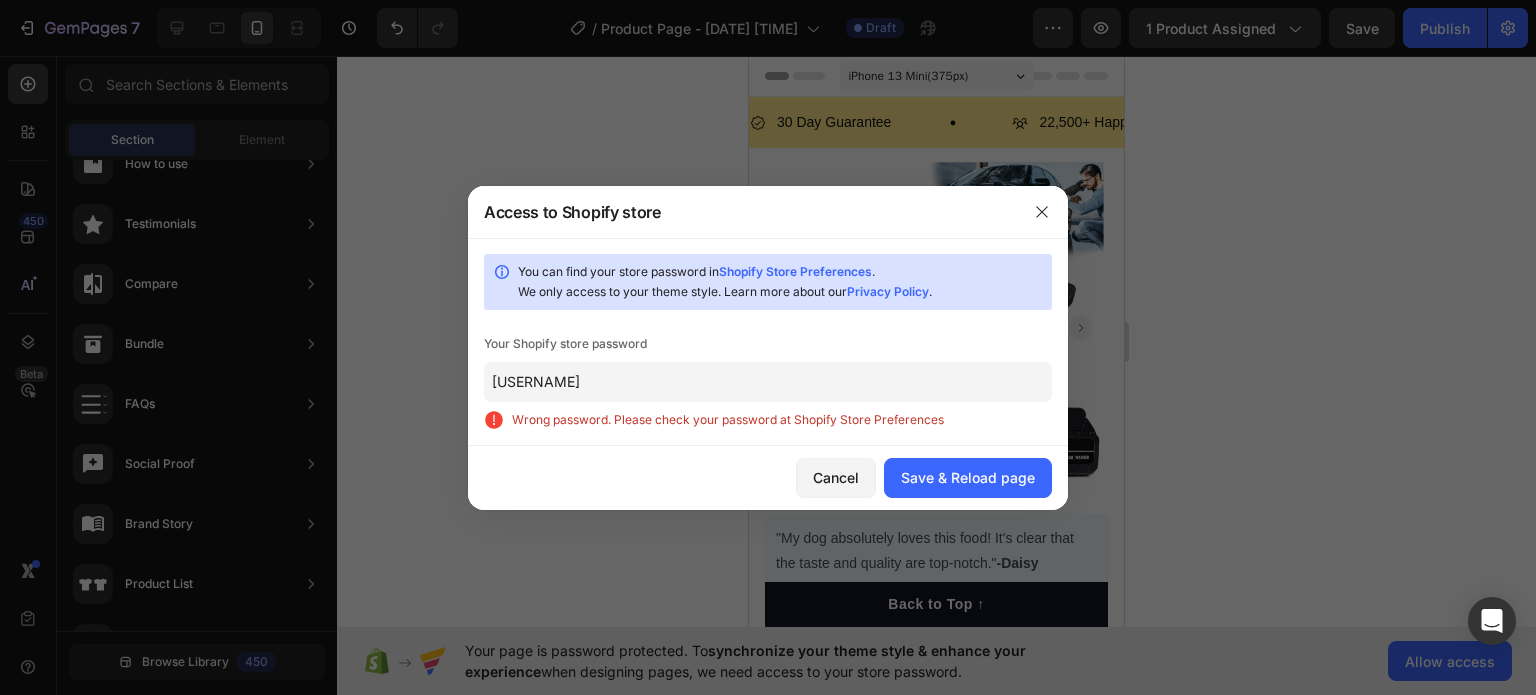 click on "Wrong password. Please check your password at Shopify Store Preferences" at bounding box center (782, 420) 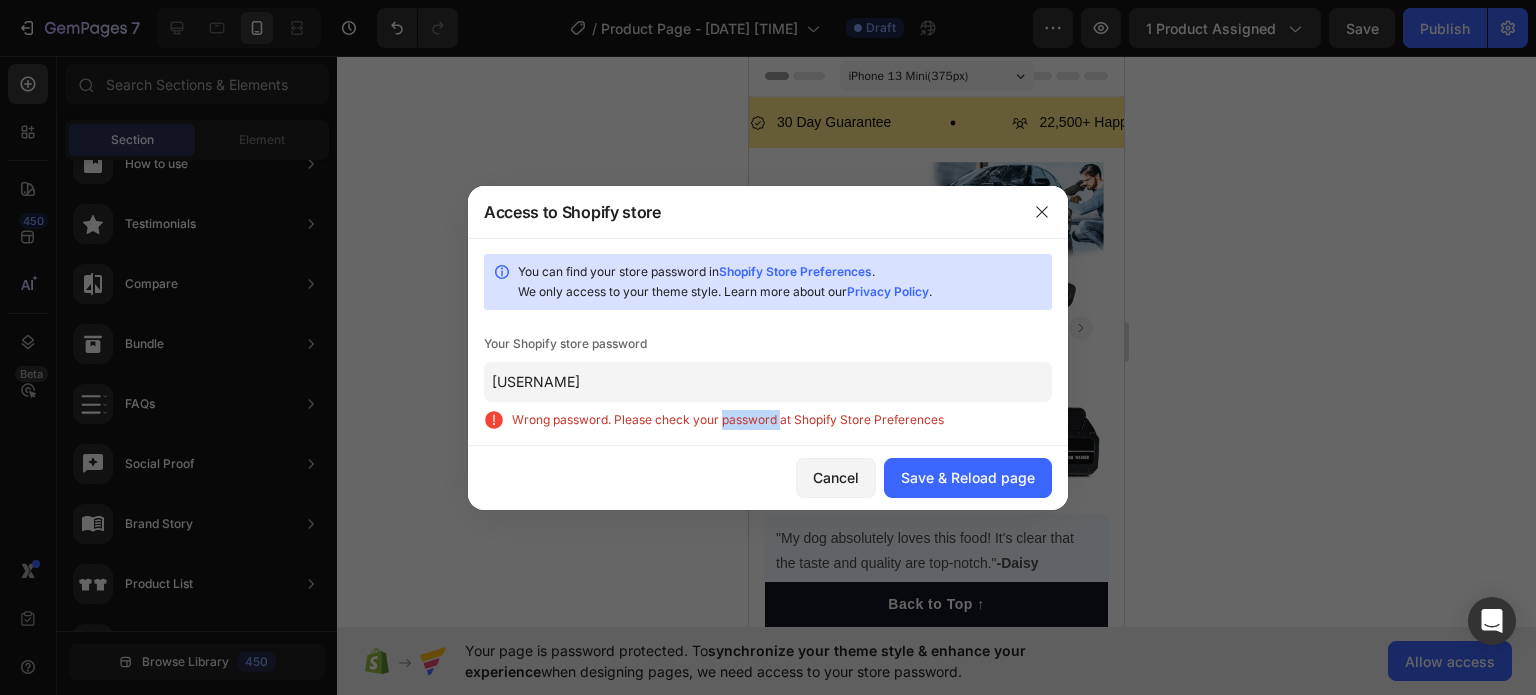 click on "Wrong password. Please check your password at Shopify Store Preferences" at bounding box center [782, 420] 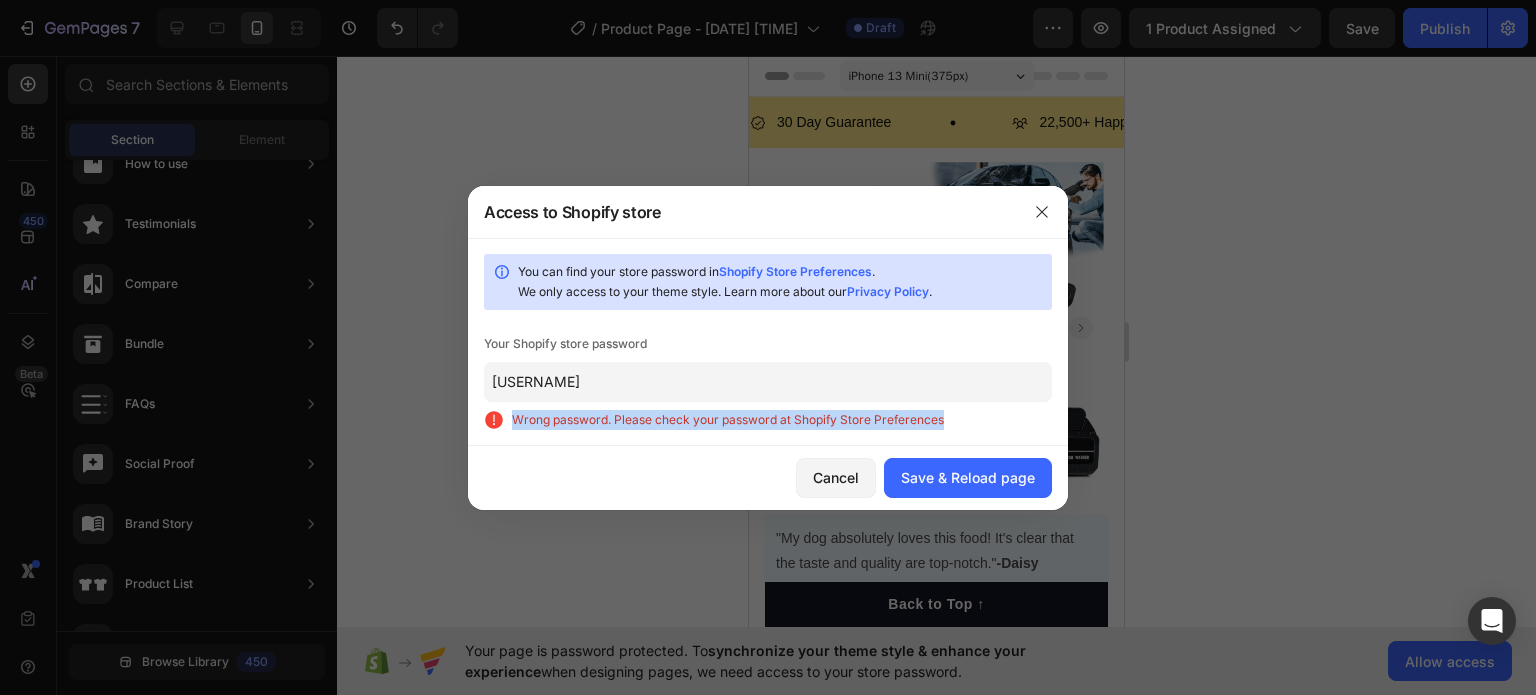 click on "Wrong password. Please check your password at Shopify Store Preferences" at bounding box center (782, 420) 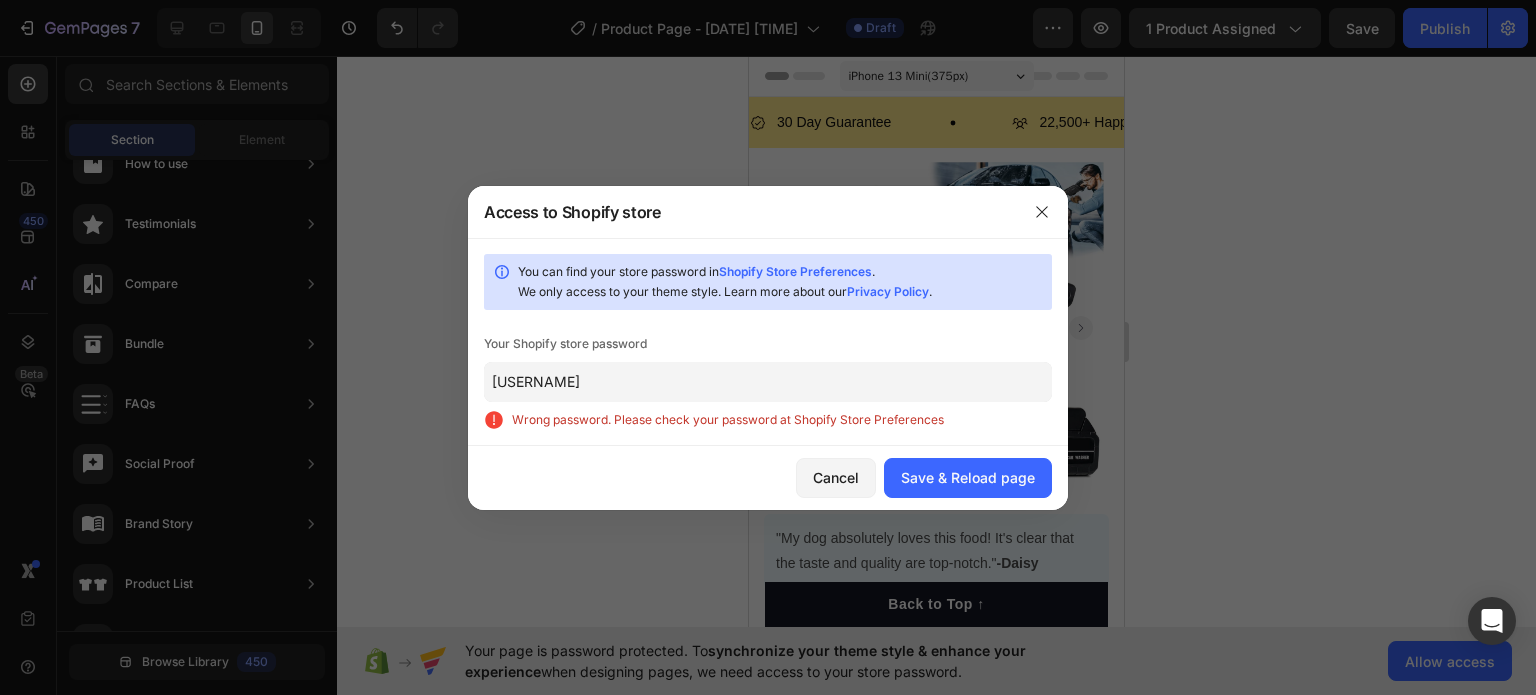 click on "[USERNAME]" 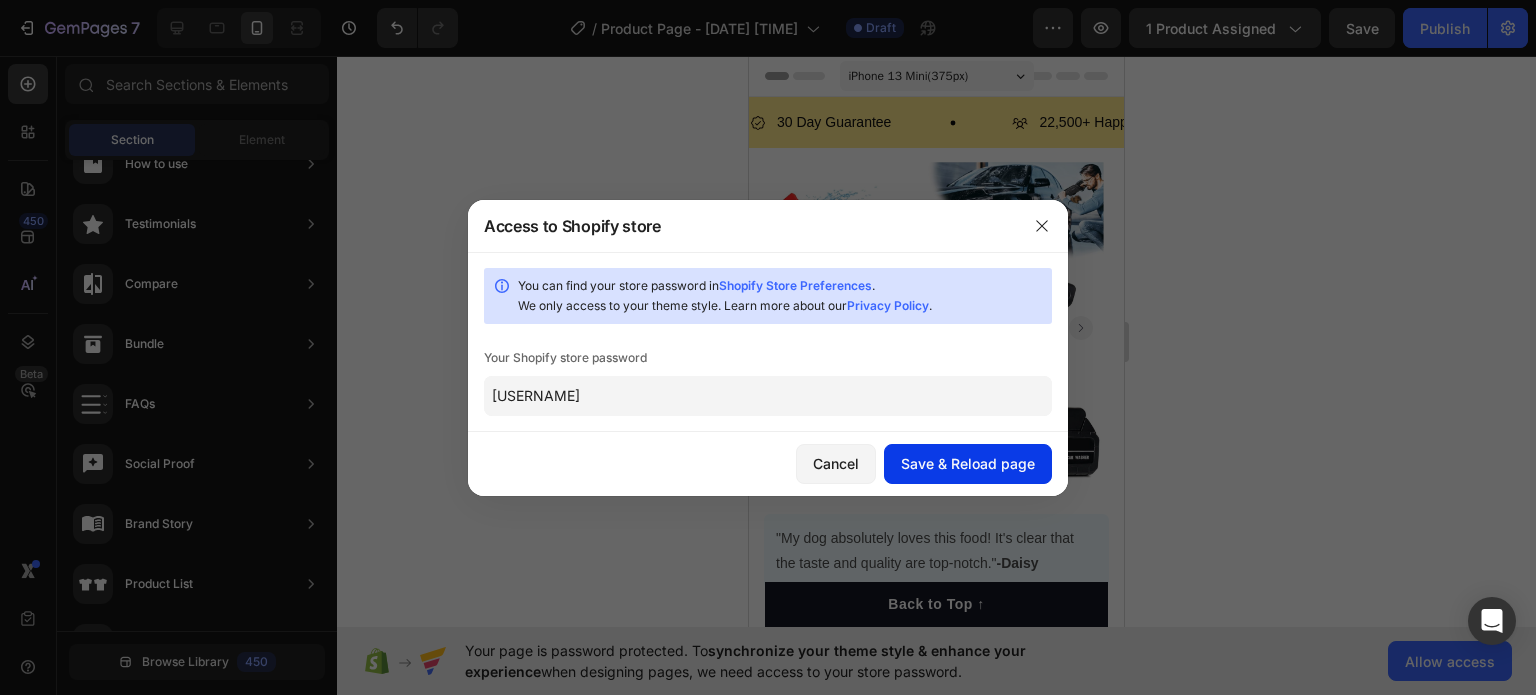 click on "Save & Reload page" at bounding box center [968, 463] 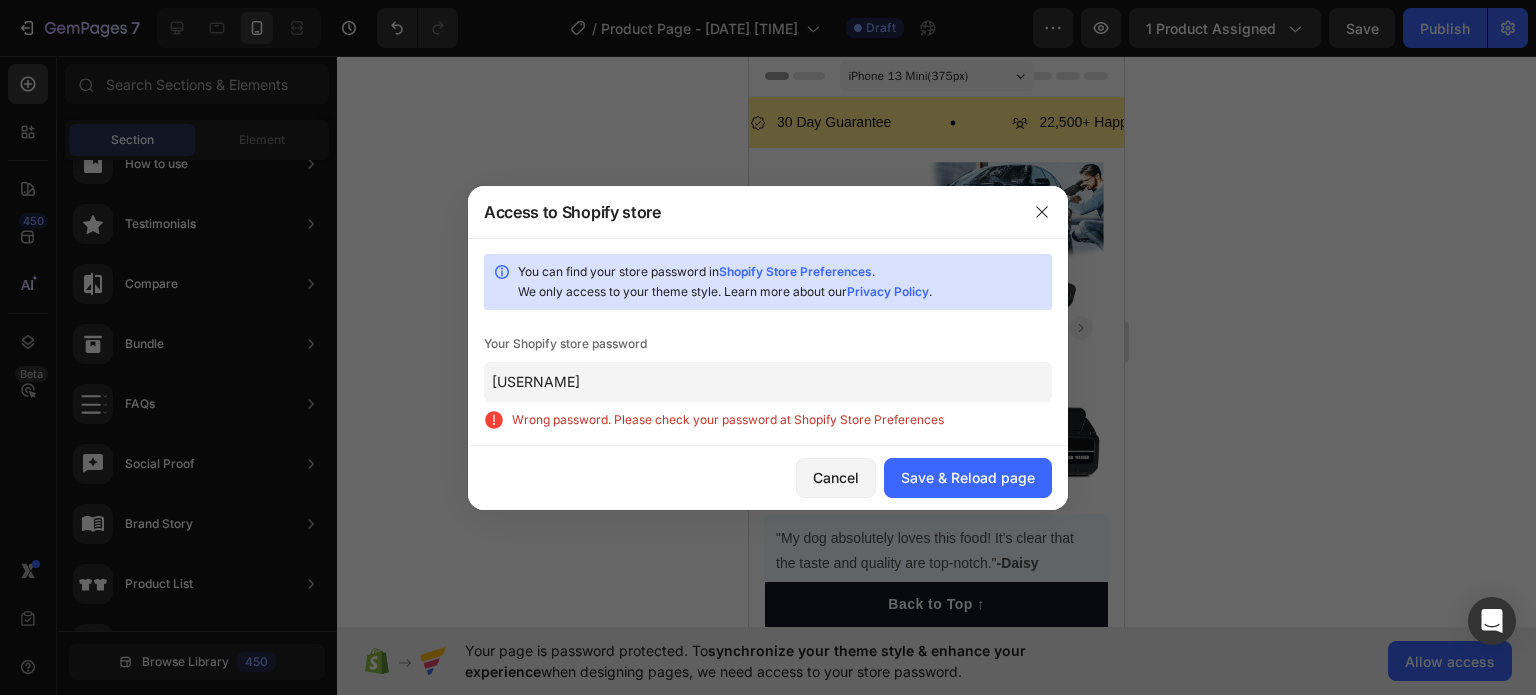 click on "[USERNAME]" 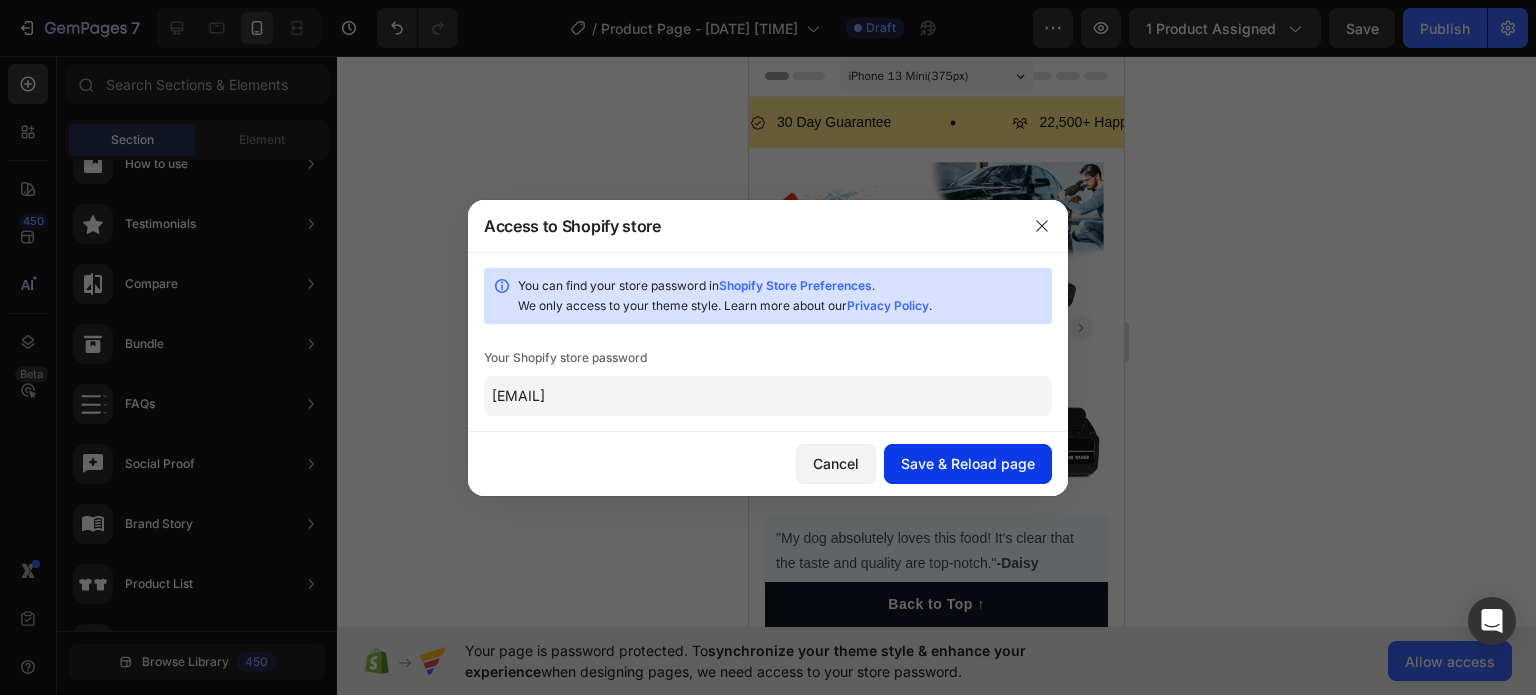click on "Save & Reload page" 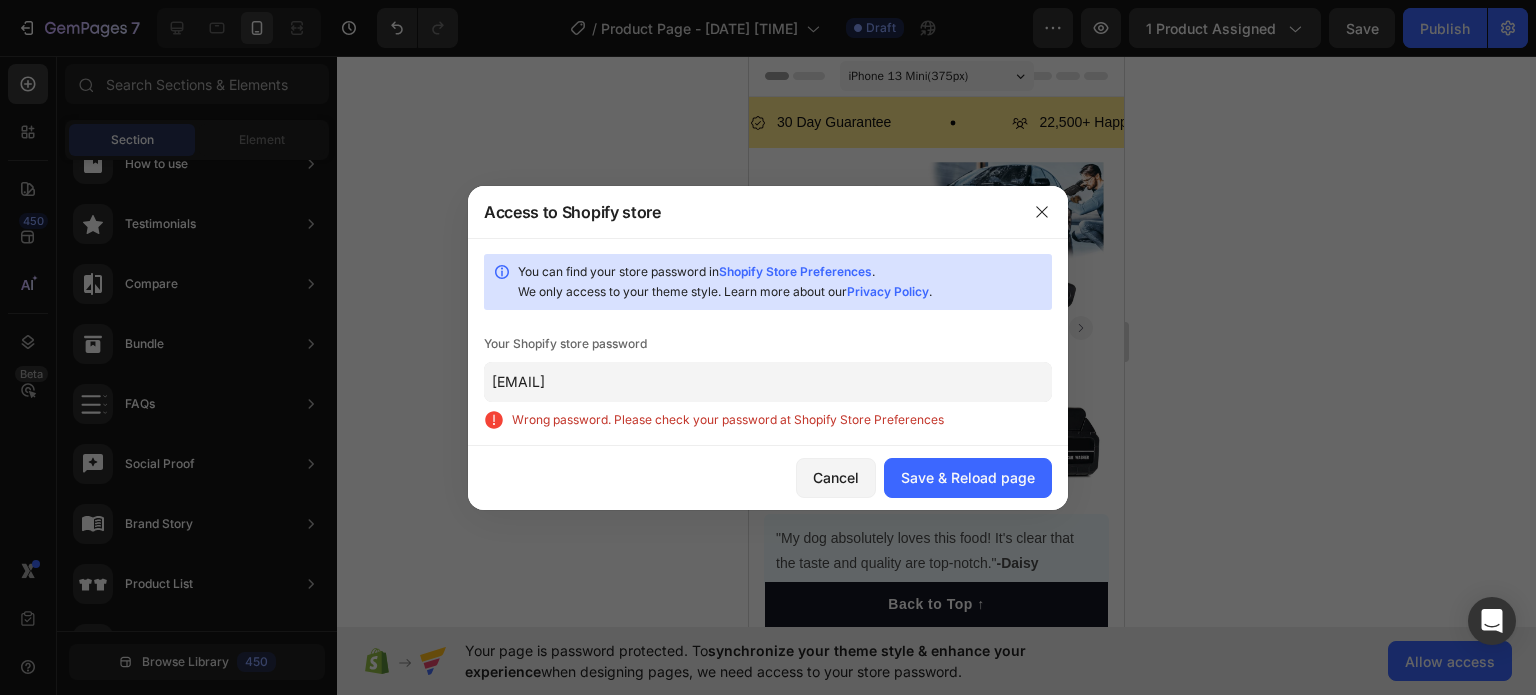 click on "[EMAIL]" 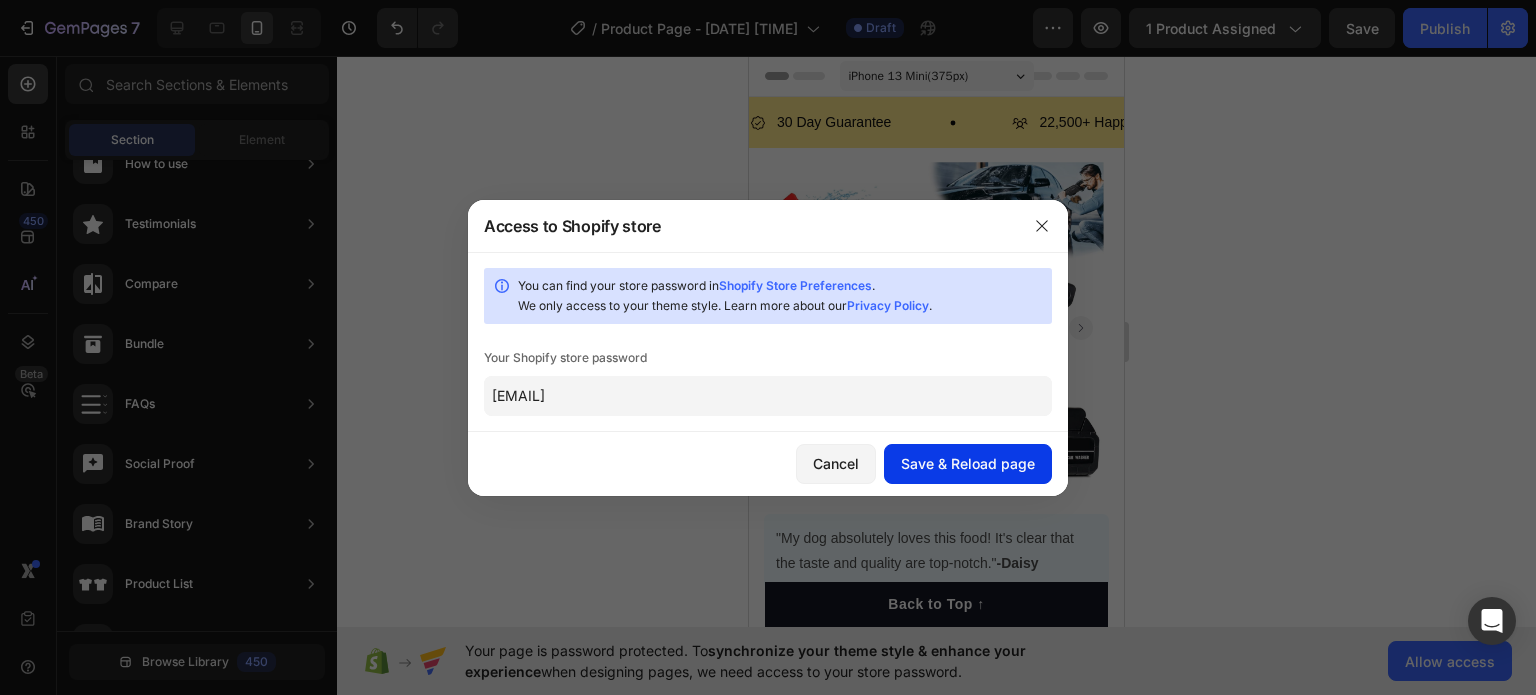 drag, startPoint x: 943, startPoint y: 455, endPoint x: 926, endPoint y: 458, distance: 17.262676 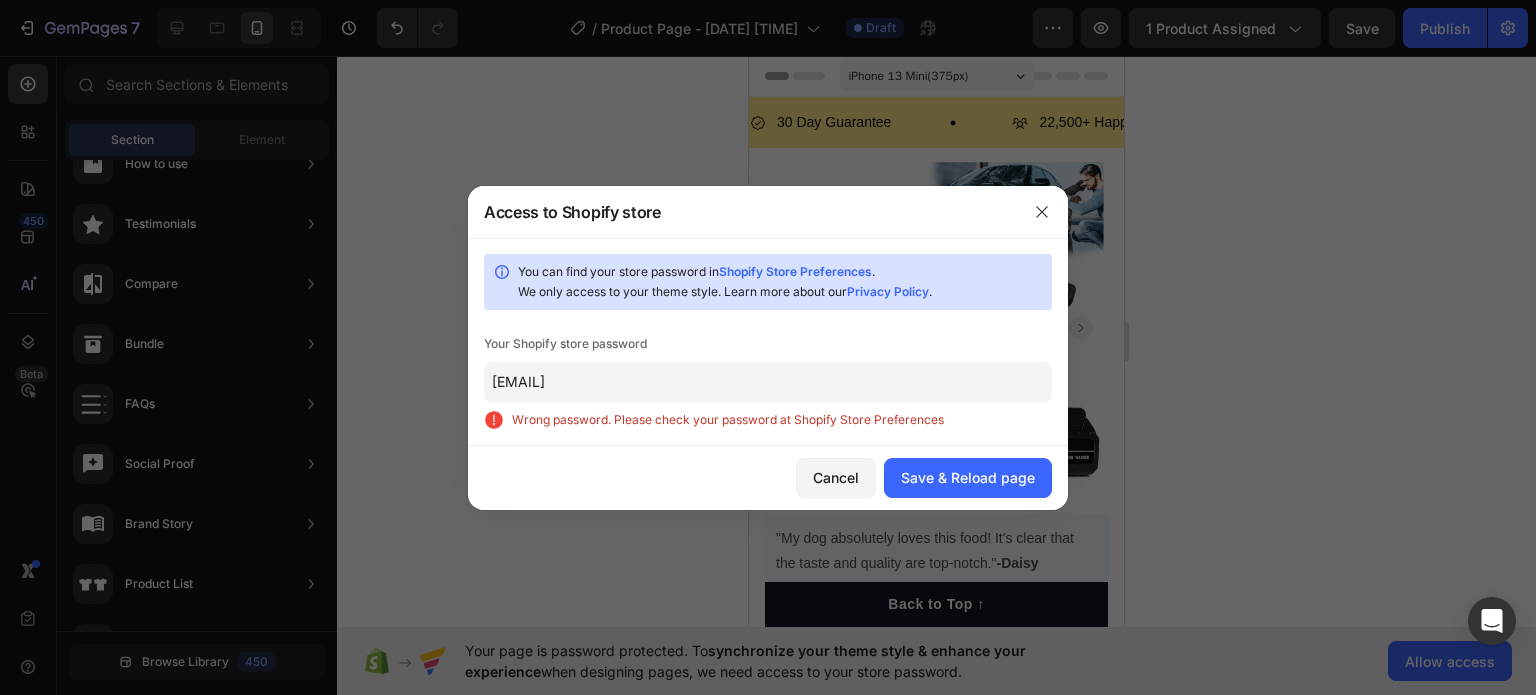 click on "[EMAIL]" 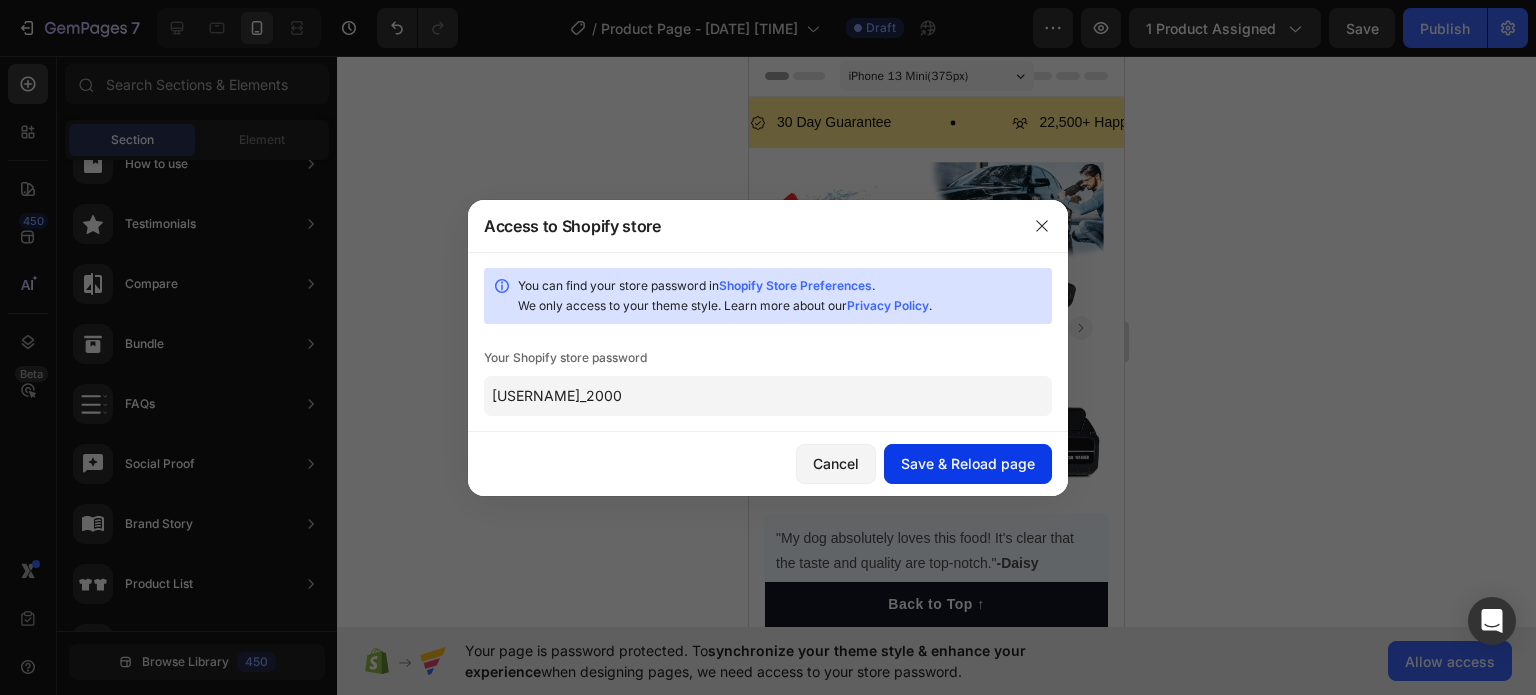 type on "[USERNAME]_2000" 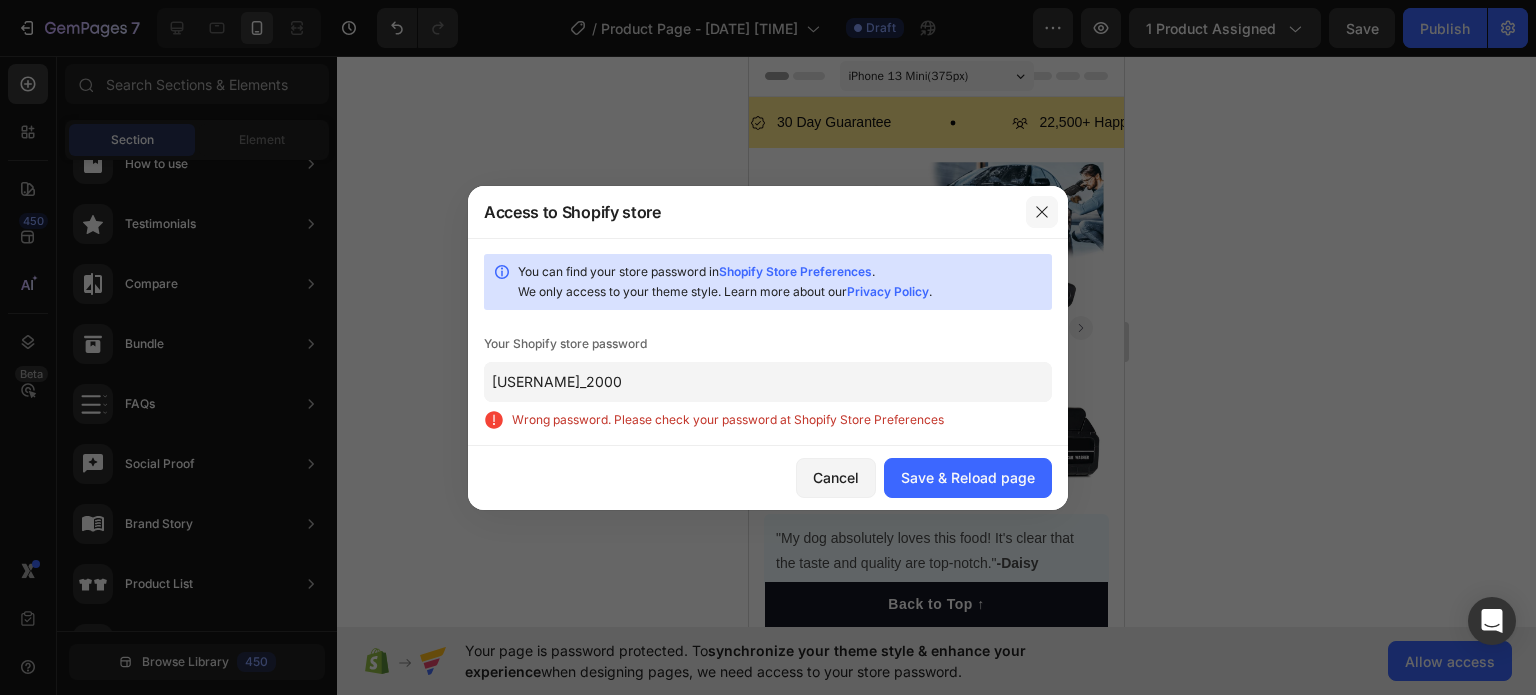 click 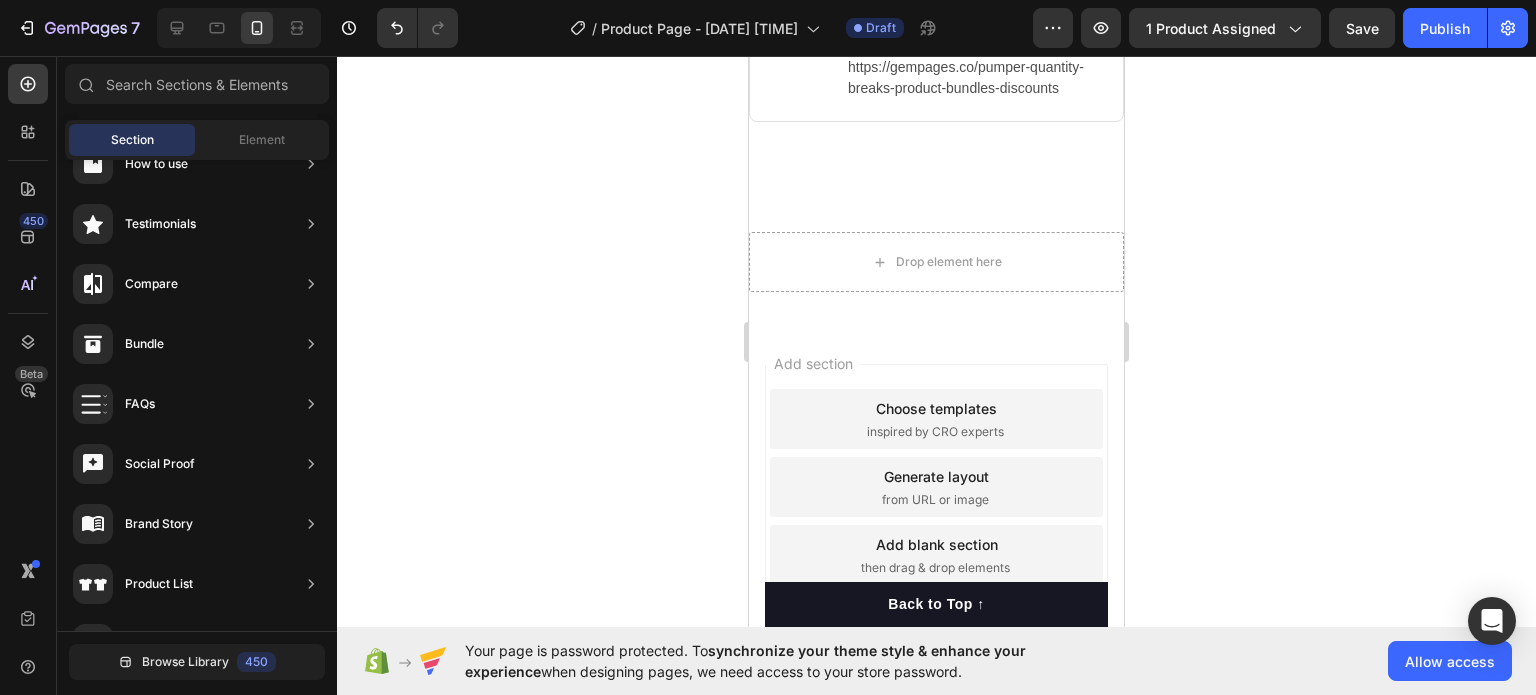 scroll, scrollTop: 12060, scrollLeft: 0, axis: vertical 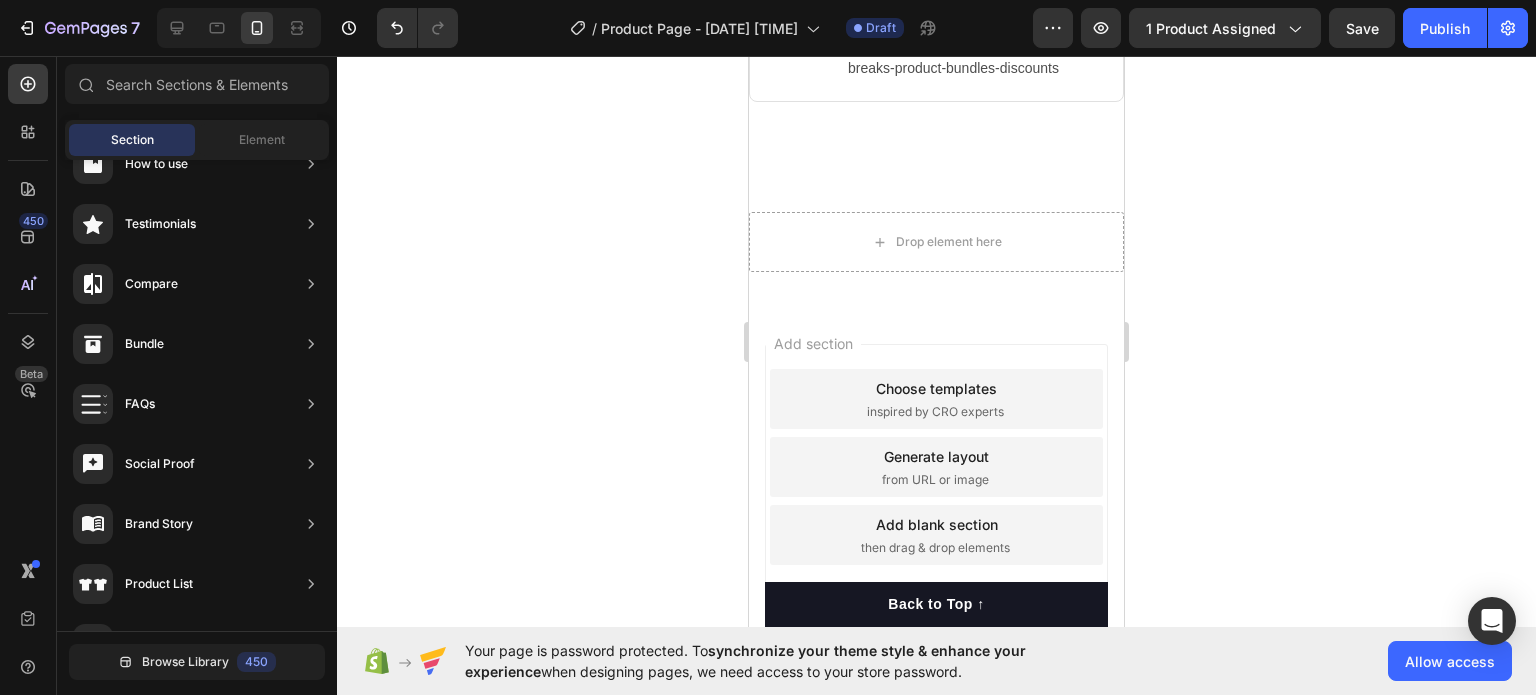 drag, startPoint x: 900, startPoint y: 675, endPoint x: 461, endPoint y: 659, distance: 439.29147 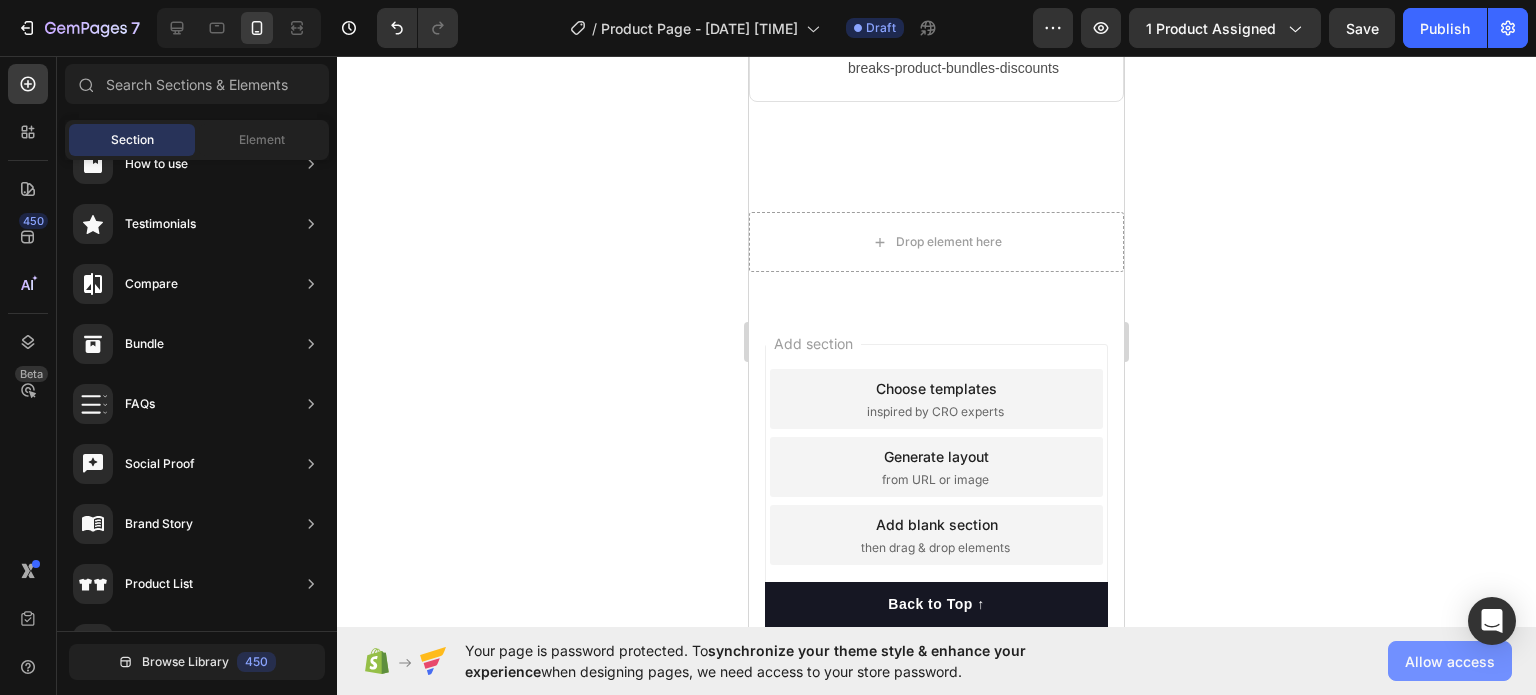 click on "Allow access" at bounding box center [1450, 661] 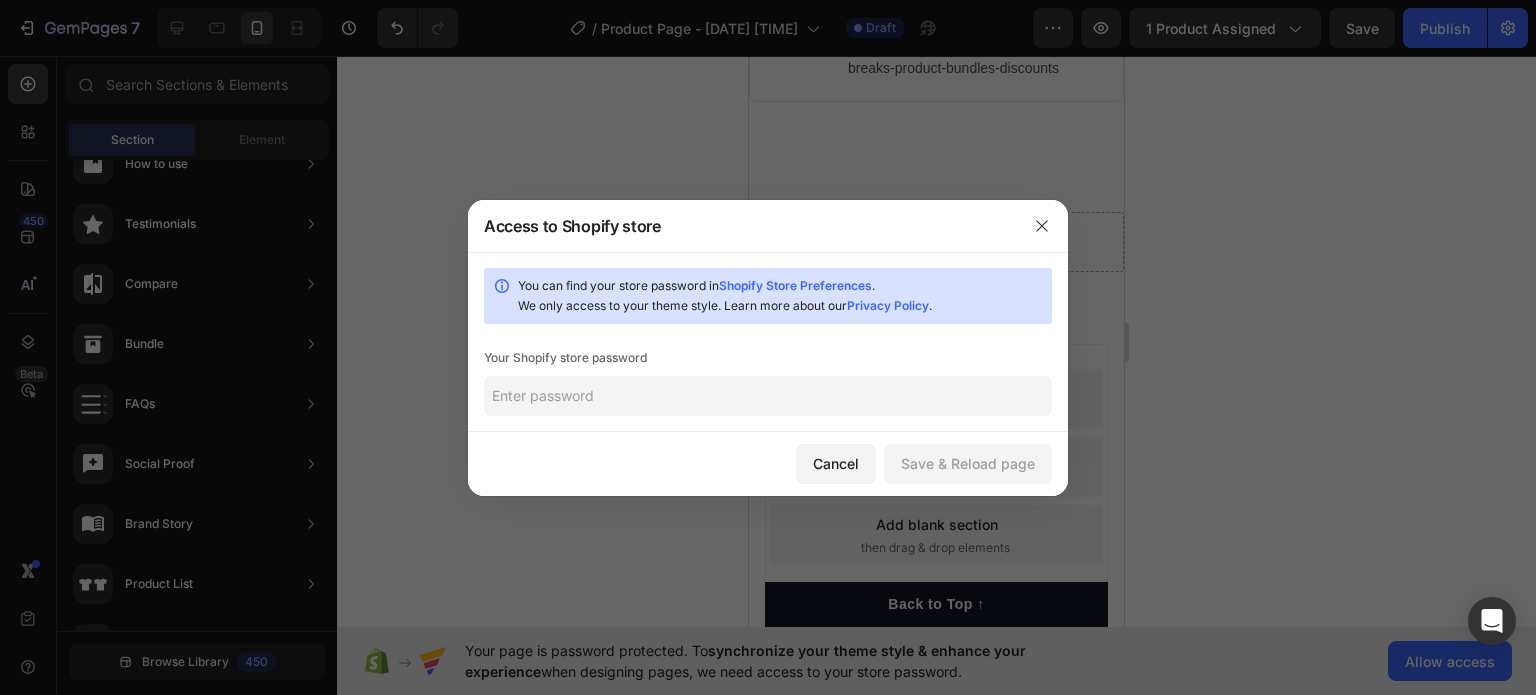 click 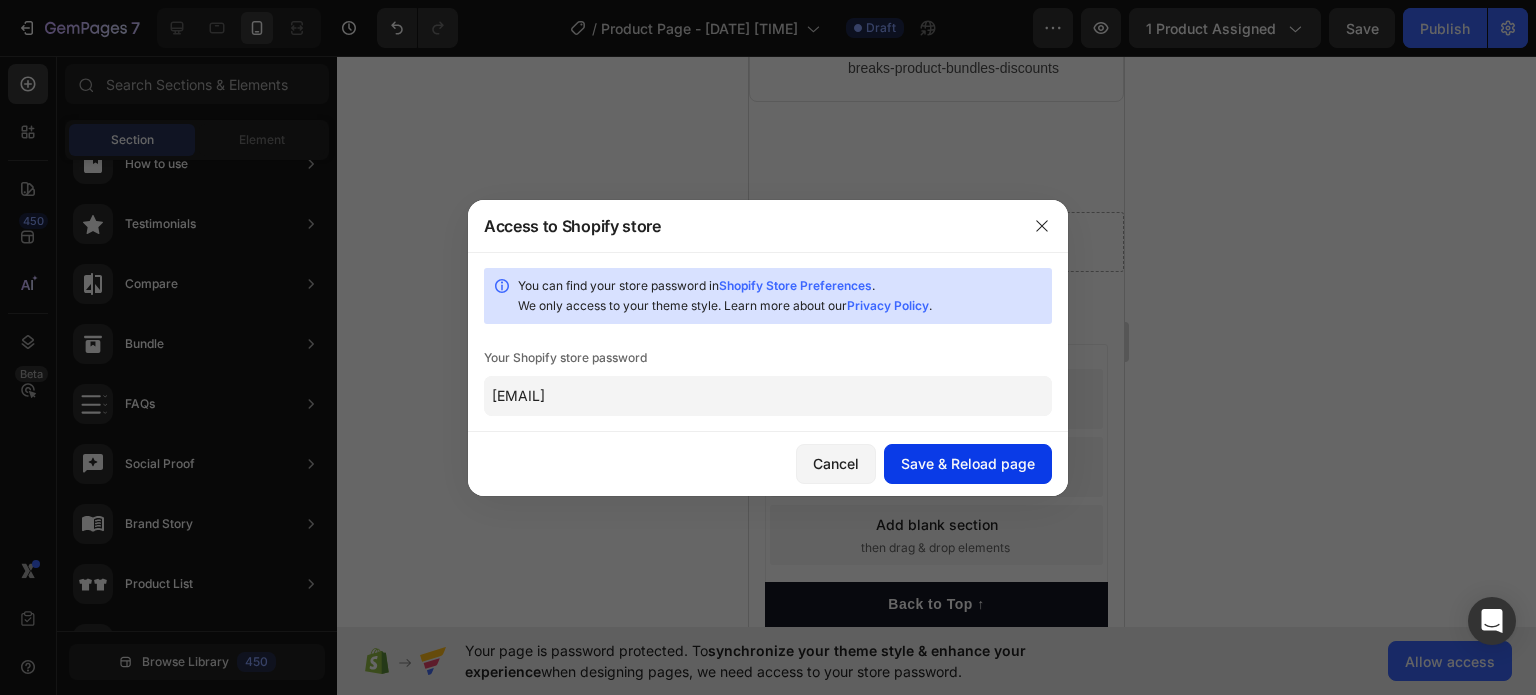 type on "[EMAIL]" 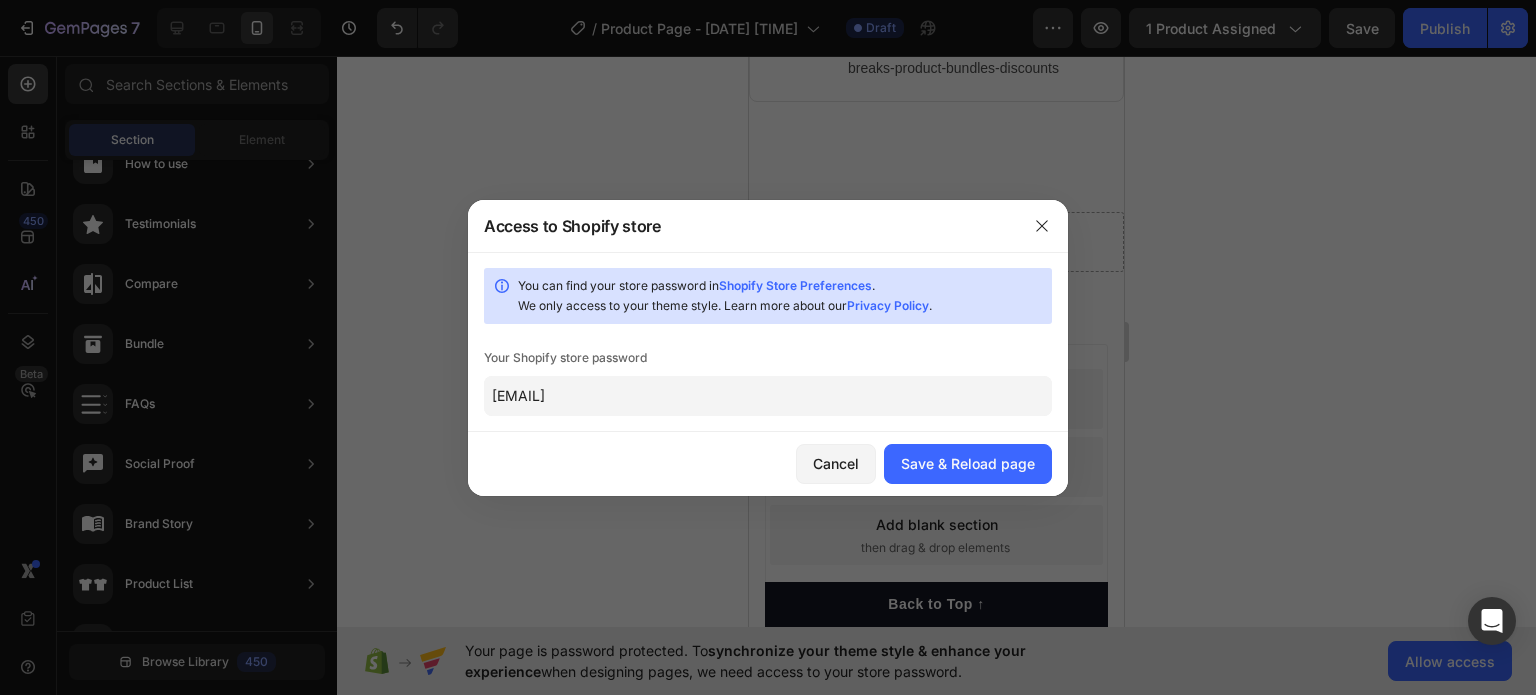 drag, startPoint x: 948, startPoint y: 449, endPoint x: 945, endPoint y: 439, distance: 10.440307 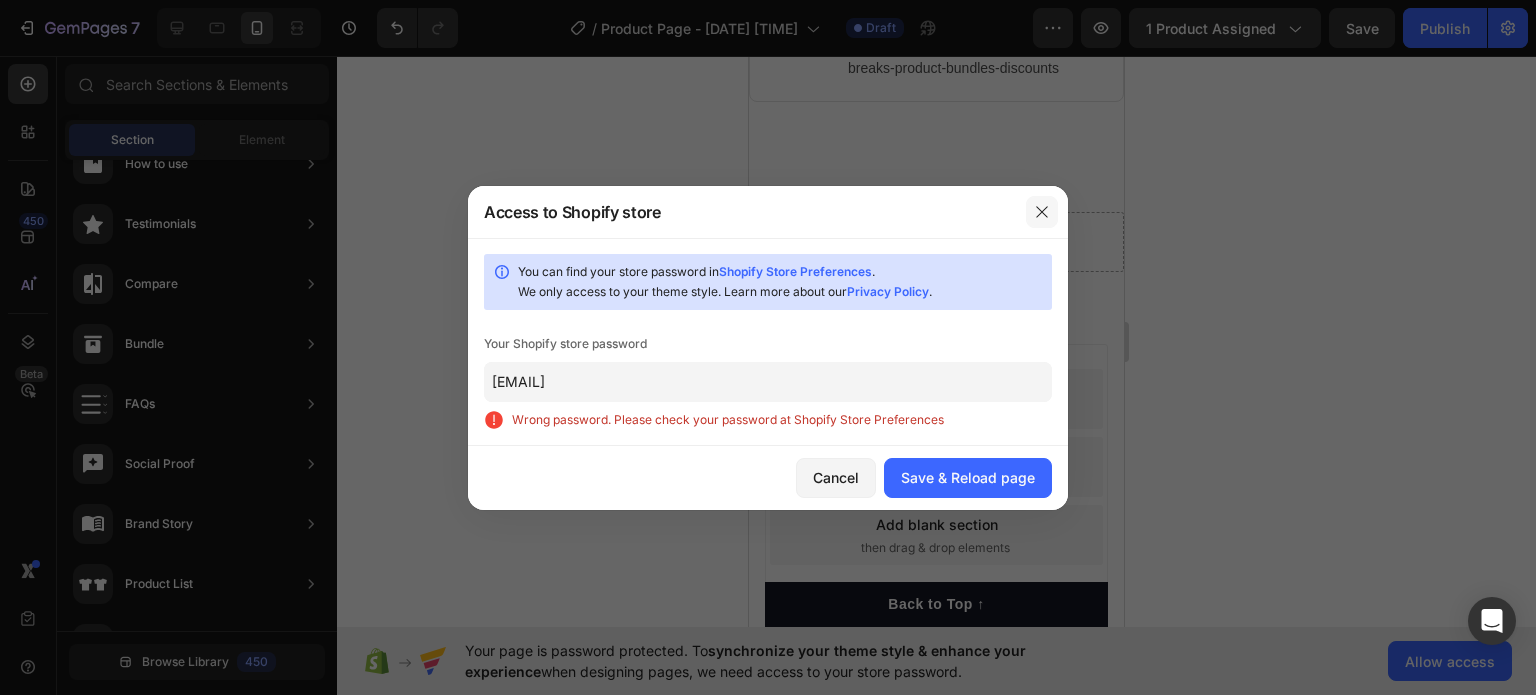 click 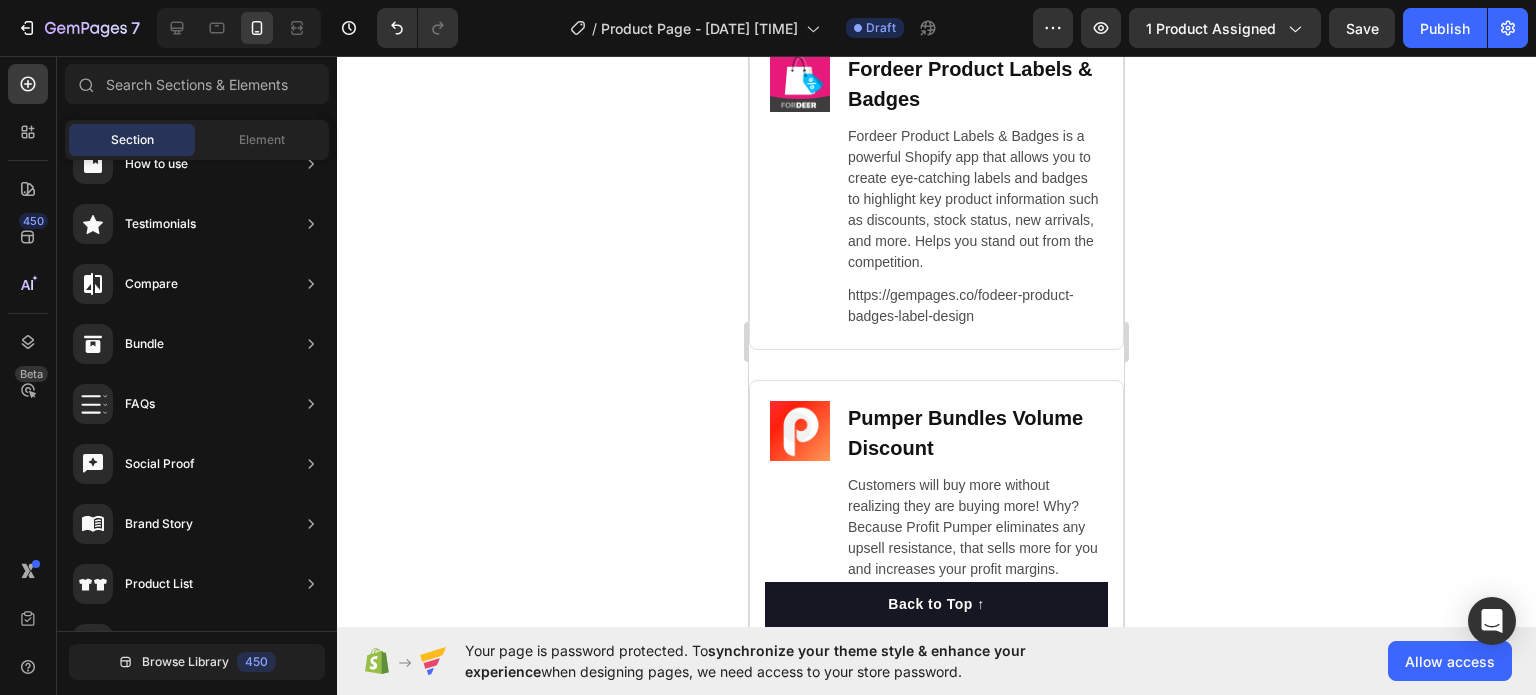 scroll, scrollTop: 11460, scrollLeft: 0, axis: vertical 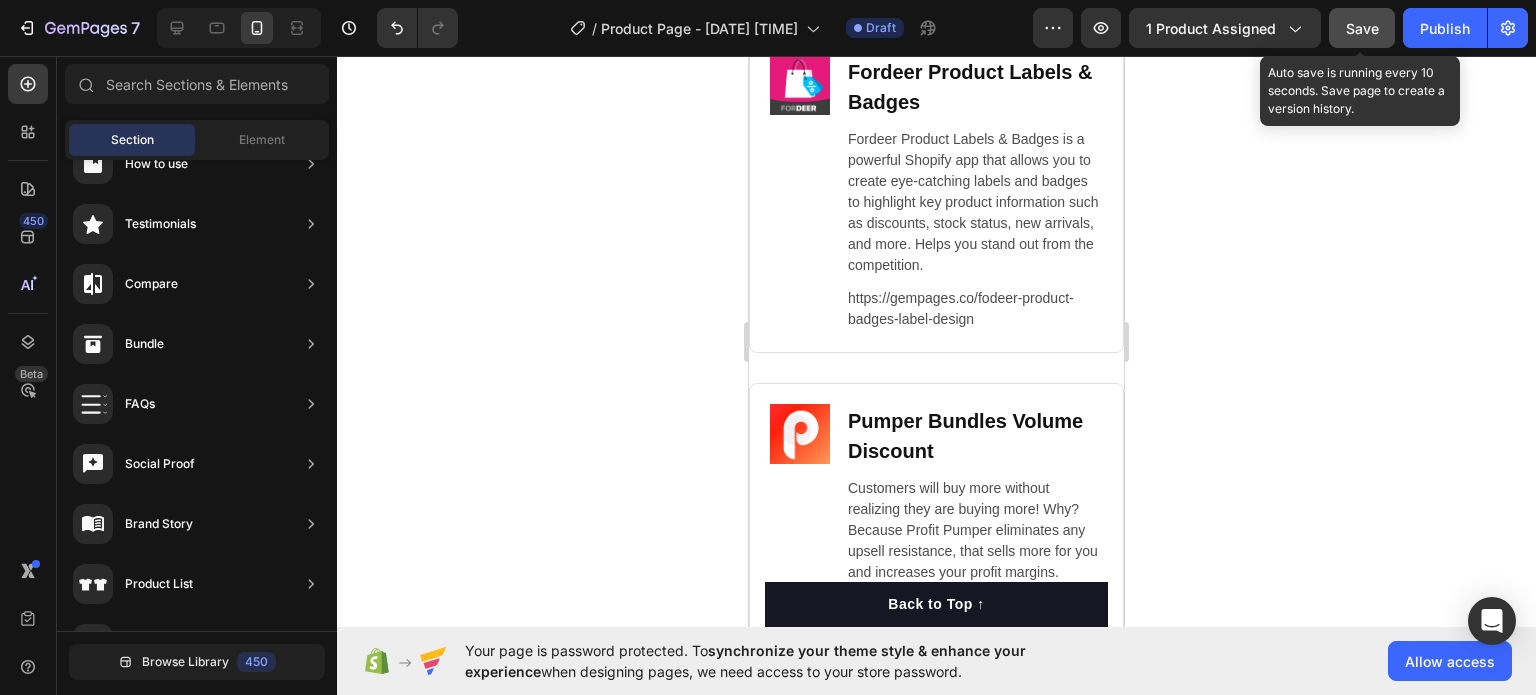 click on "Save" 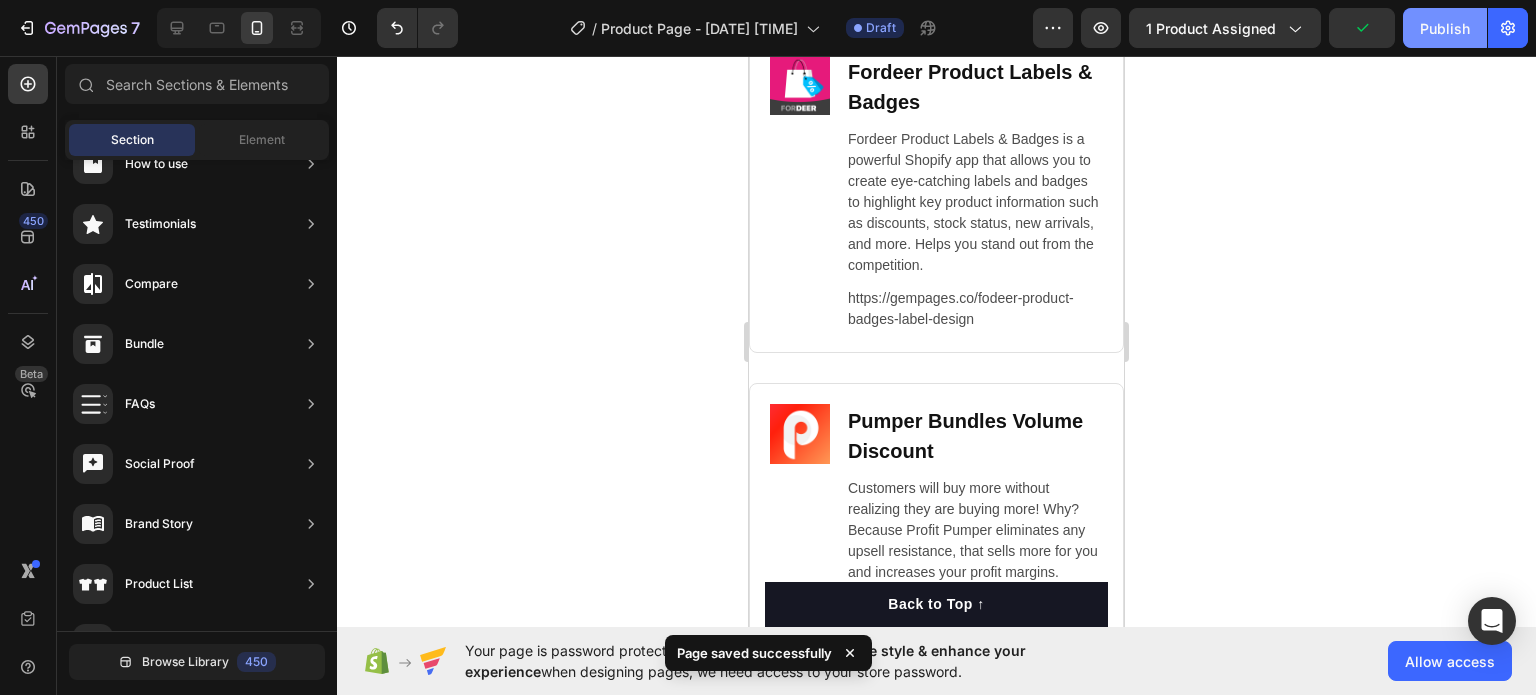 click on "Publish" at bounding box center [1445, 28] 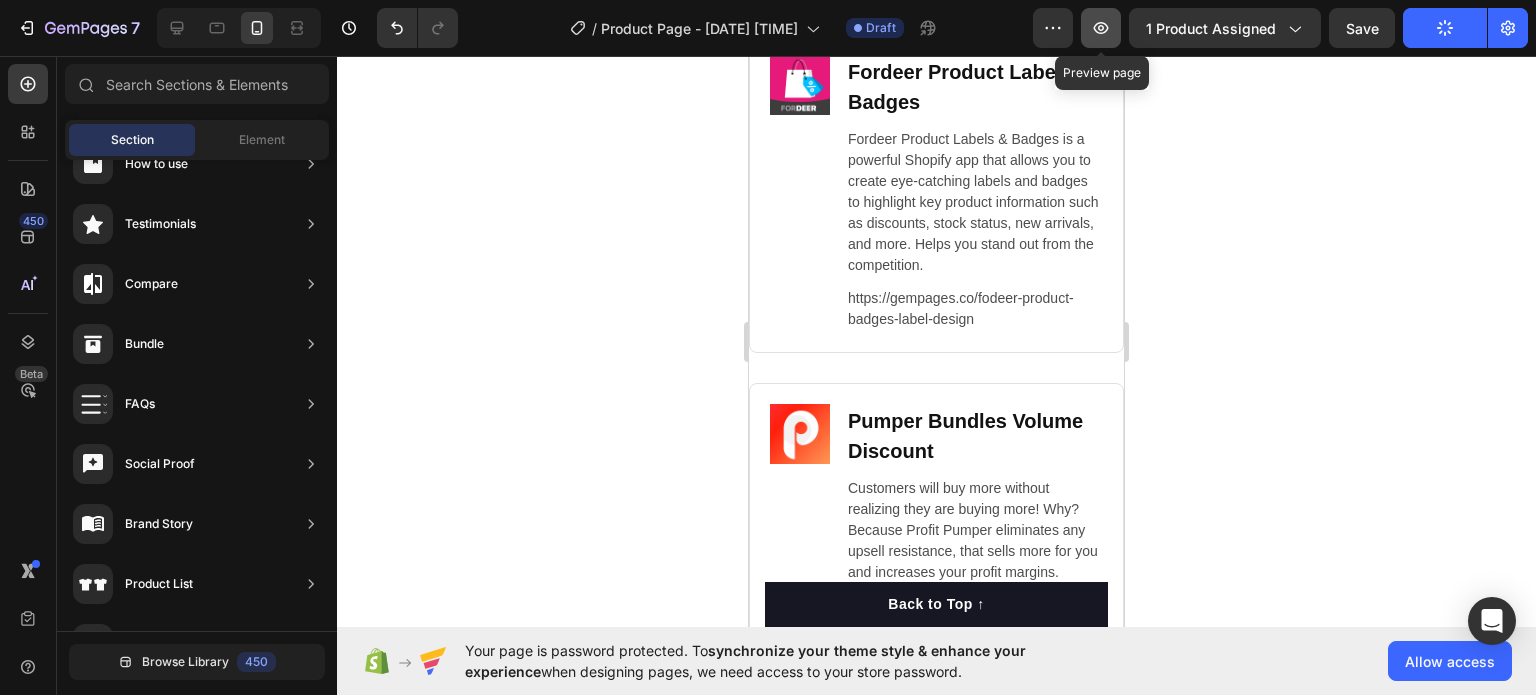 click 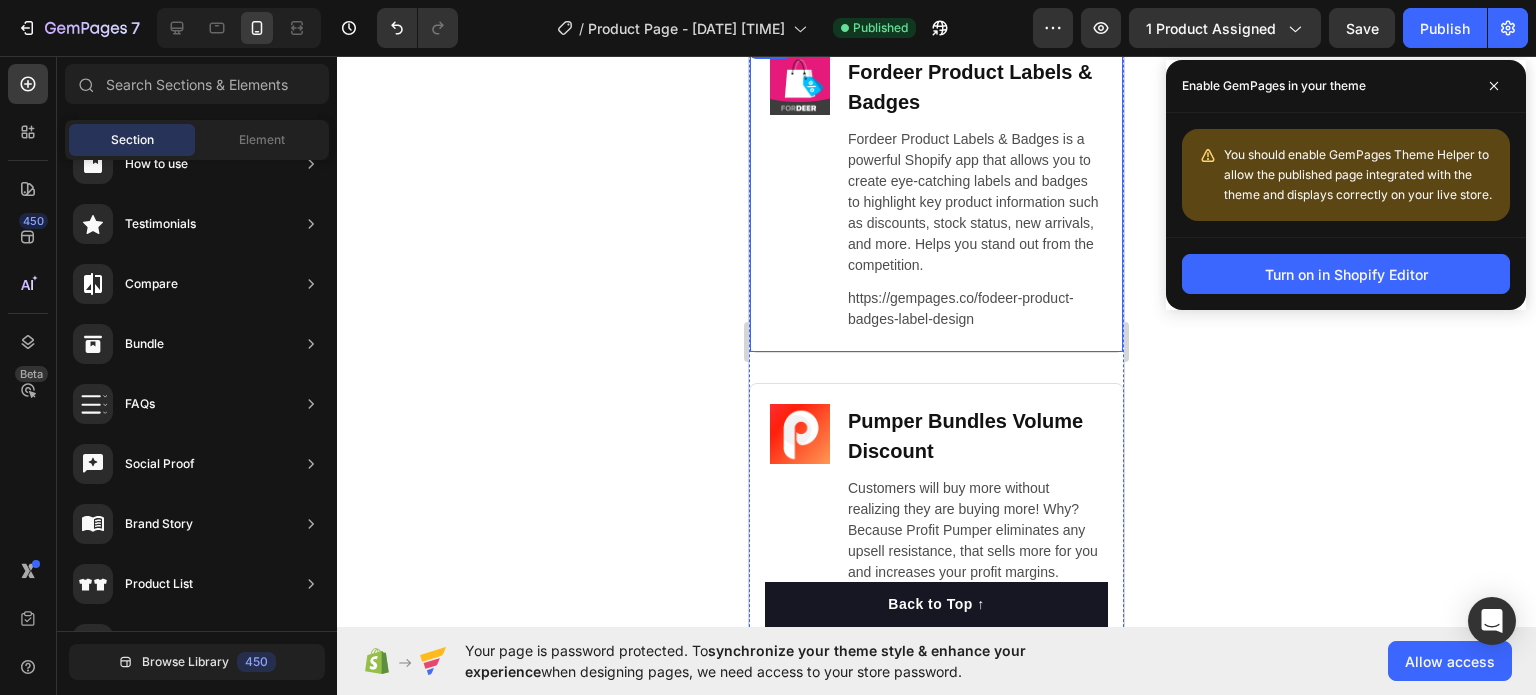 click on "You should enable GemPages Theme Helper to allow the published page integrated with the theme and displays correctly on your live store." 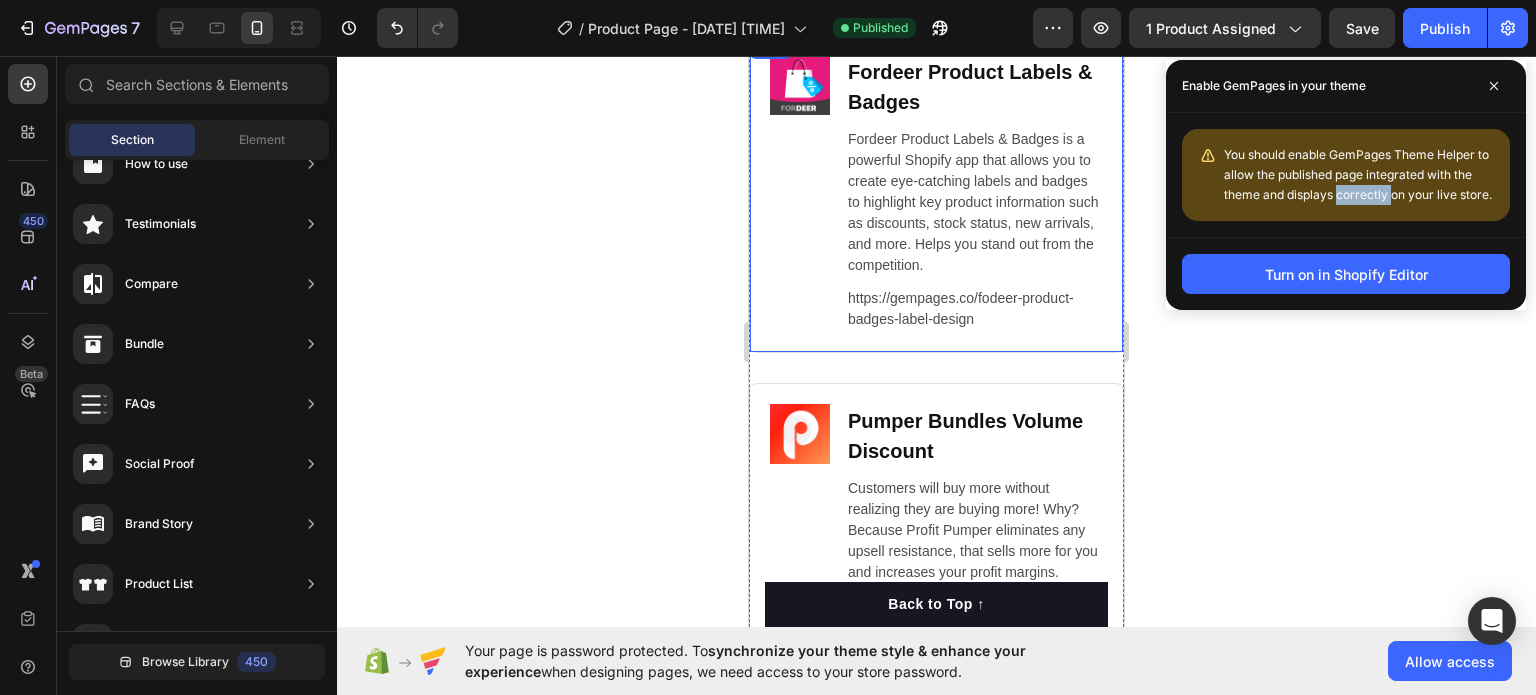 click on "You should enable GemPages Theme Helper to allow the published page integrated with the theme and displays correctly on your live store." 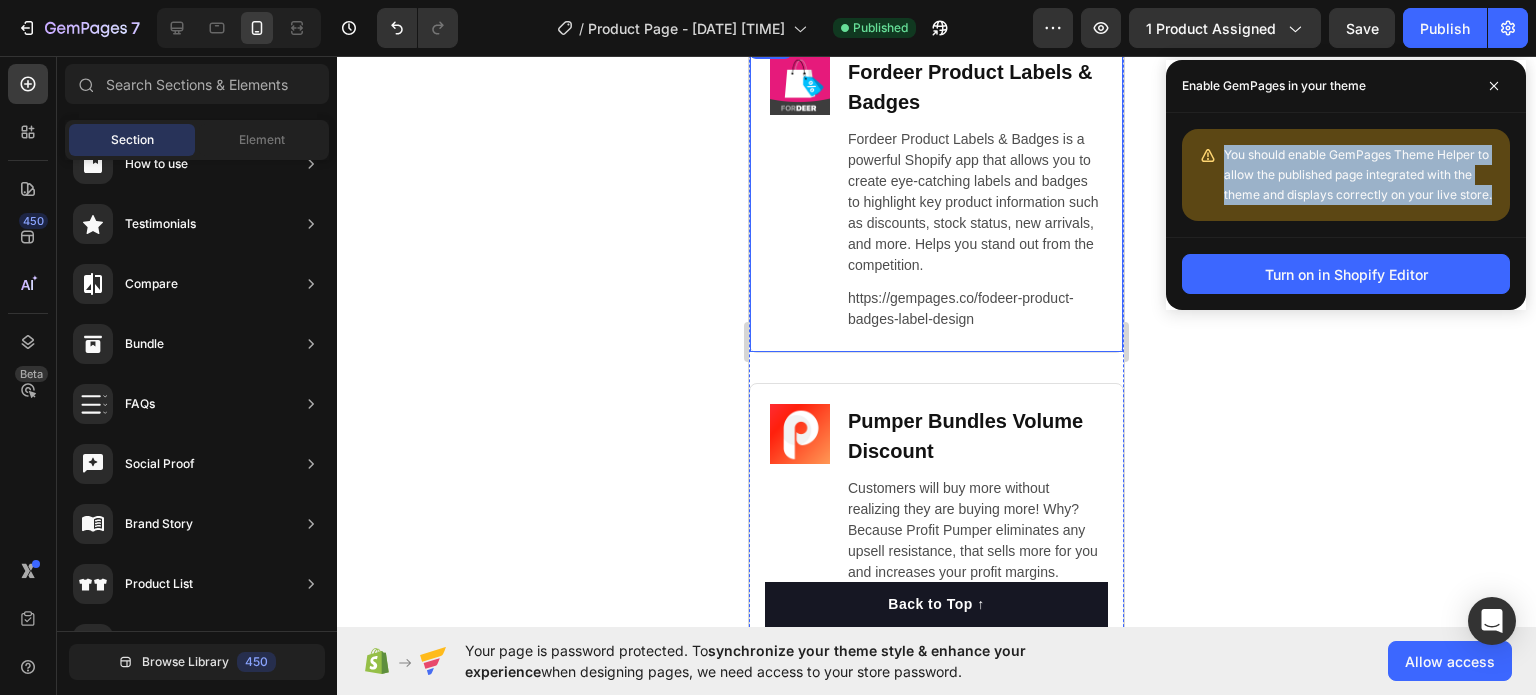 click on "You should enable GemPages Theme Helper to allow the published page integrated with the theme and displays correctly on your live store." 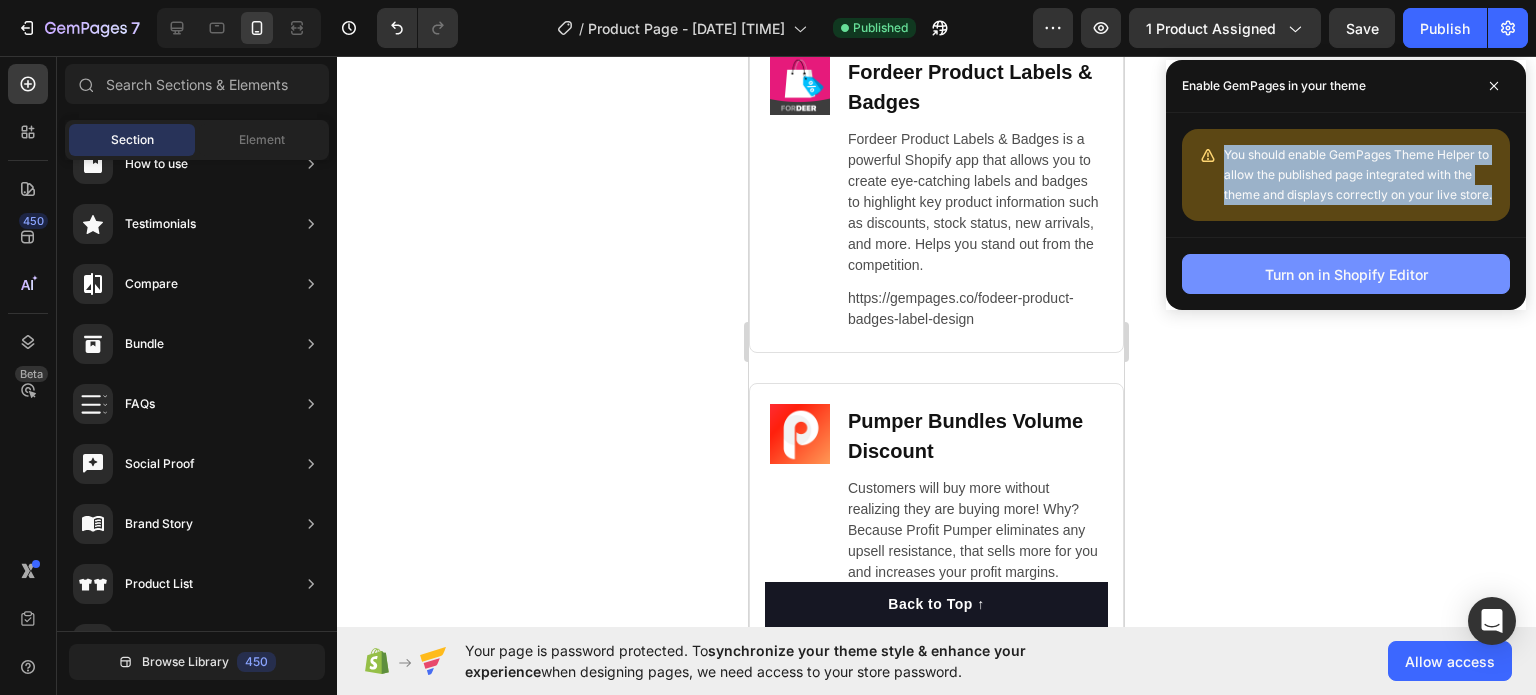 click on "Turn on in Shopify Editor" at bounding box center [1346, 274] 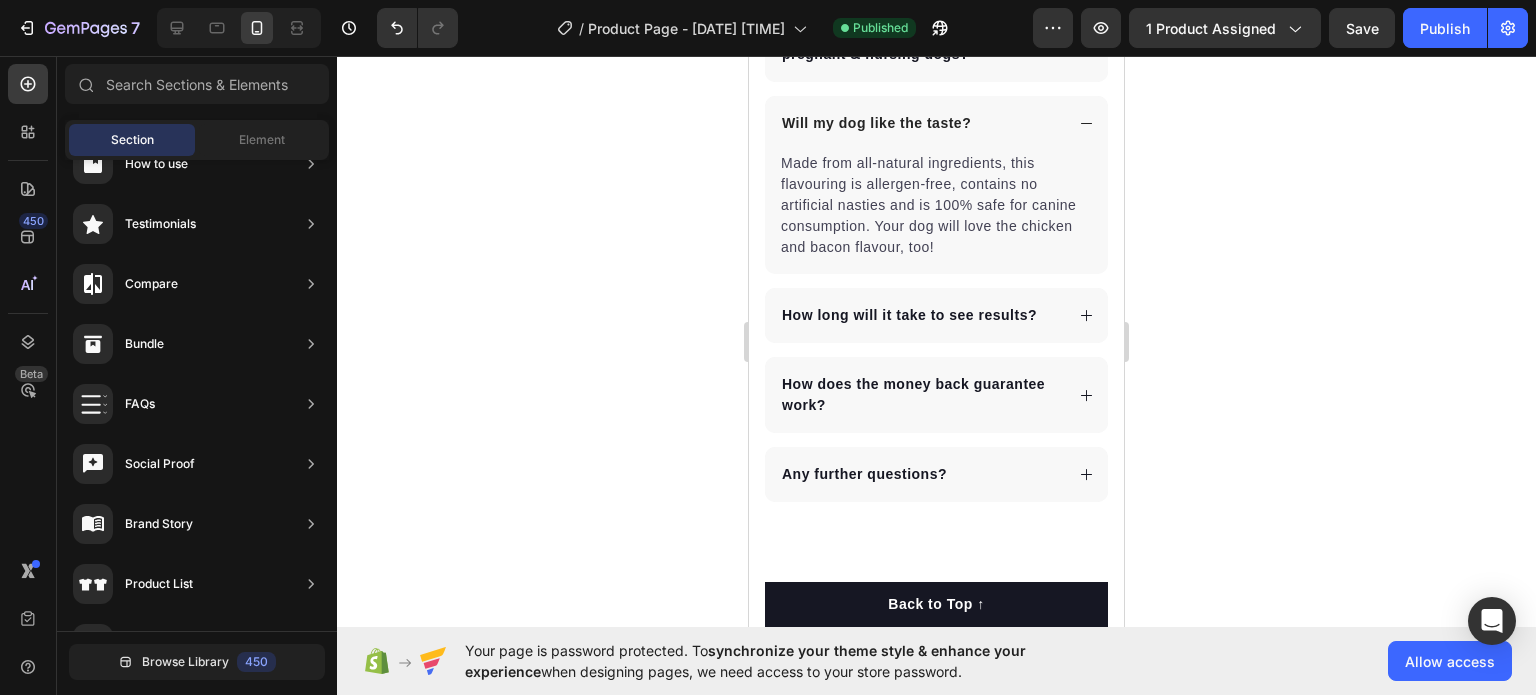 scroll, scrollTop: 7552, scrollLeft: 0, axis: vertical 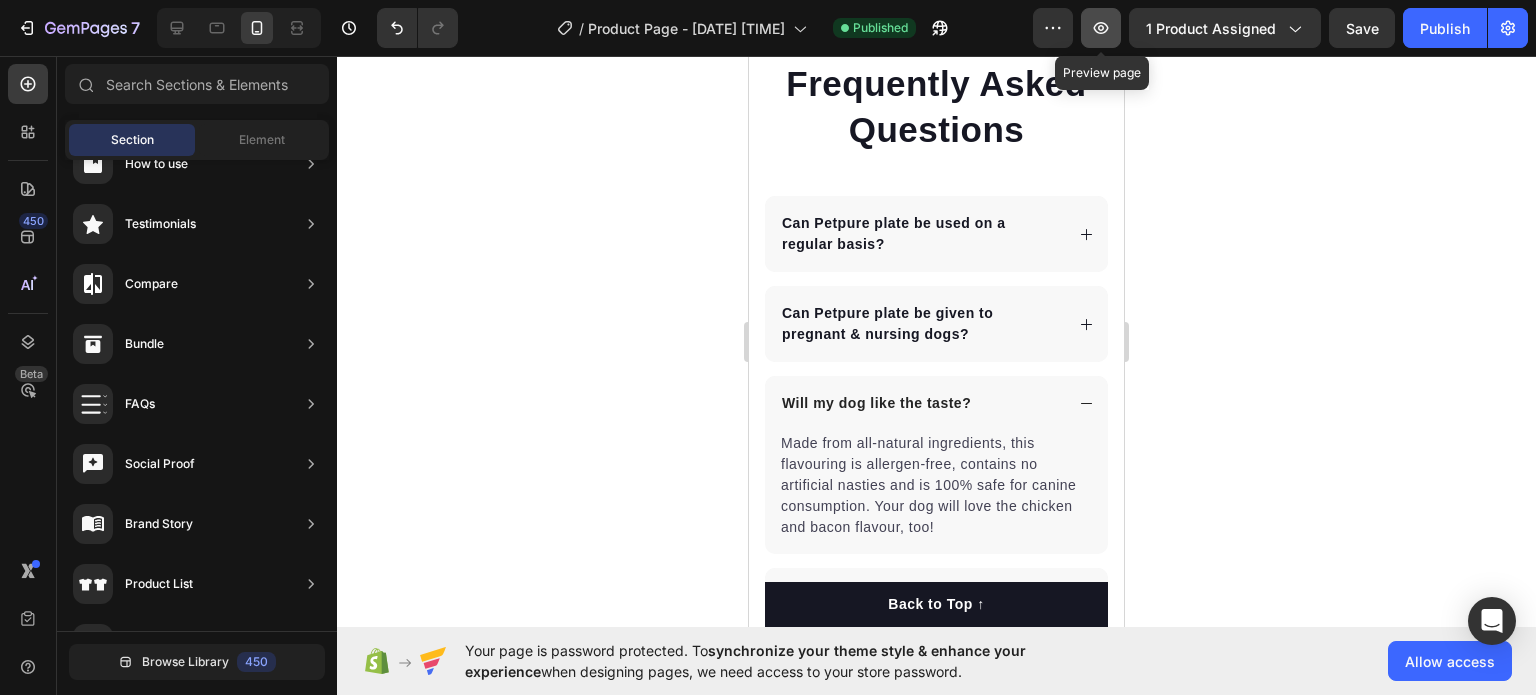 click 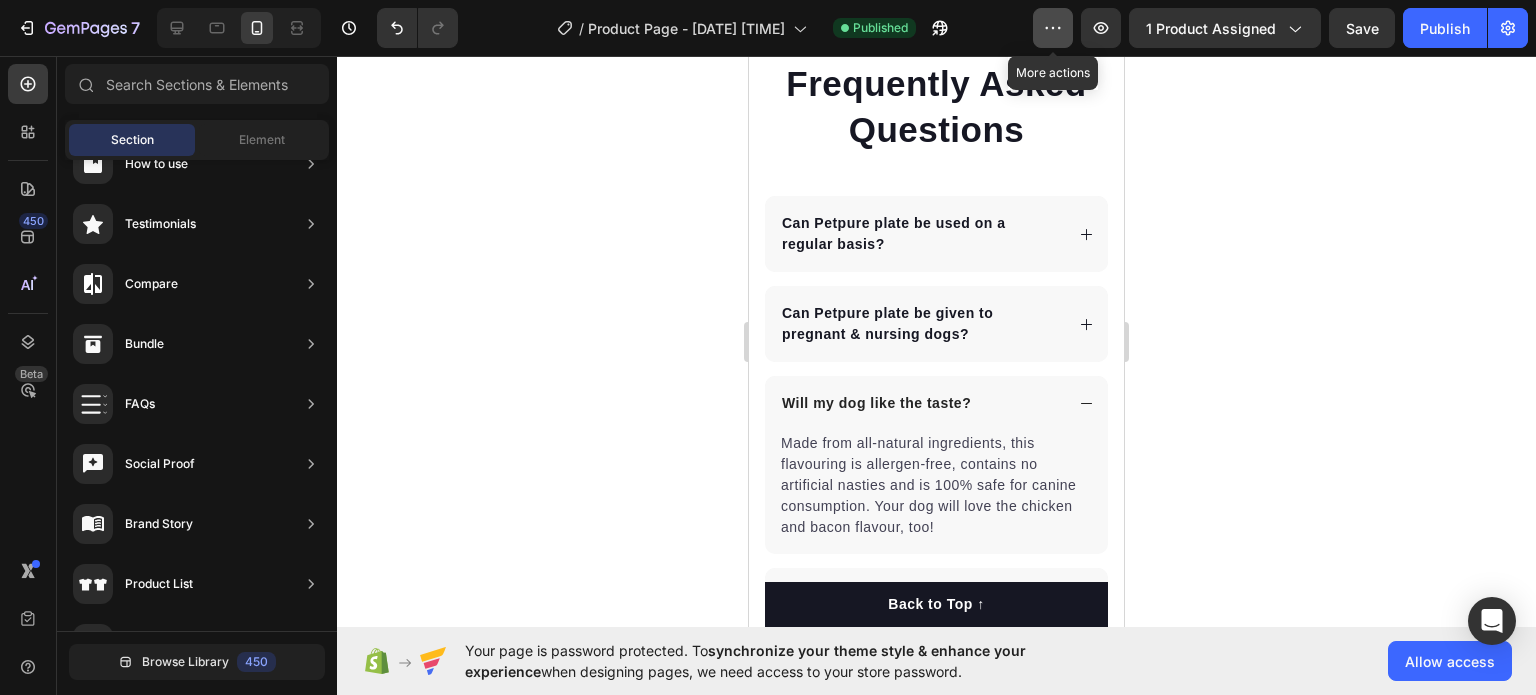 click 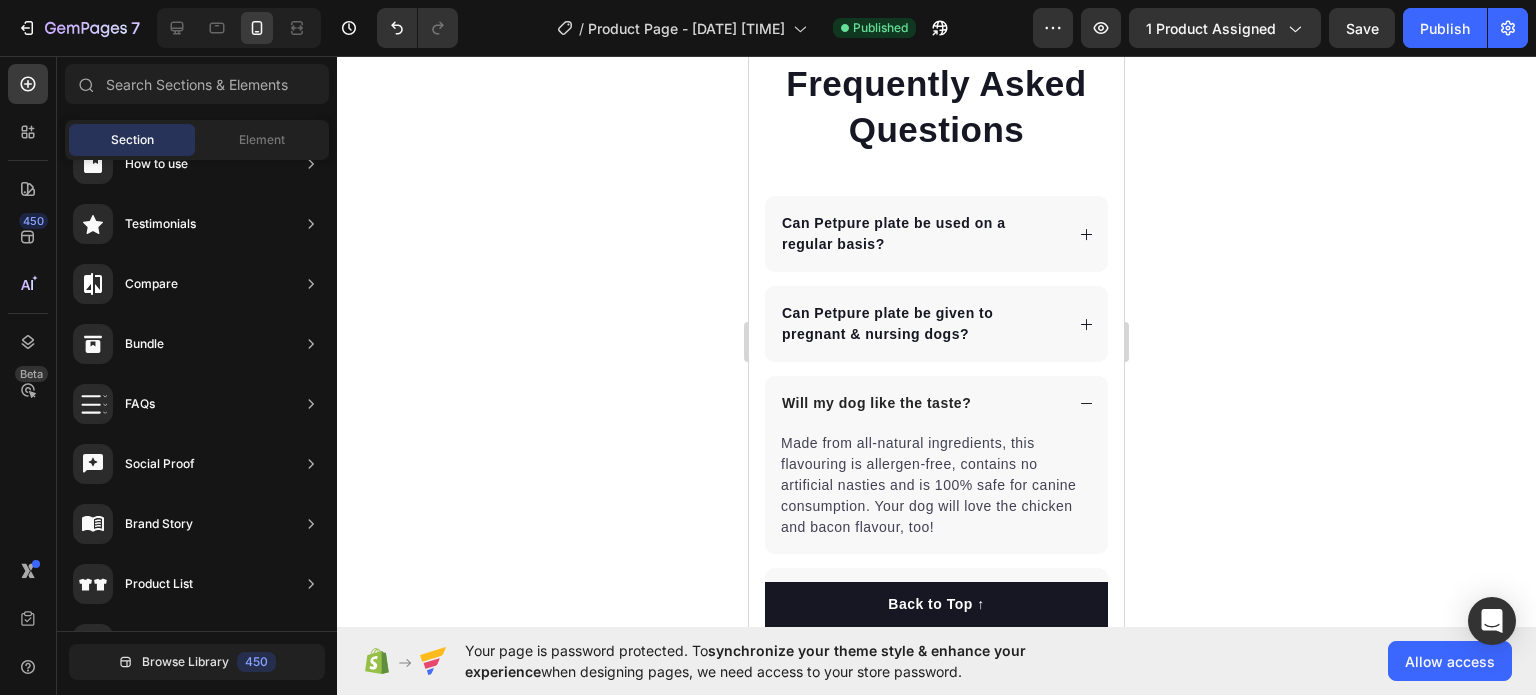drag, startPoint x: 678, startPoint y: 309, endPoint x: 480, endPoint y: 303, distance: 198.09088 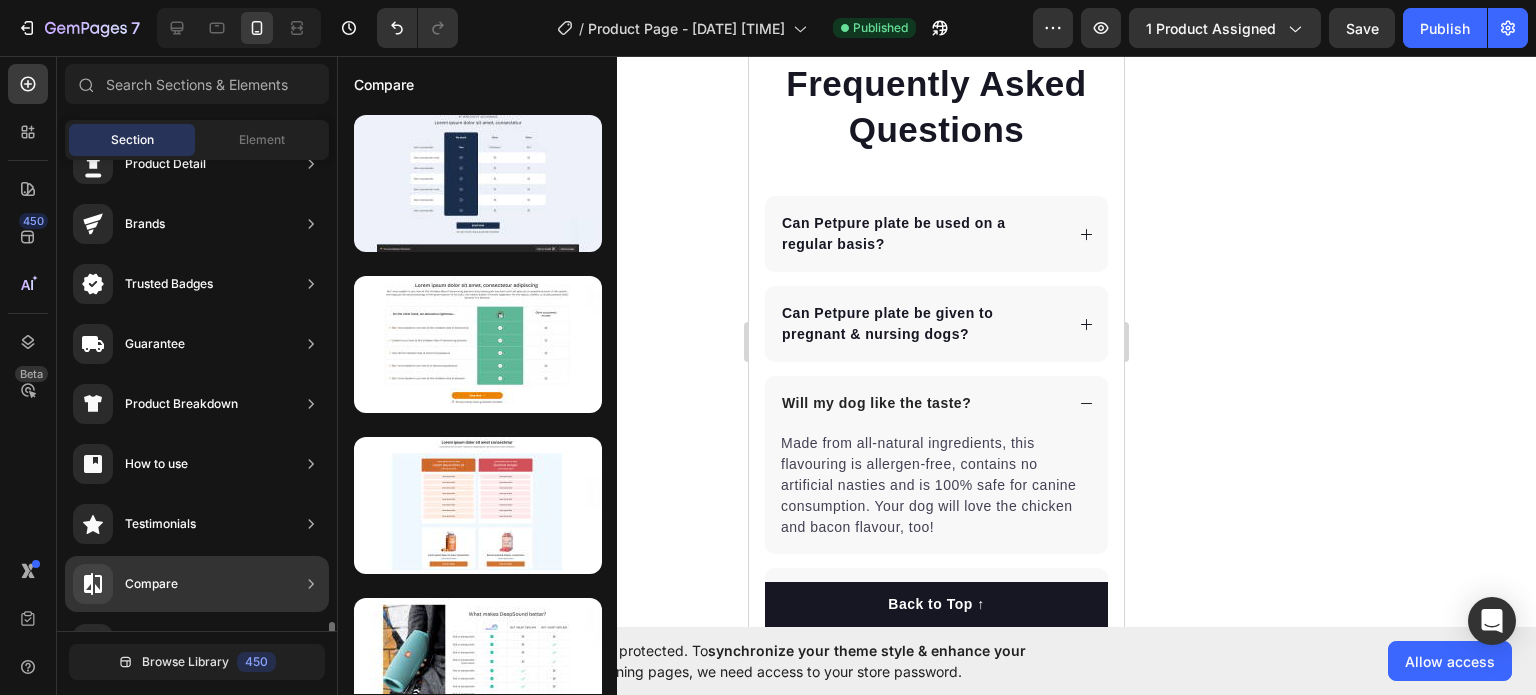 scroll, scrollTop: 0, scrollLeft: 0, axis: both 